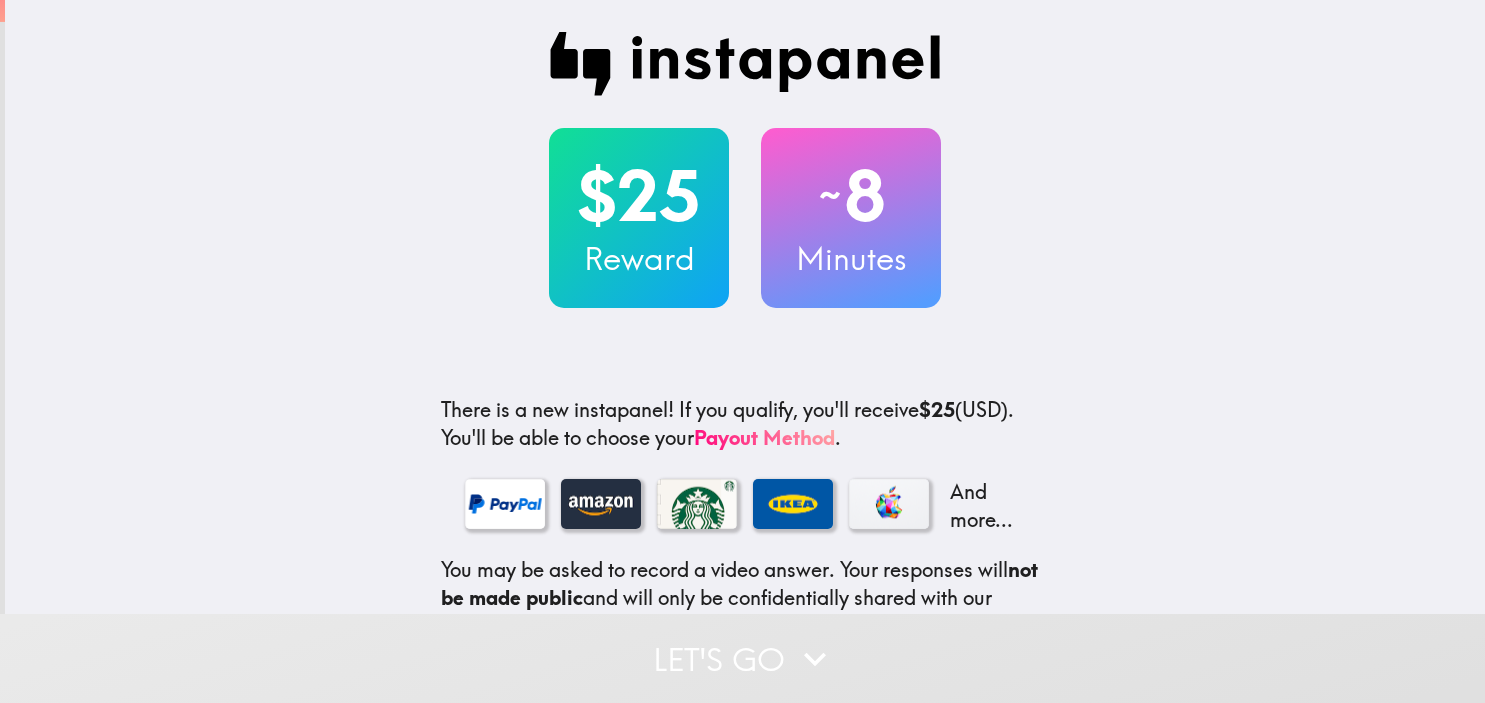 scroll, scrollTop: 0, scrollLeft: 0, axis: both 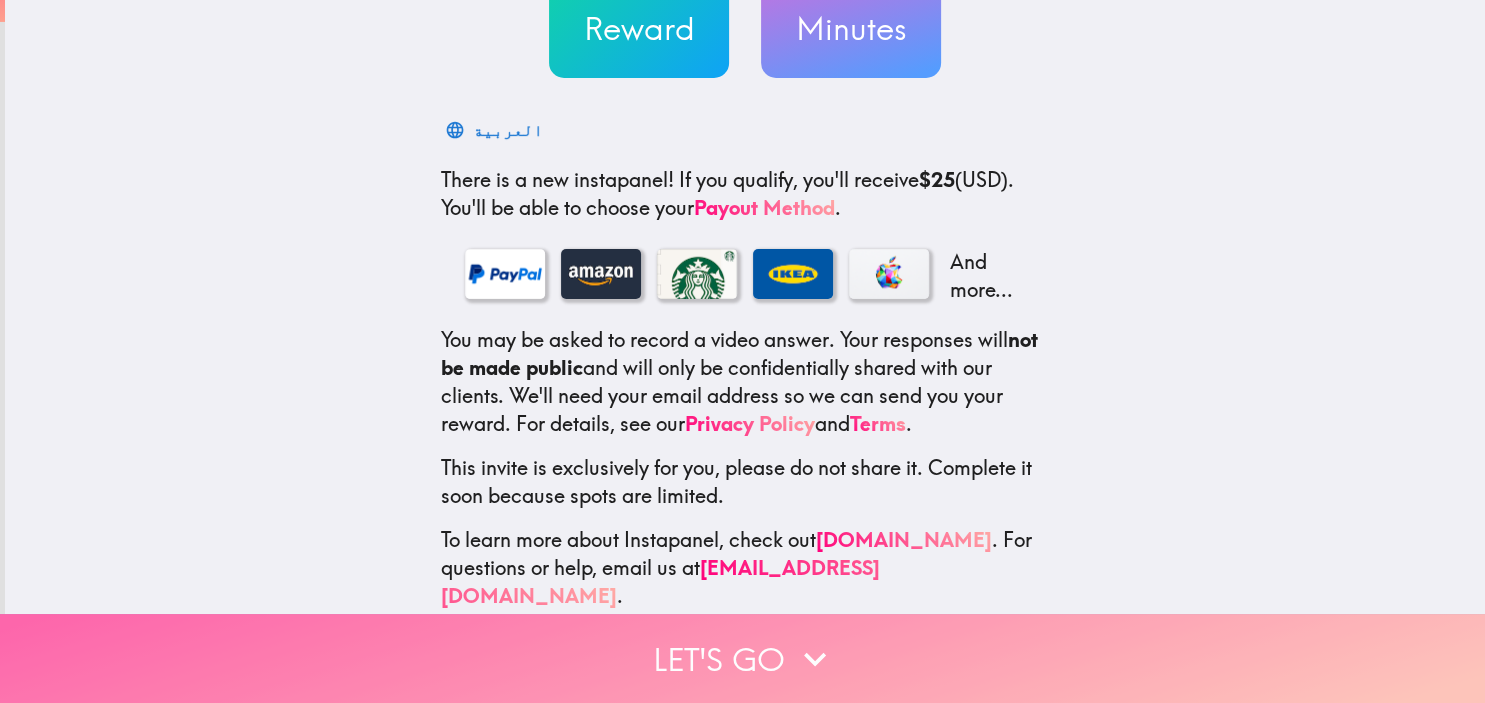 click 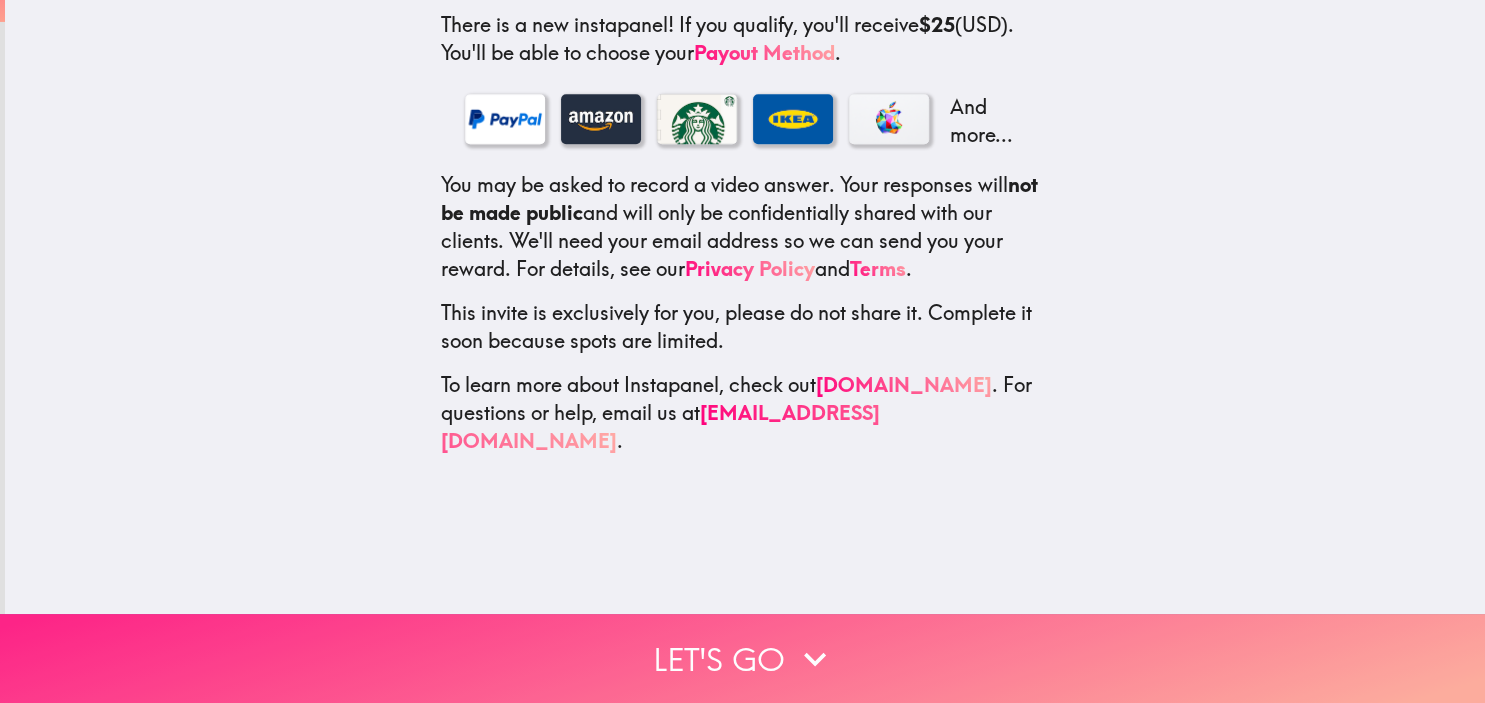 scroll, scrollTop: 0, scrollLeft: 0, axis: both 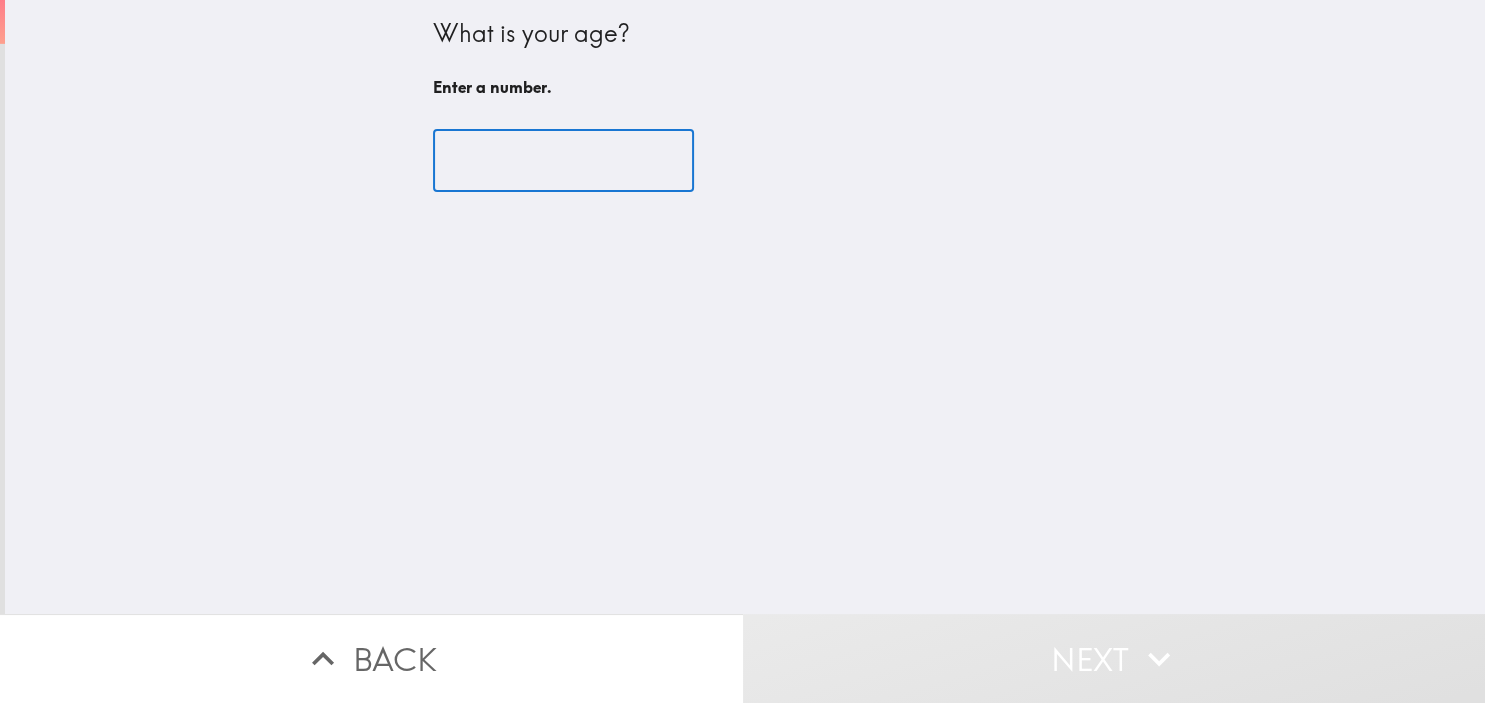 click at bounding box center [563, 161] 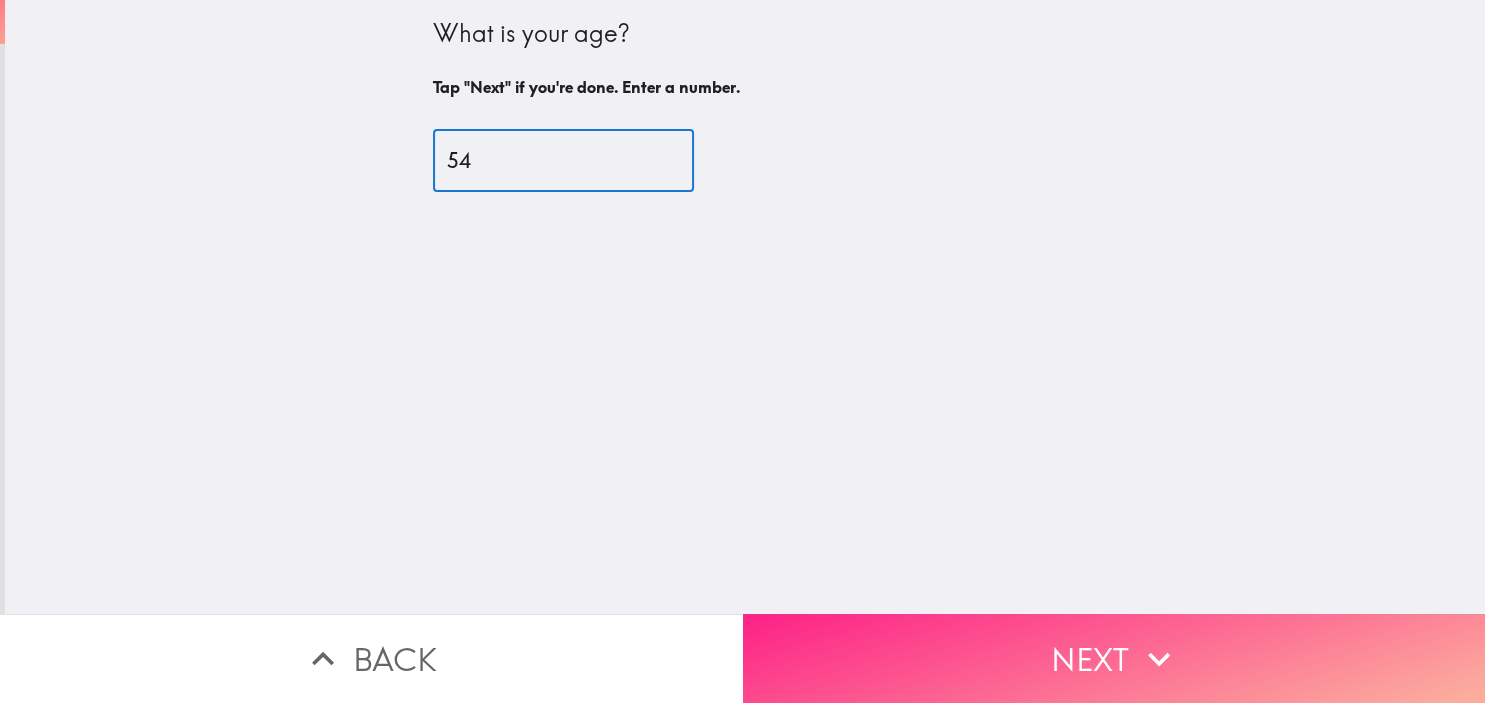type on "54" 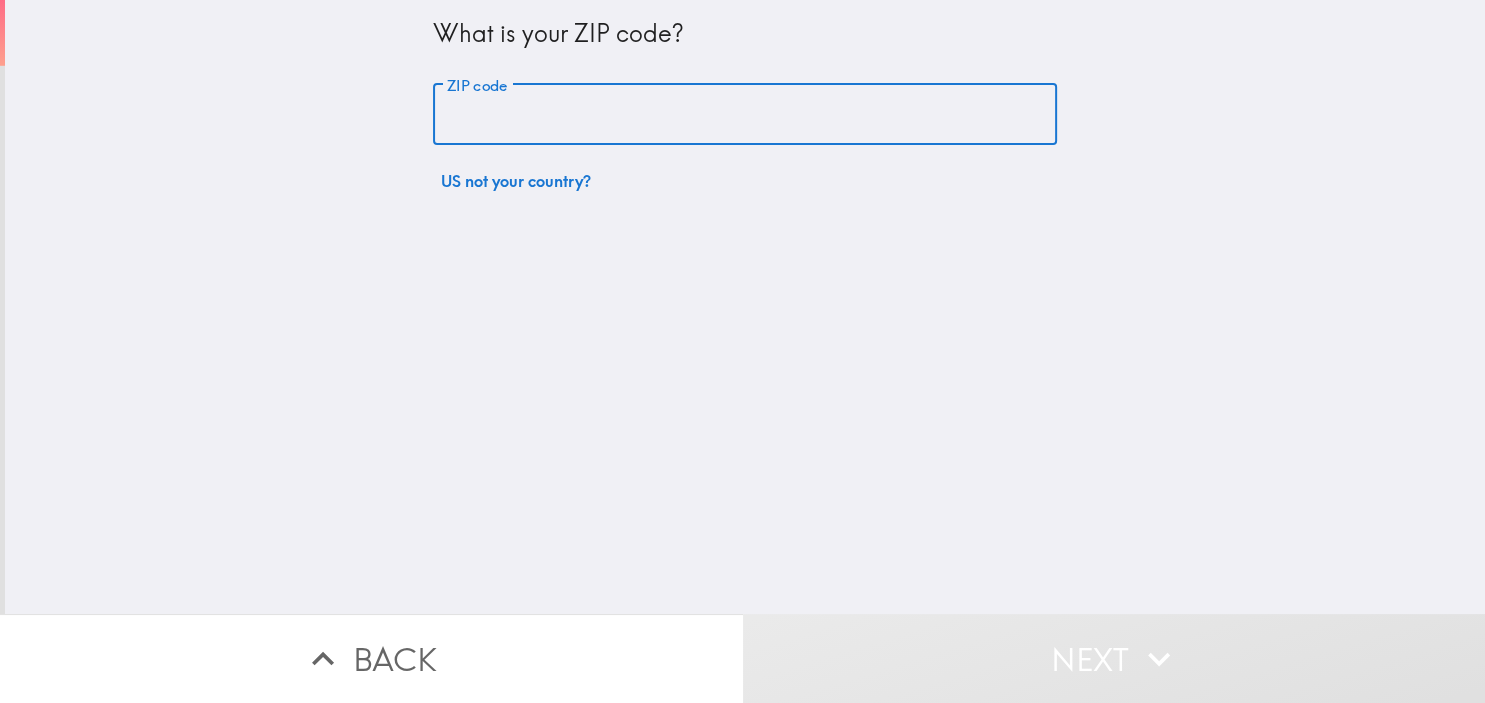 click on "ZIP code" at bounding box center [745, 115] 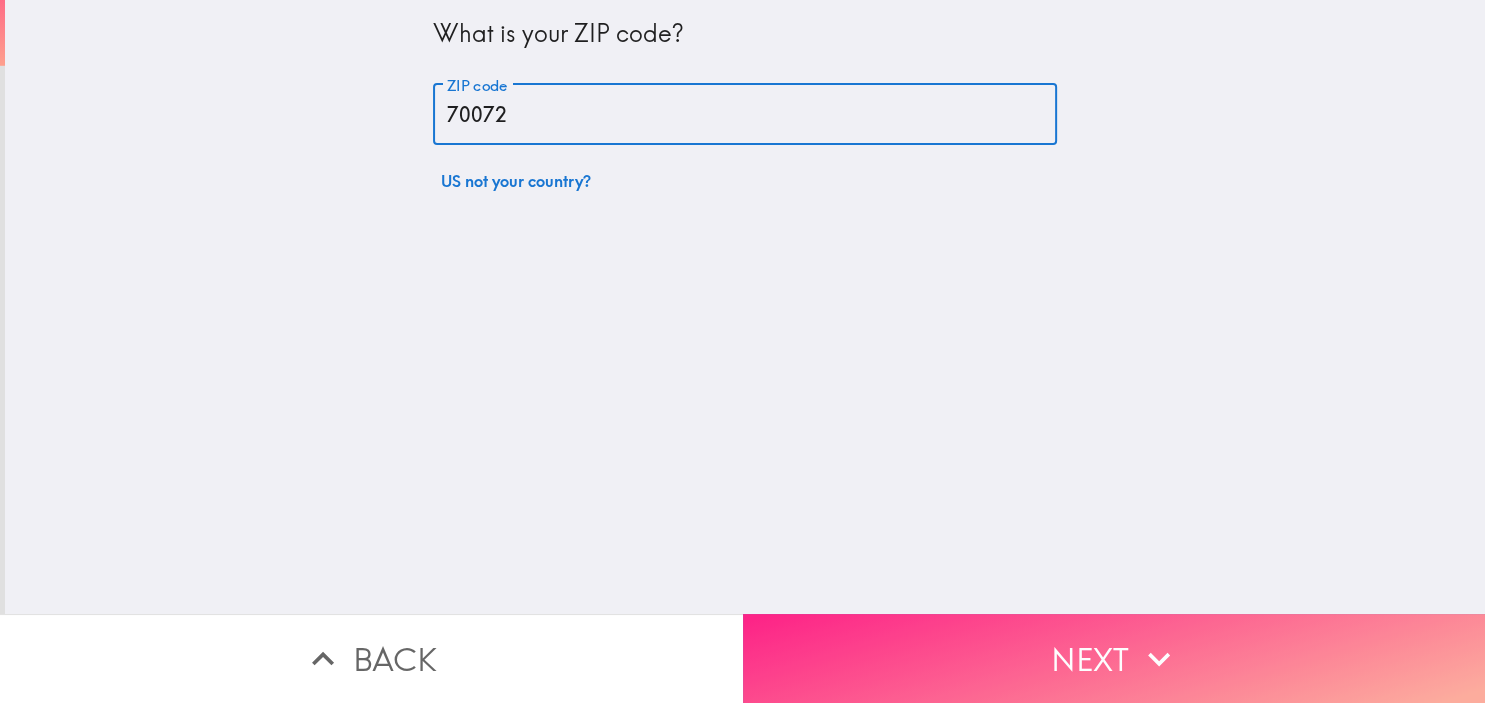 type on "70072" 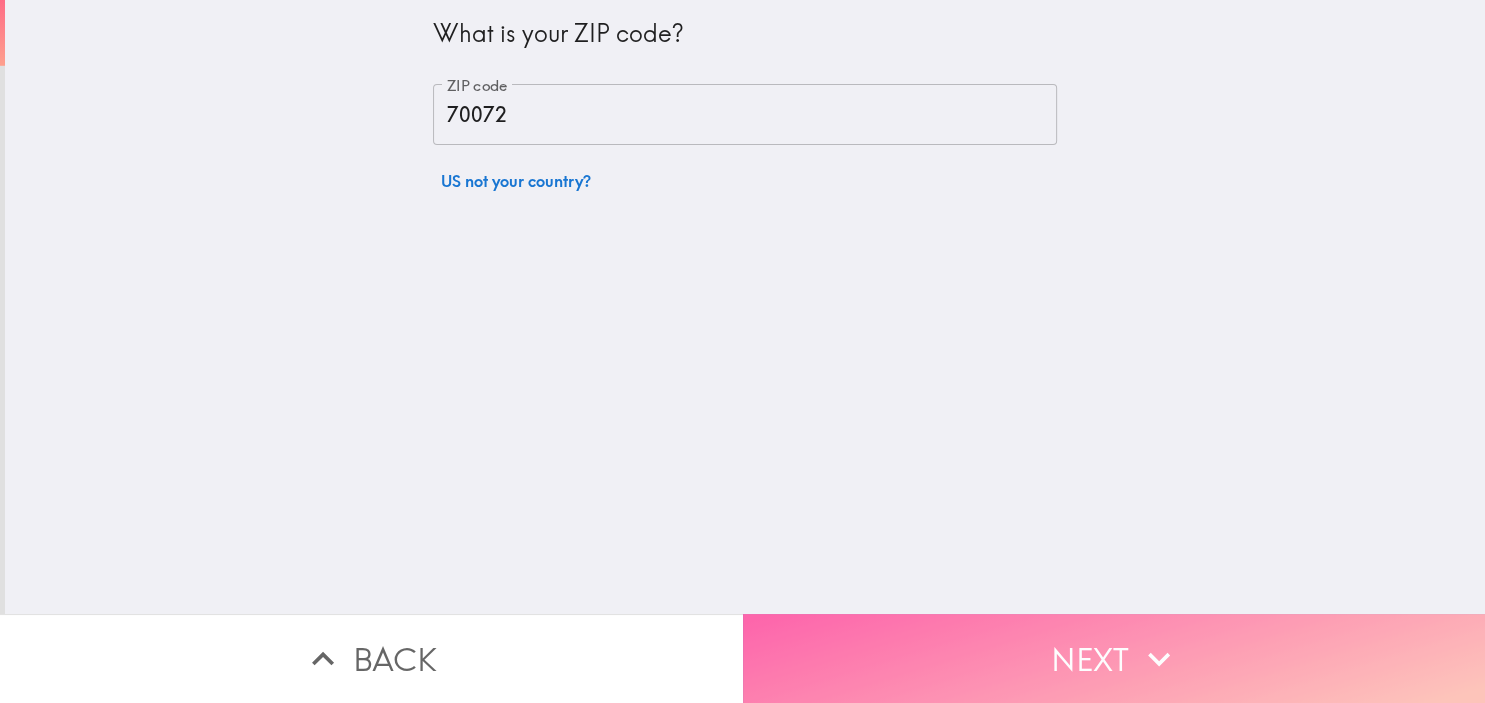 click on "Next" at bounding box center (1114, 658) 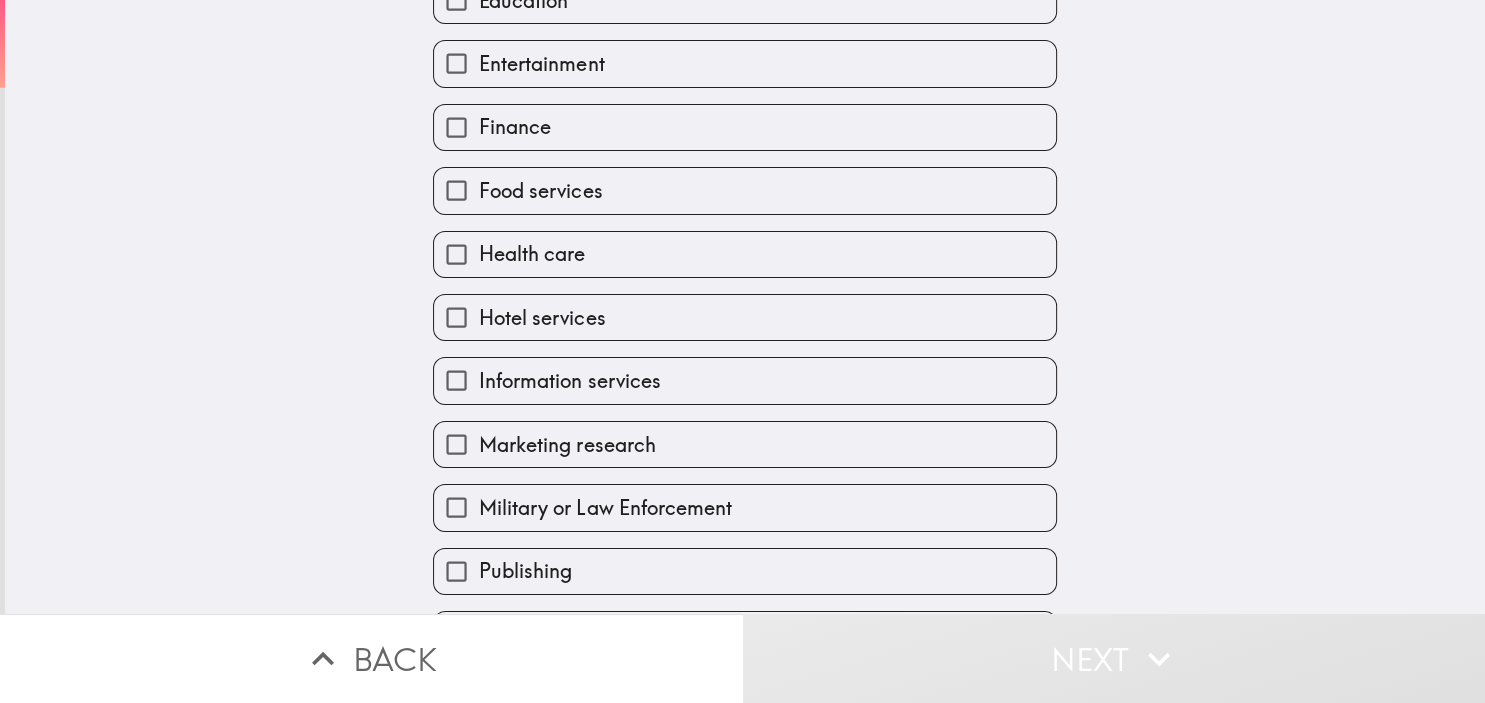 scroll, scrollTop: 354, scrollLeft: 0, axis: vertical 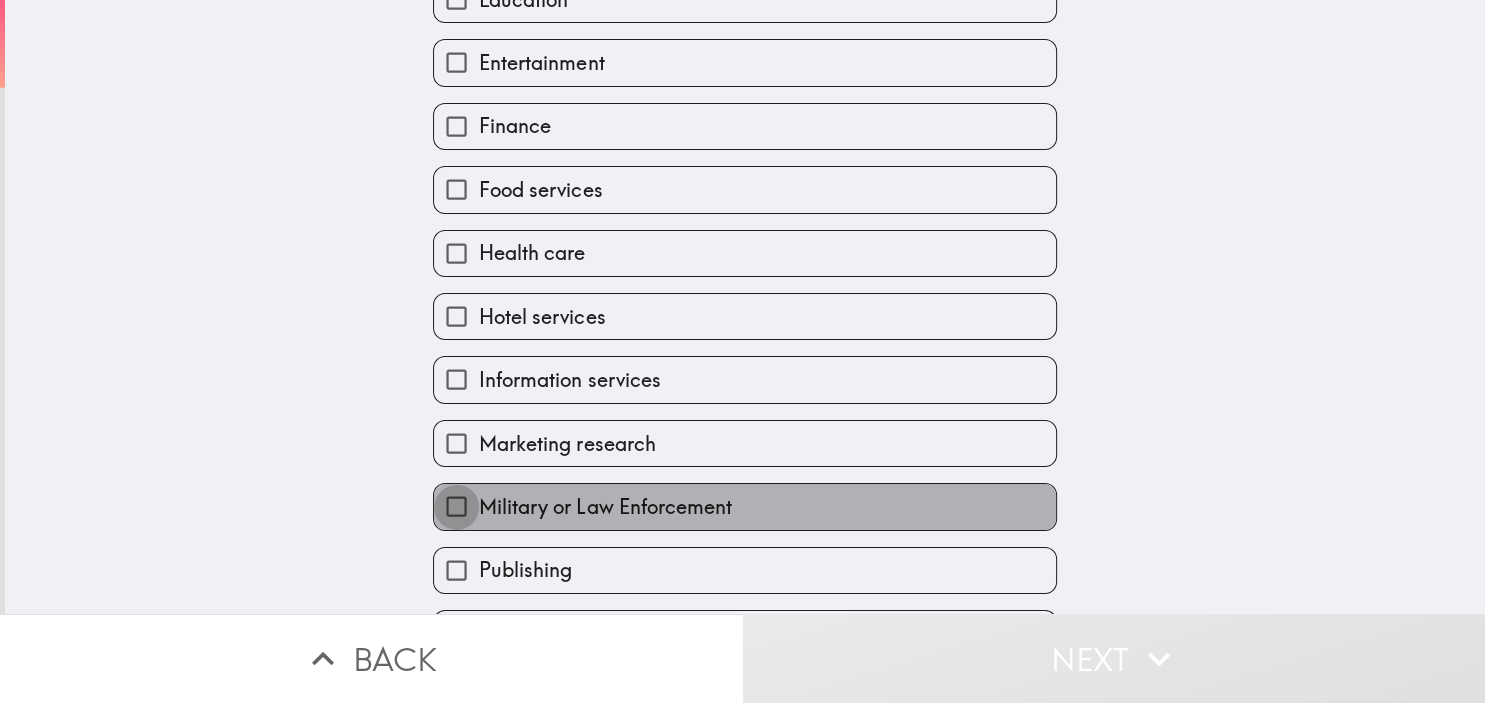 click on "Military or Law Enforcement" at bounding box center [456, 506] 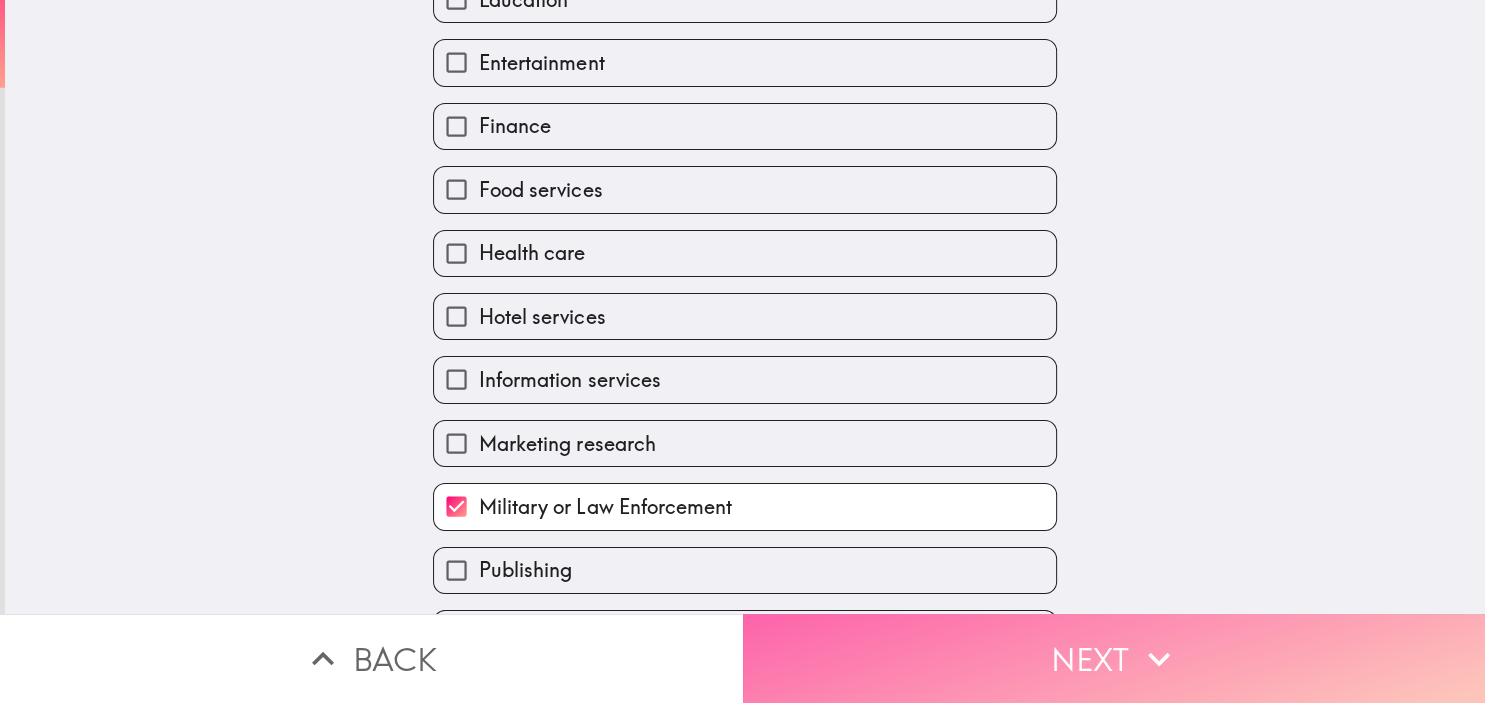 click 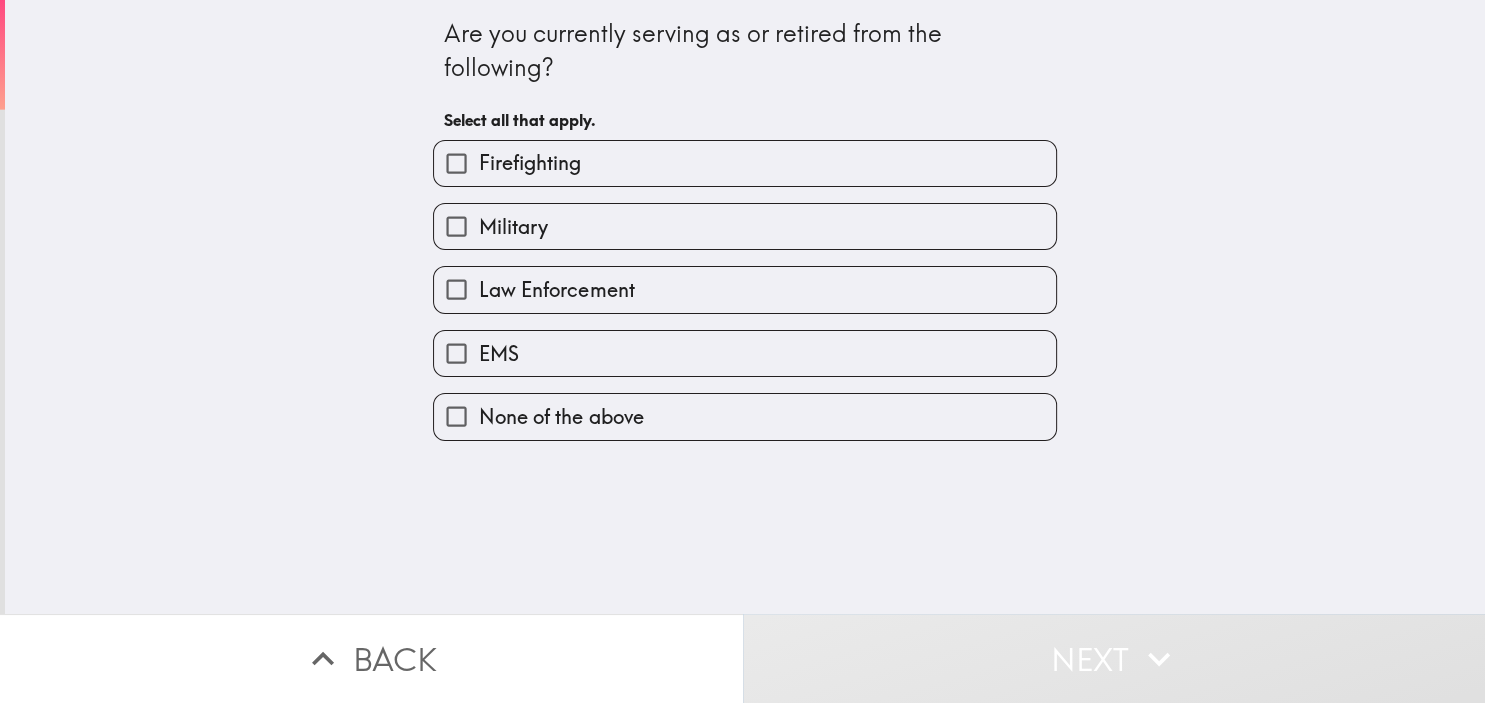 scroll, scrollTop: 0, scrollLeft: 0, axis: both 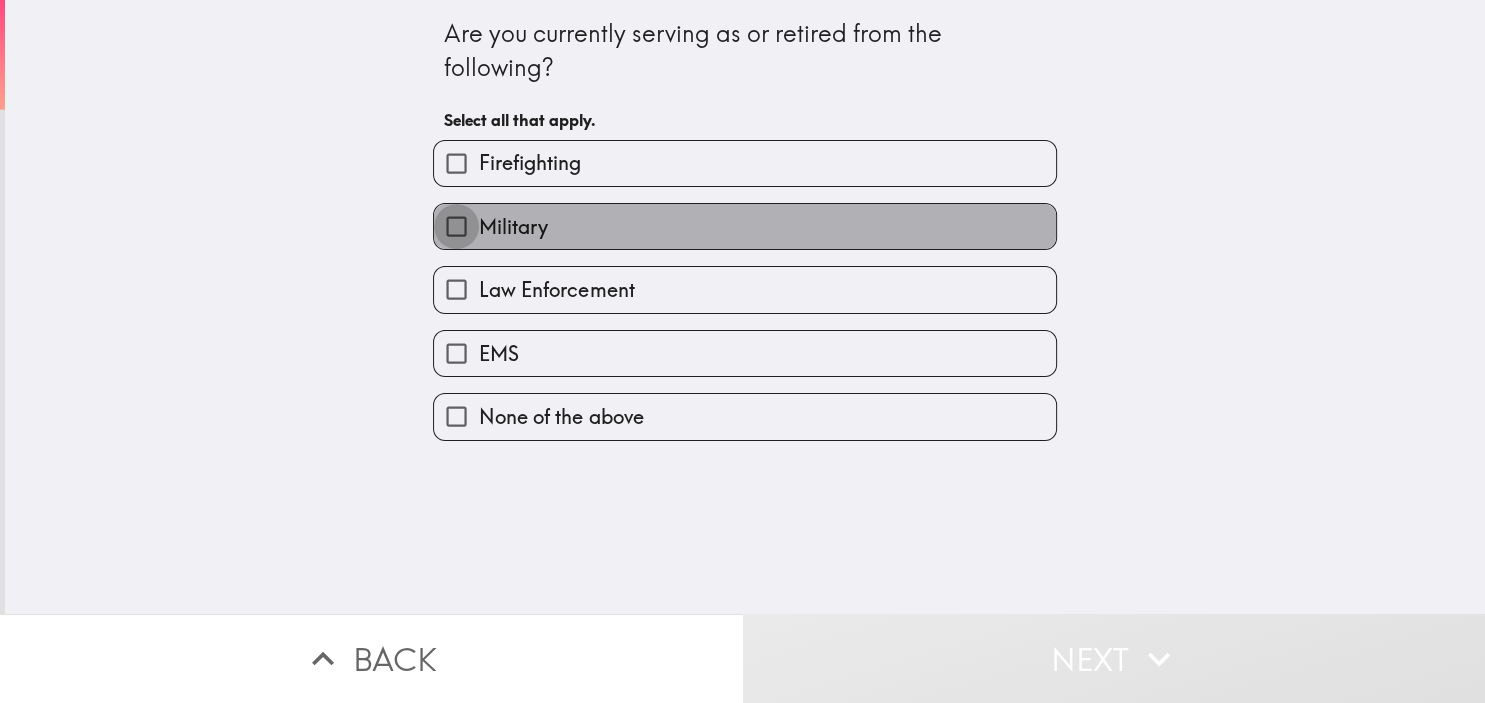 click on "Military" at bounding box center [456, 226] 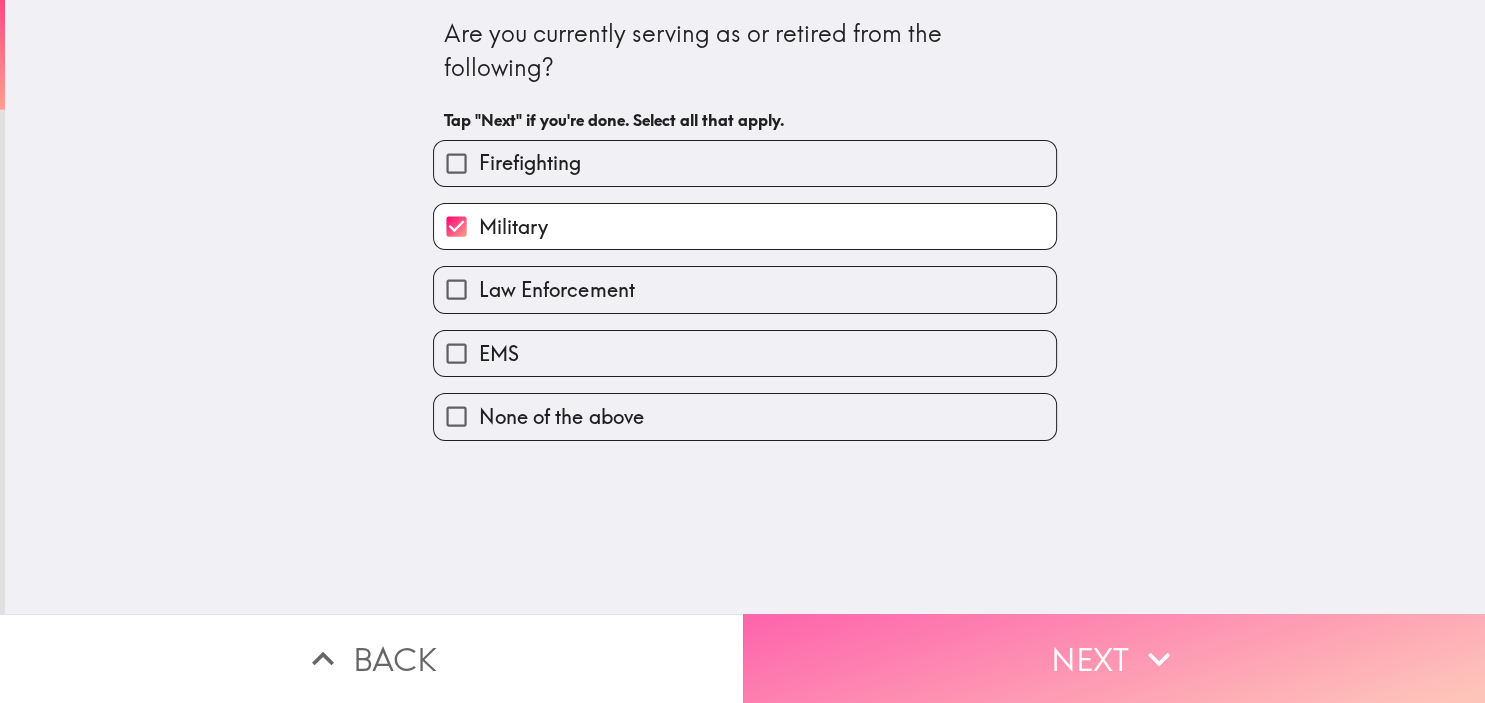 click on "Next" at bounding box center [1114, 658] 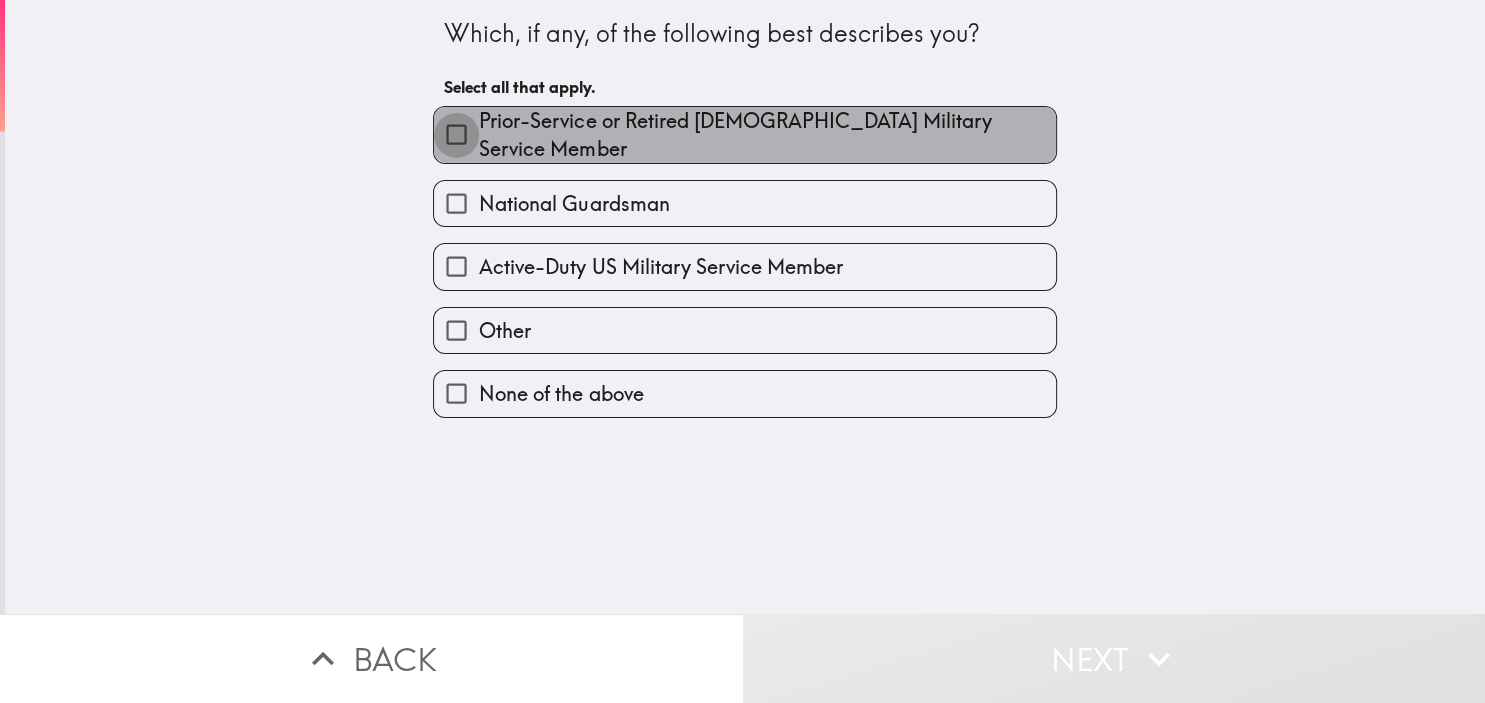 click on "Prior-Service or Retired US Military Service Member" at bounding box center [456, 134] 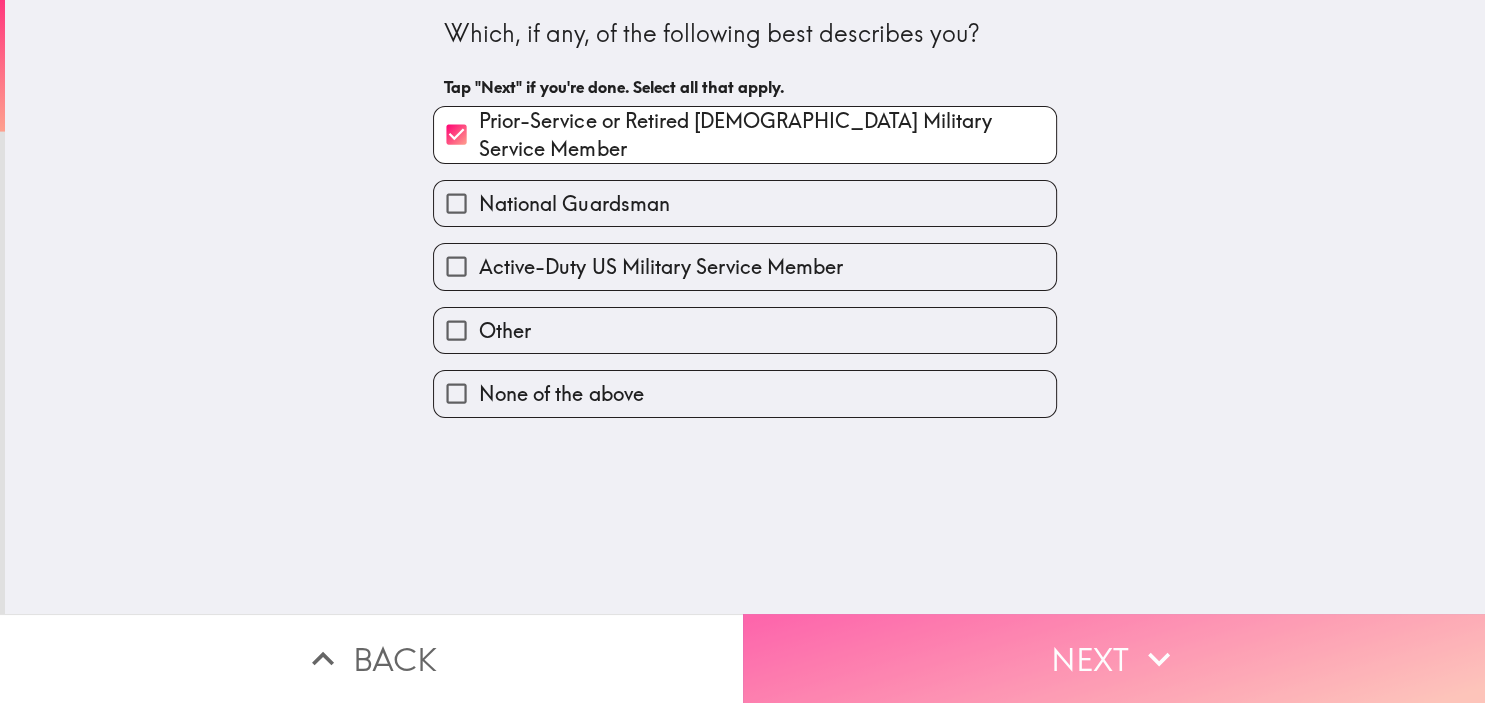 click on "Next" at bounding box center (1114, 658) 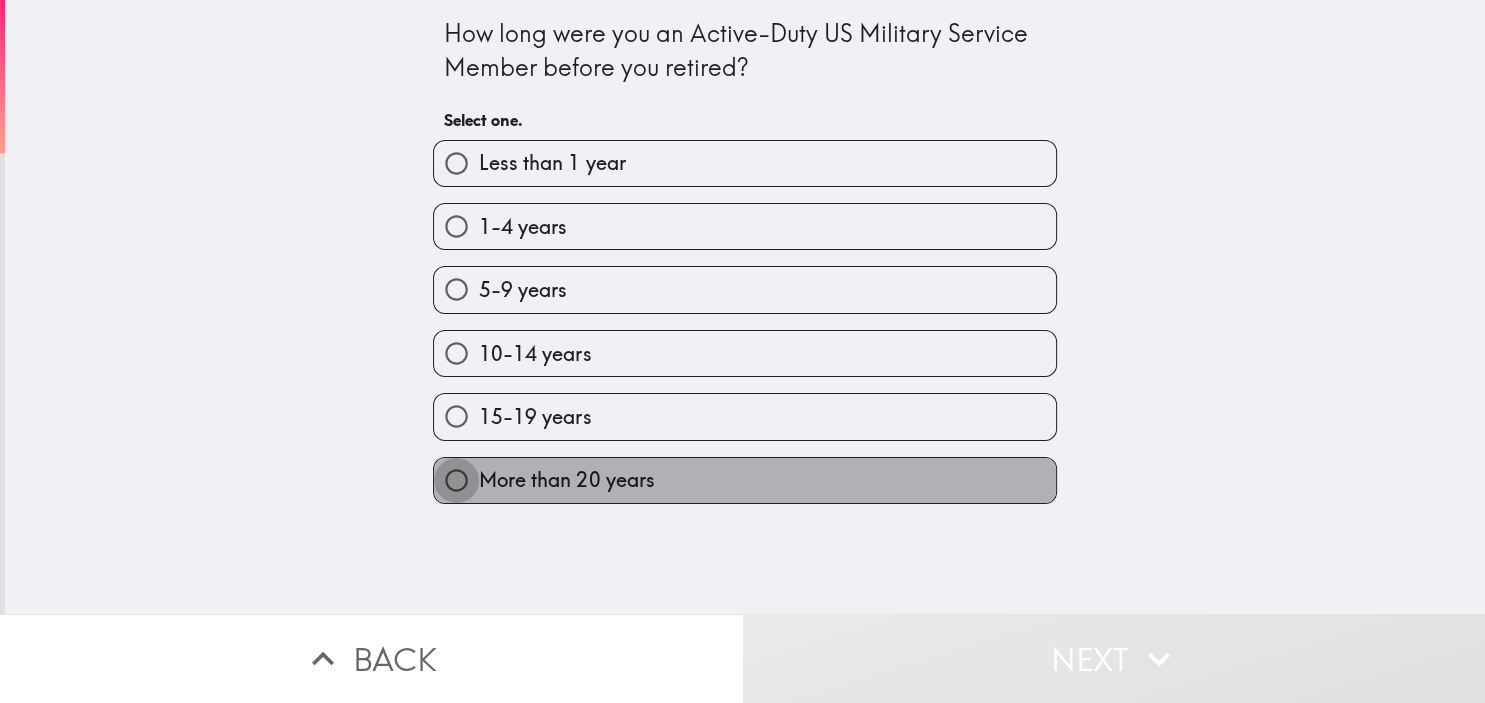 click on "More than 20 years" at bounding box center [456, 480] 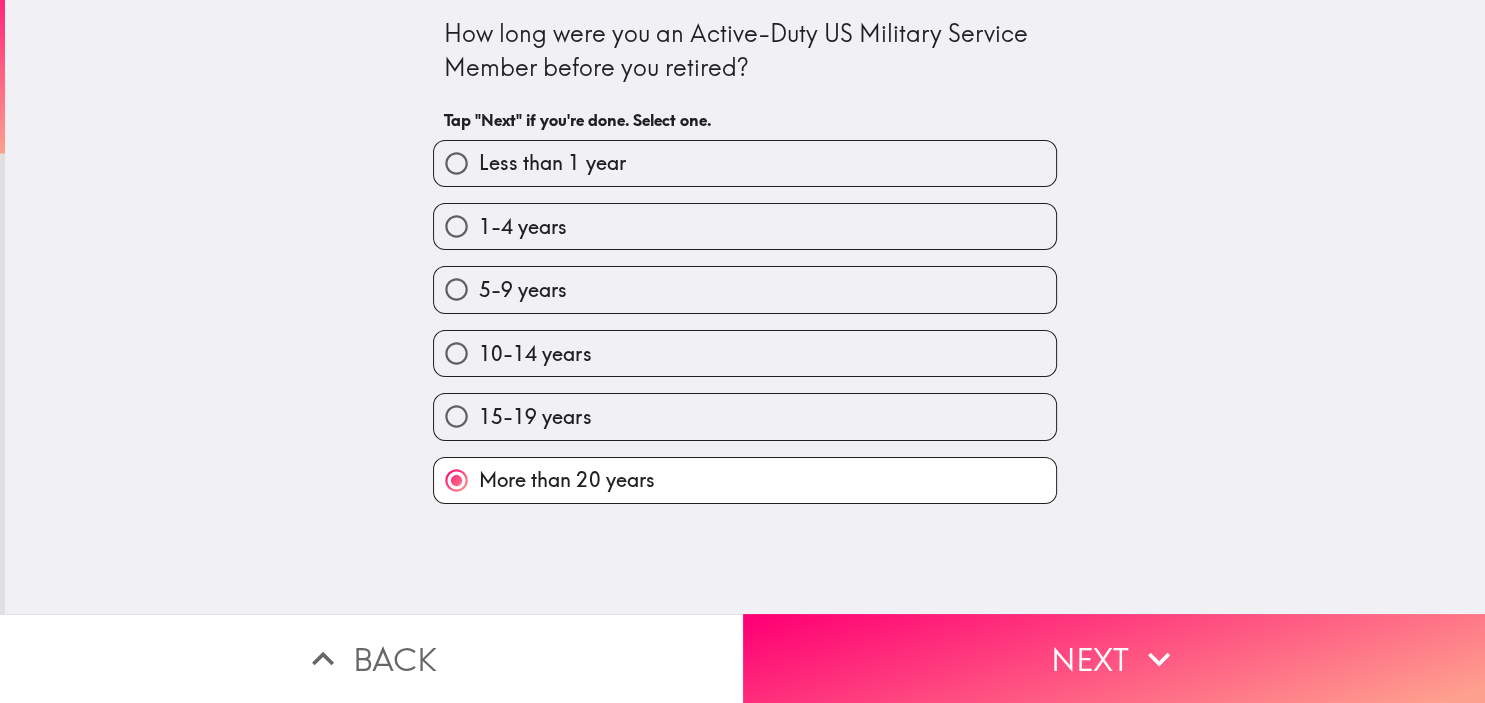click on "More than 20 years" at bounding box center (456, 480) 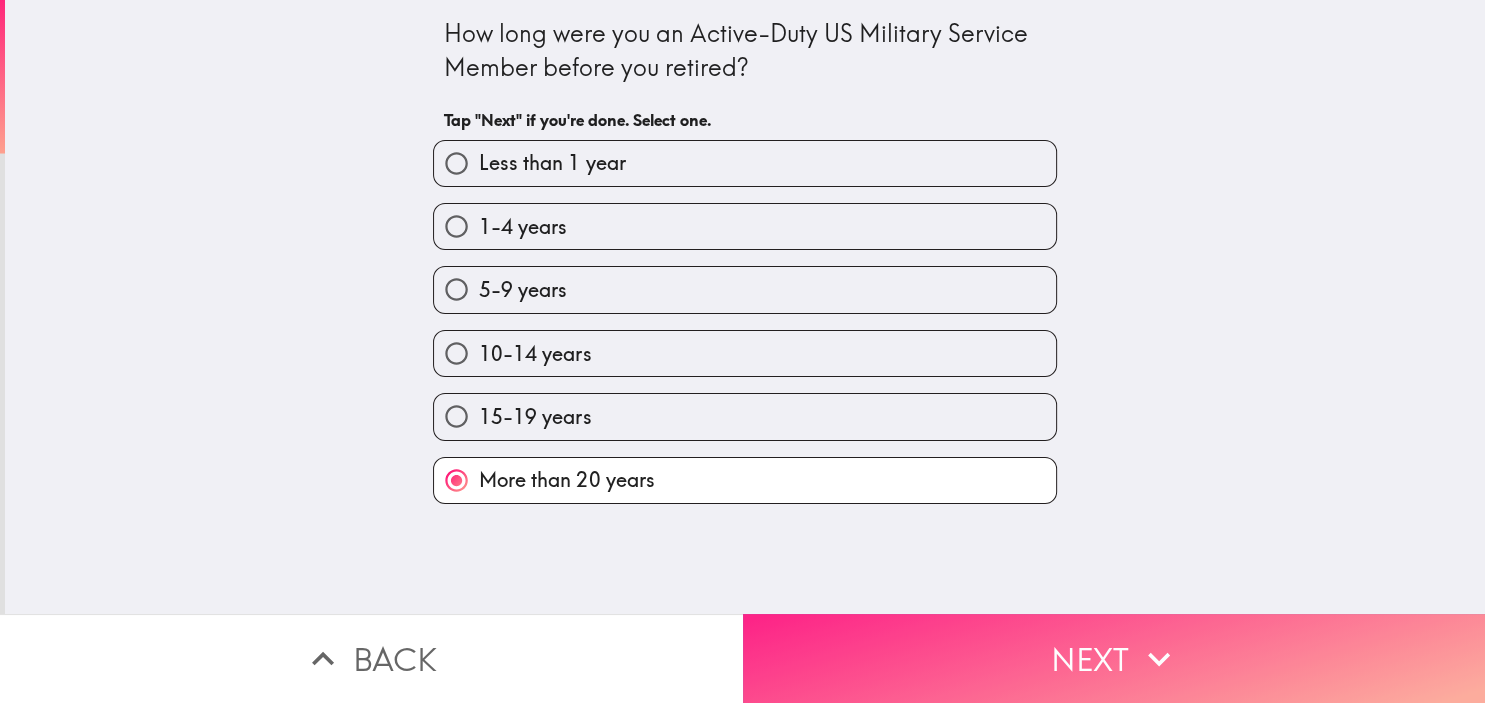 click on "Next" at bounding box center (1114, 658) 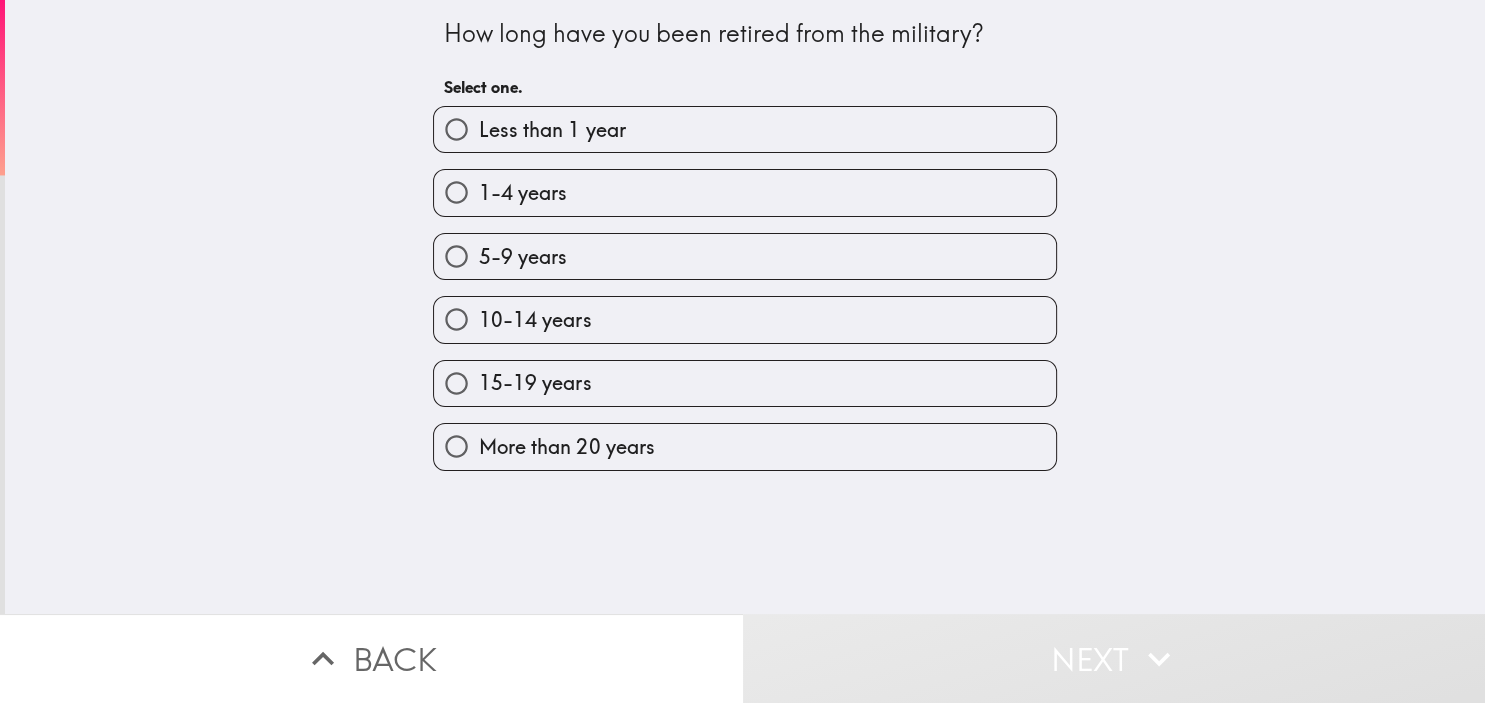 click on "1-4 years" at bounding box center [456, 192] 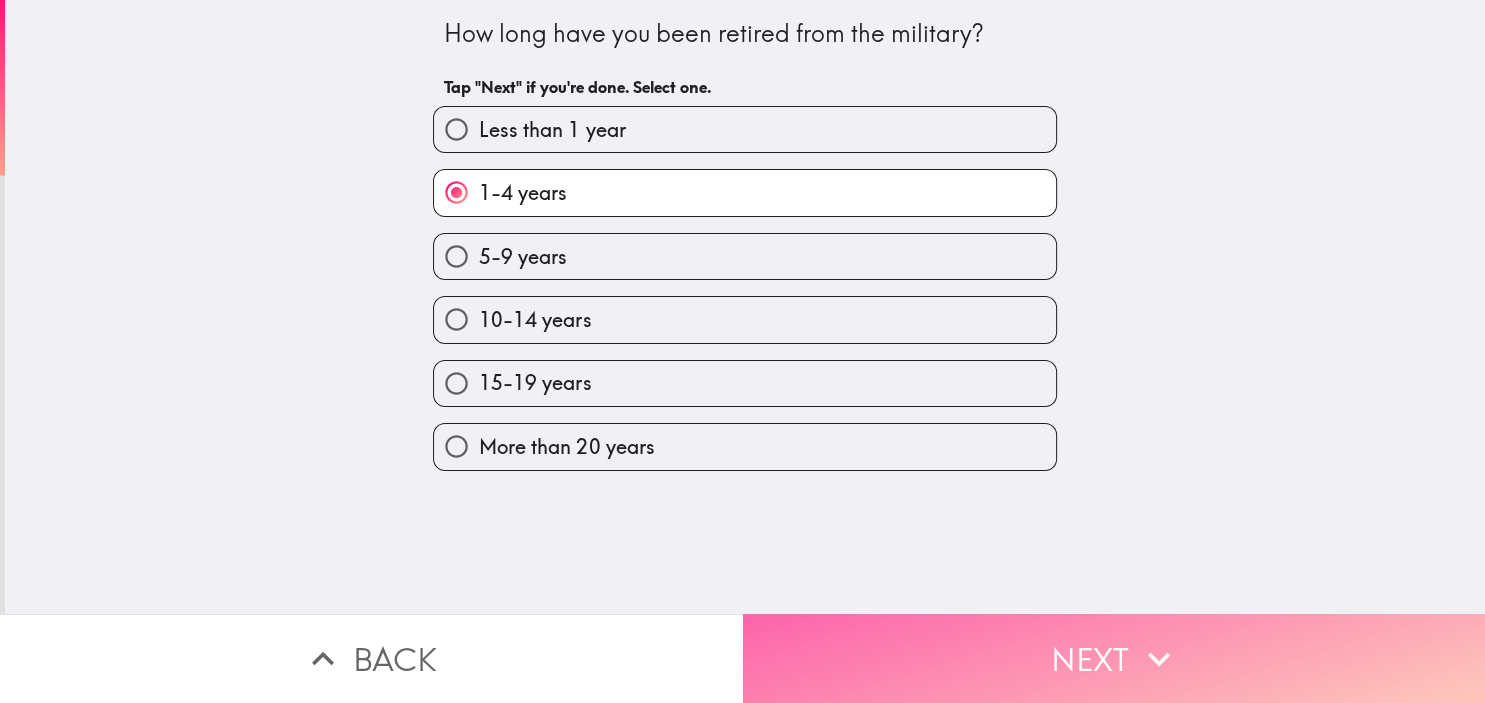 click on "Next" at bounding box center [1114, 658] 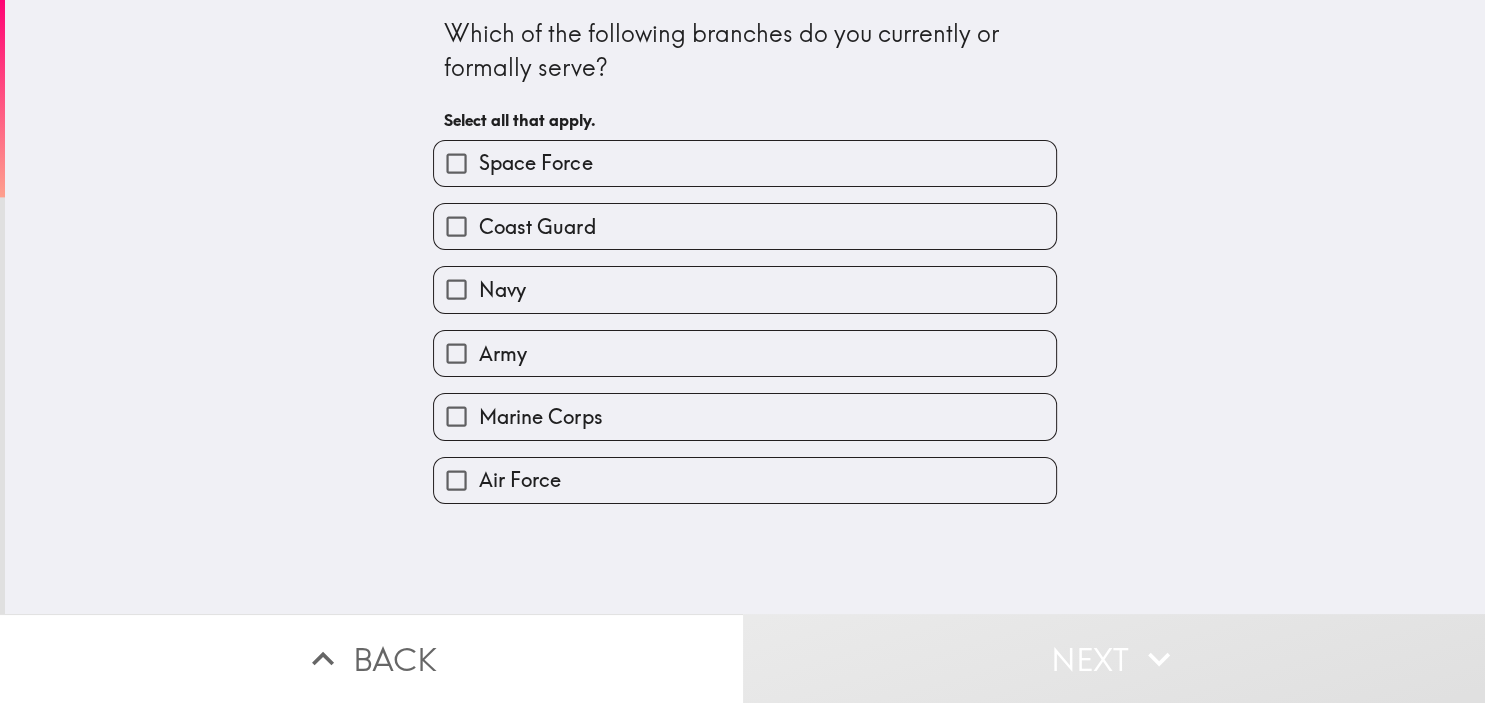 click on "Army" at bounding box center (456, 353) 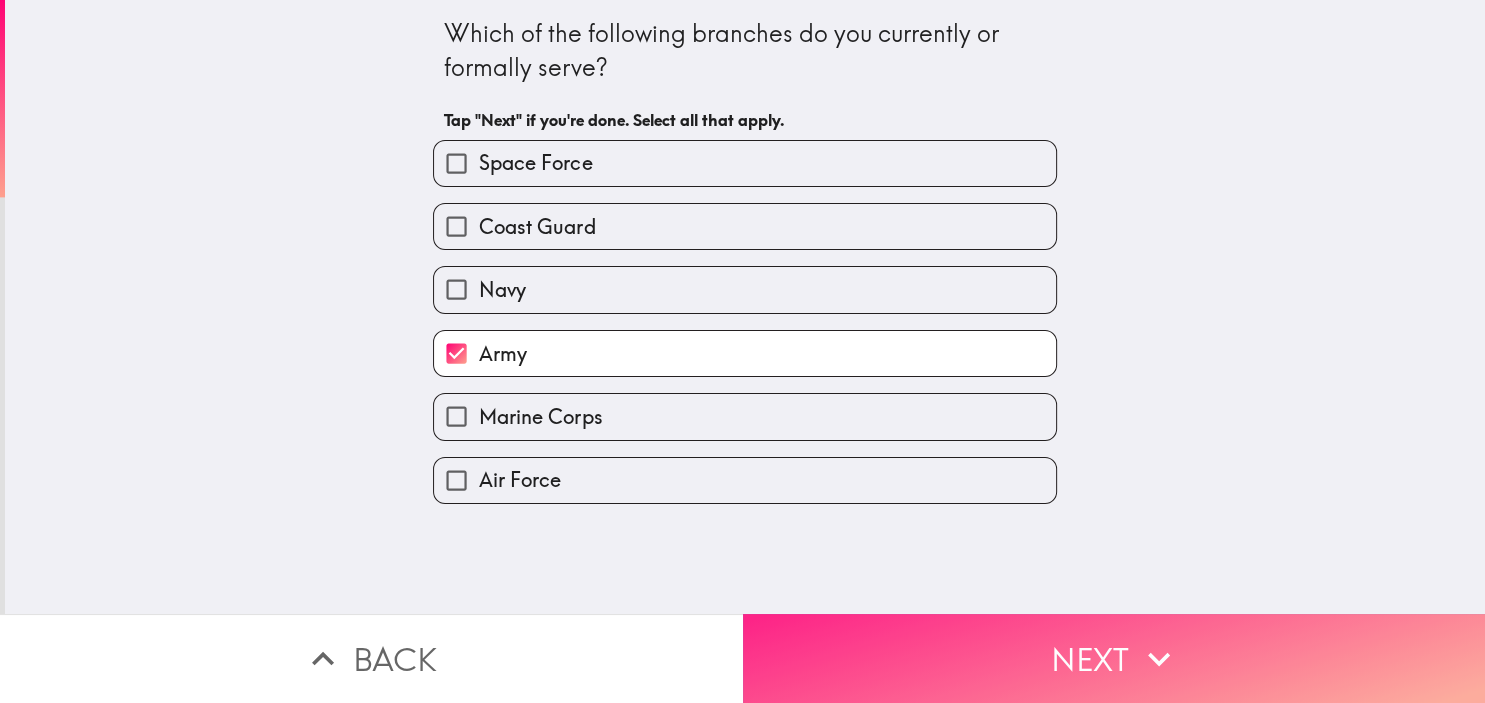 click on "Next" at bounding box center [1114, 658] 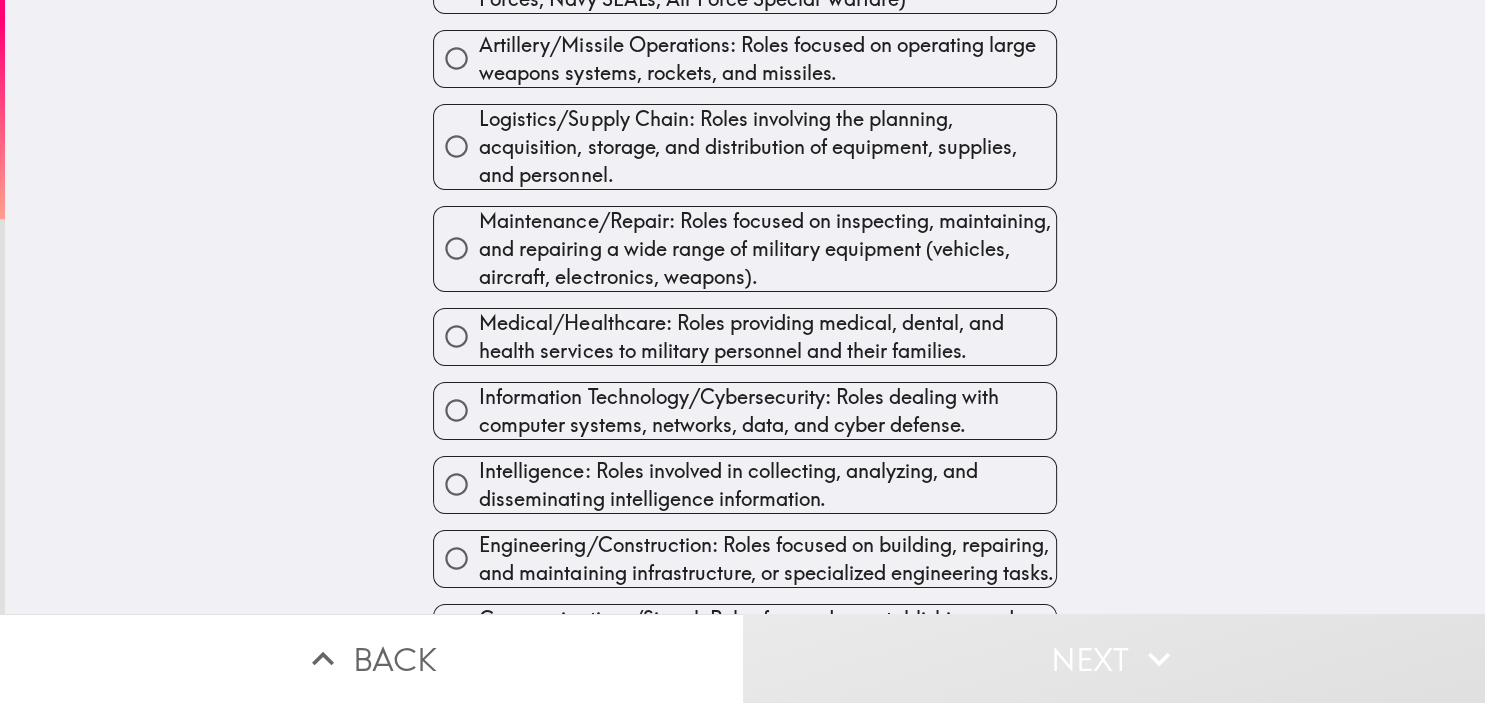 scroll, scrollTop: 522, scrollLeft: 0, axis: vertical 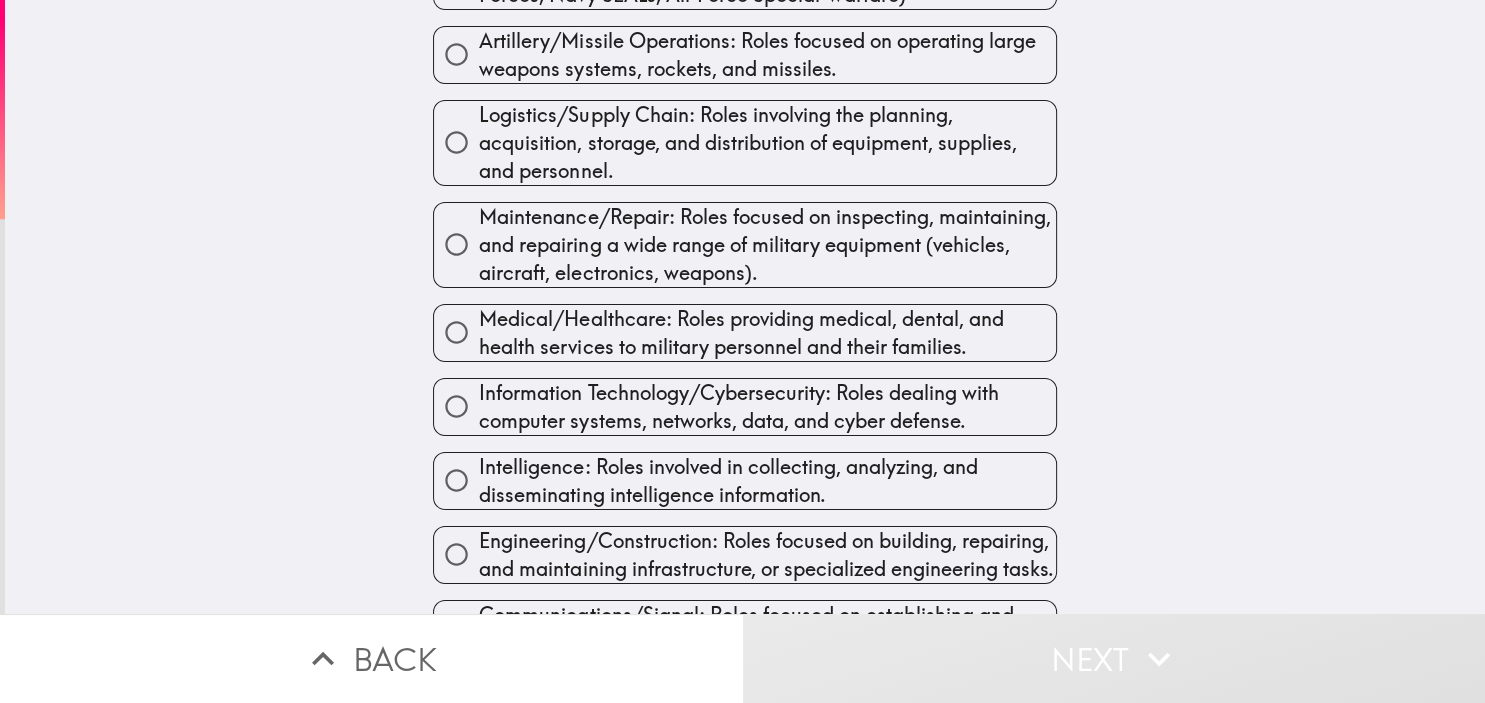 click on "Medical/Healthcare: Roles providing medical, dental, and health services to military personnel and their families." at bounding box center [456, 332] 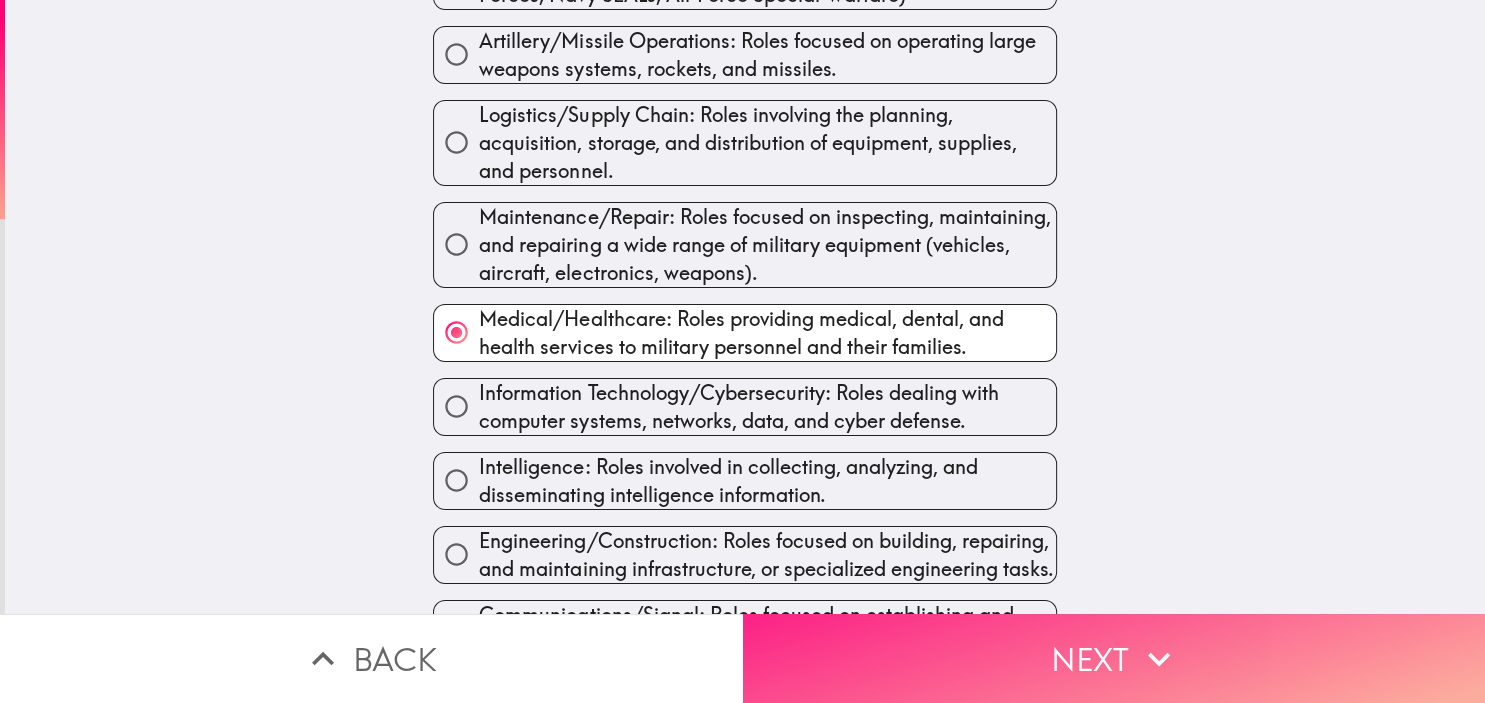click 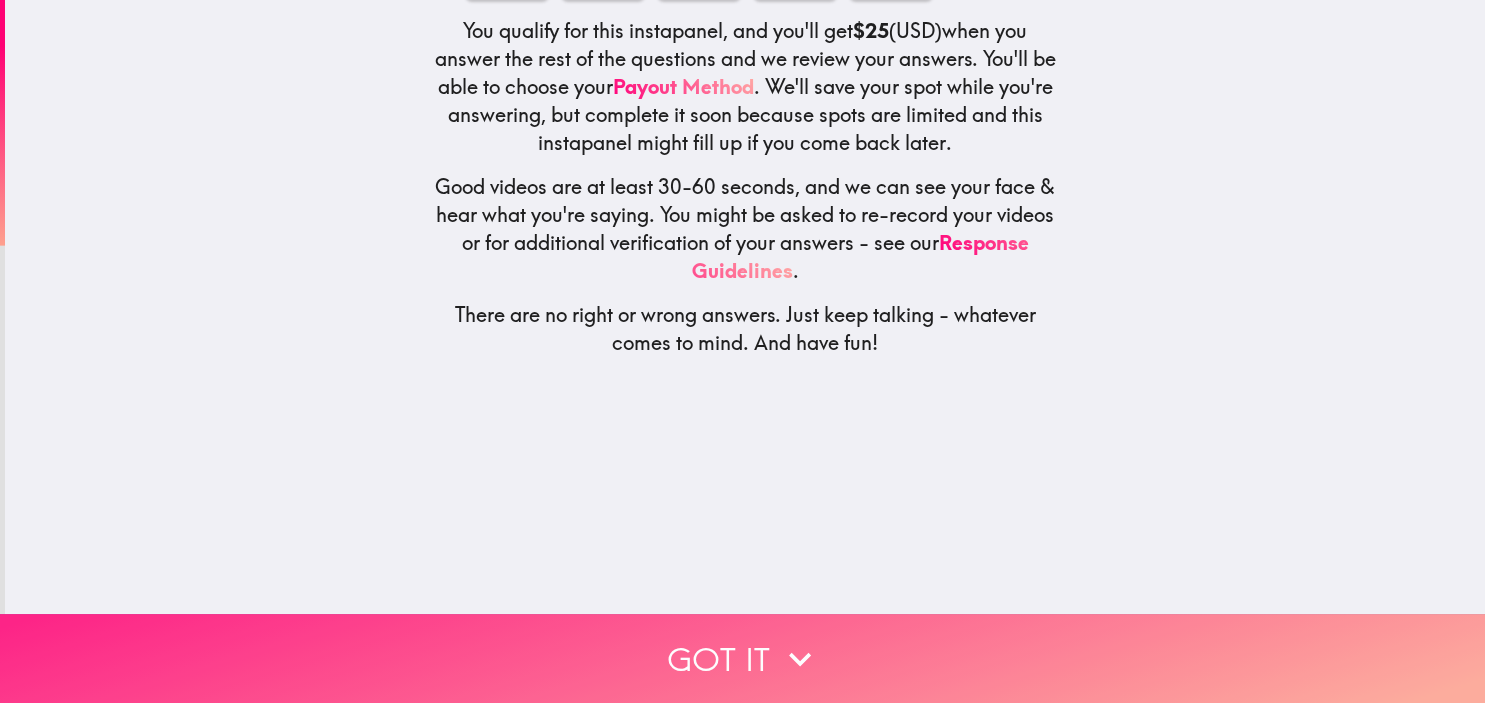 scroll, scrollTop: 0, scrollLeft: 0, axis: both 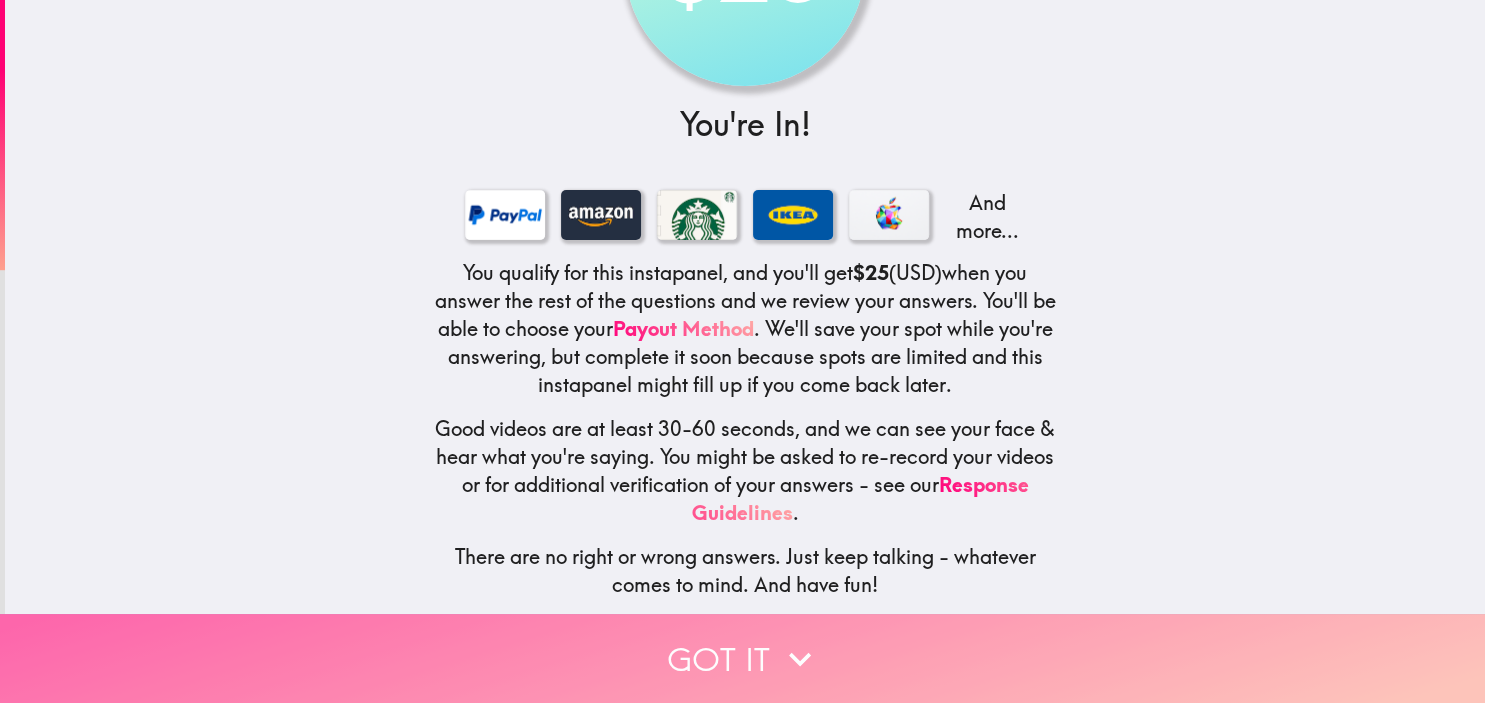 click 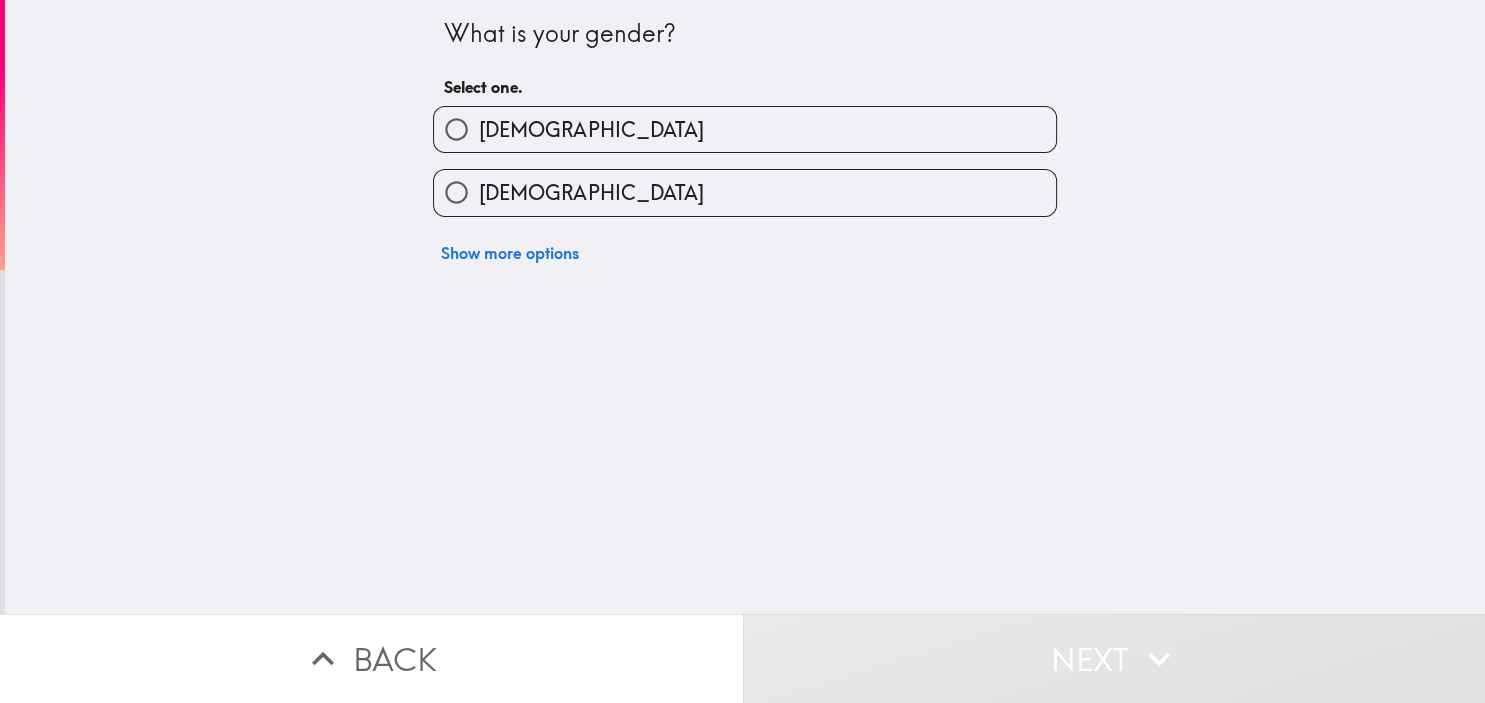 scroll, scrollTop: 0, scrollLeft: 0, axis: both 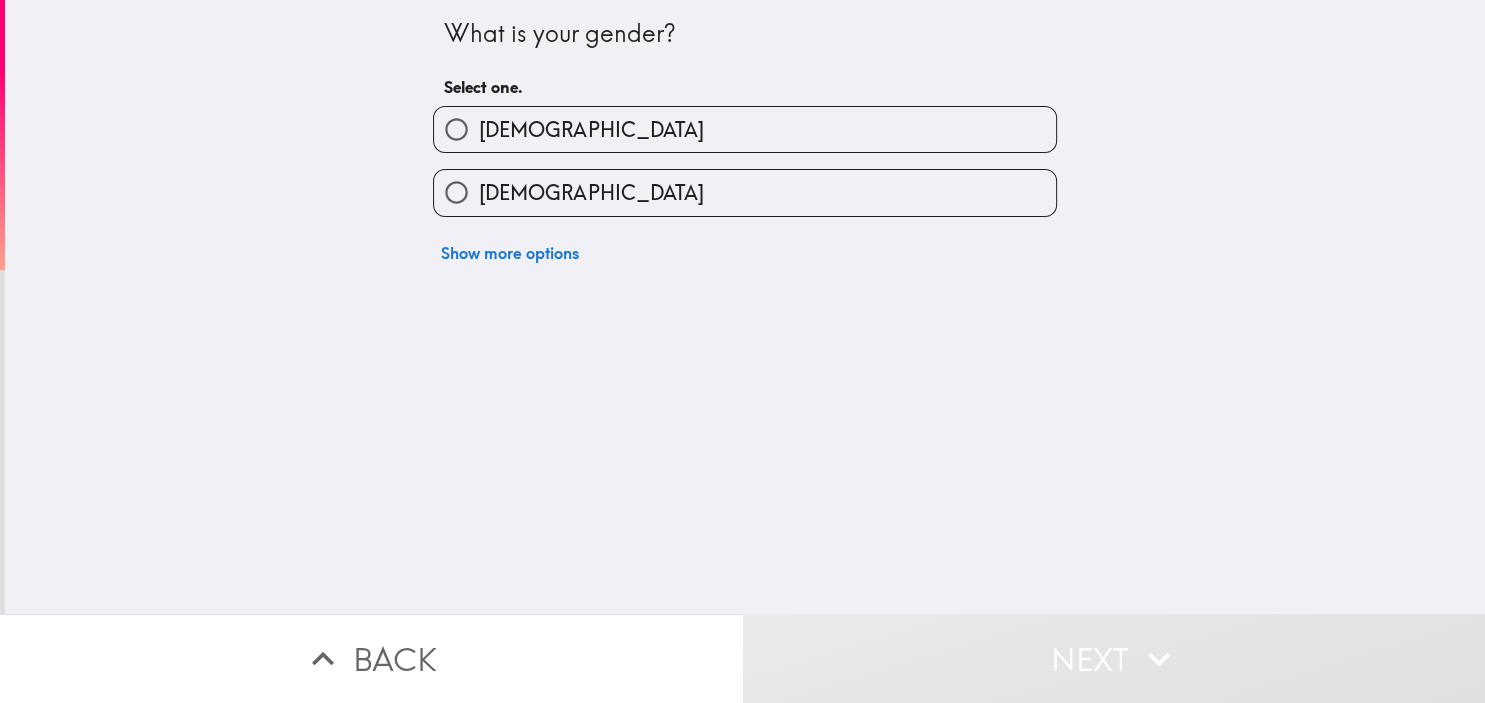 click on "Male" at bounding box center (456, 129) 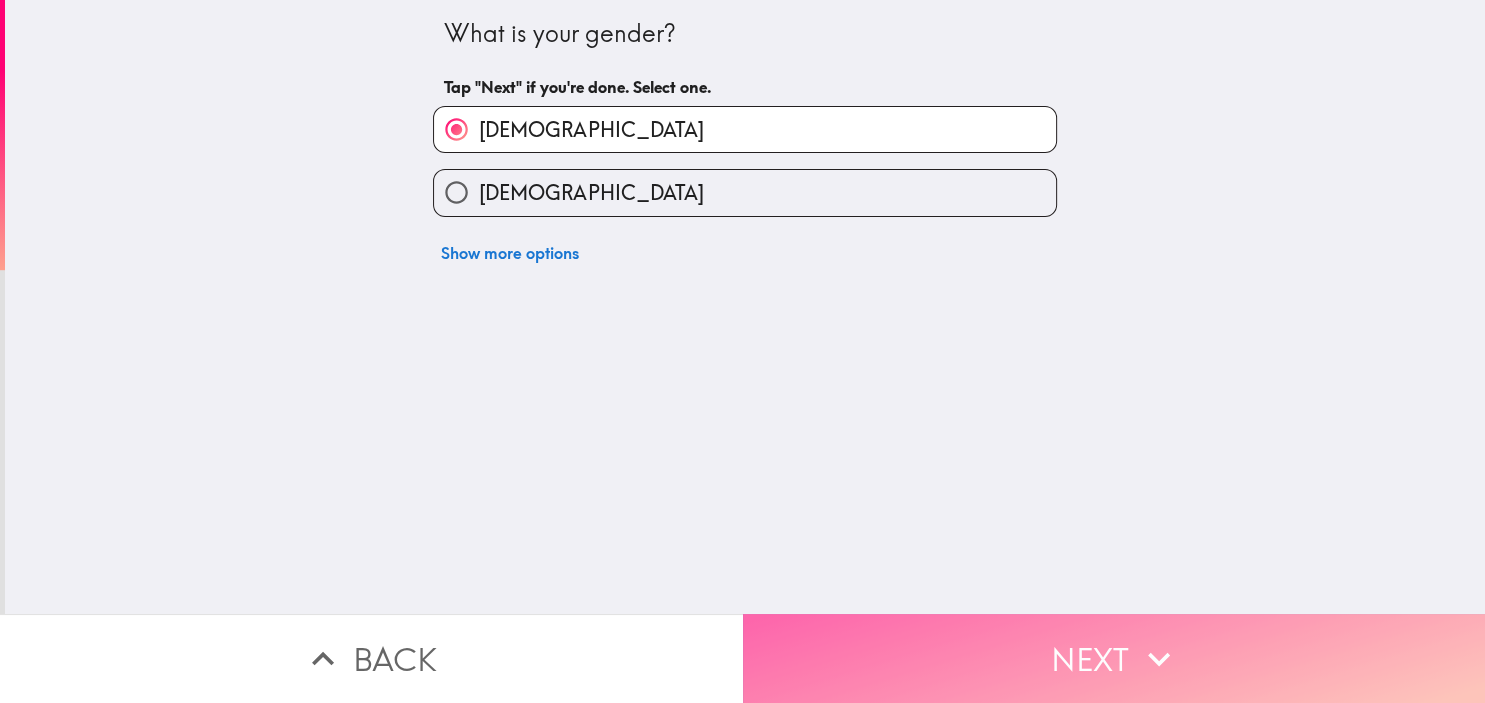 click on "Next" at bounding box center (1114, 658) 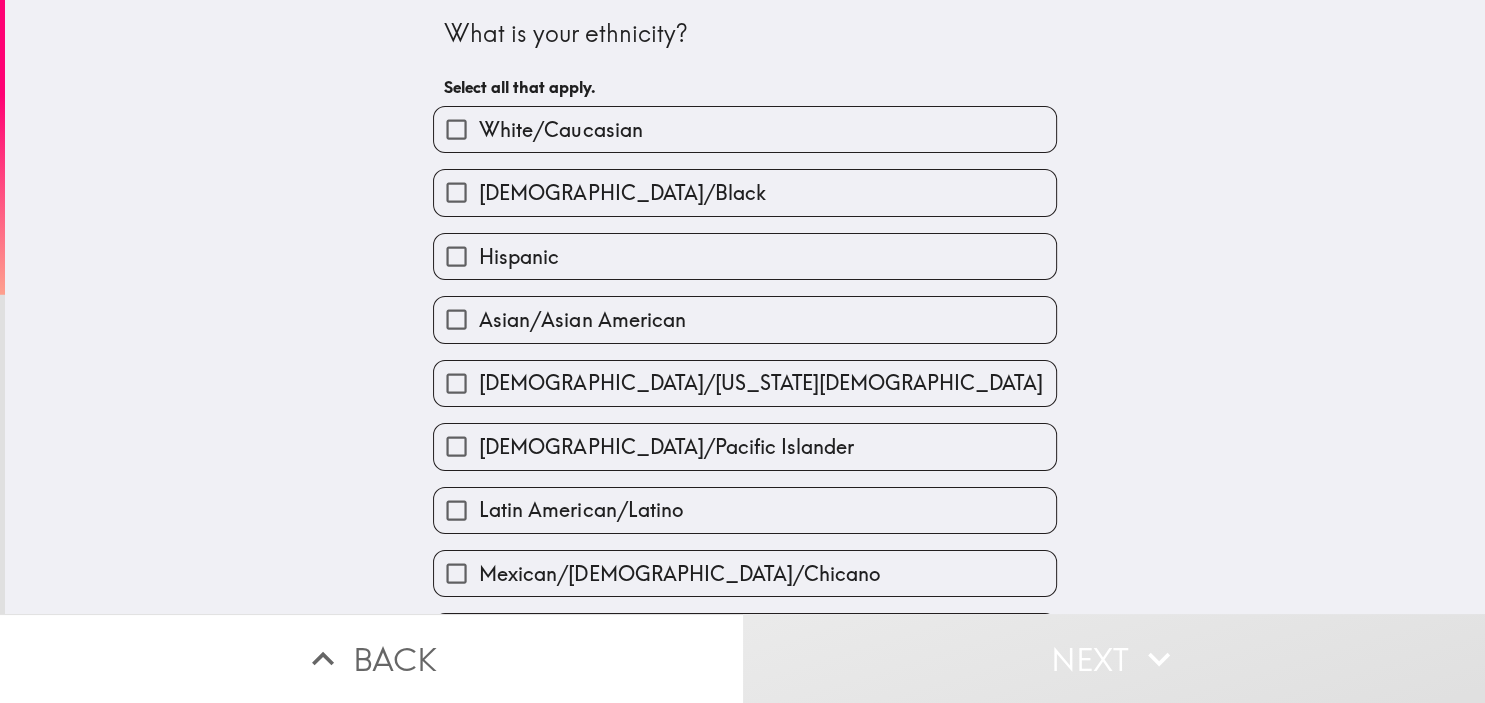 click on "White/Caucasian" at bounding box center (456, 129) 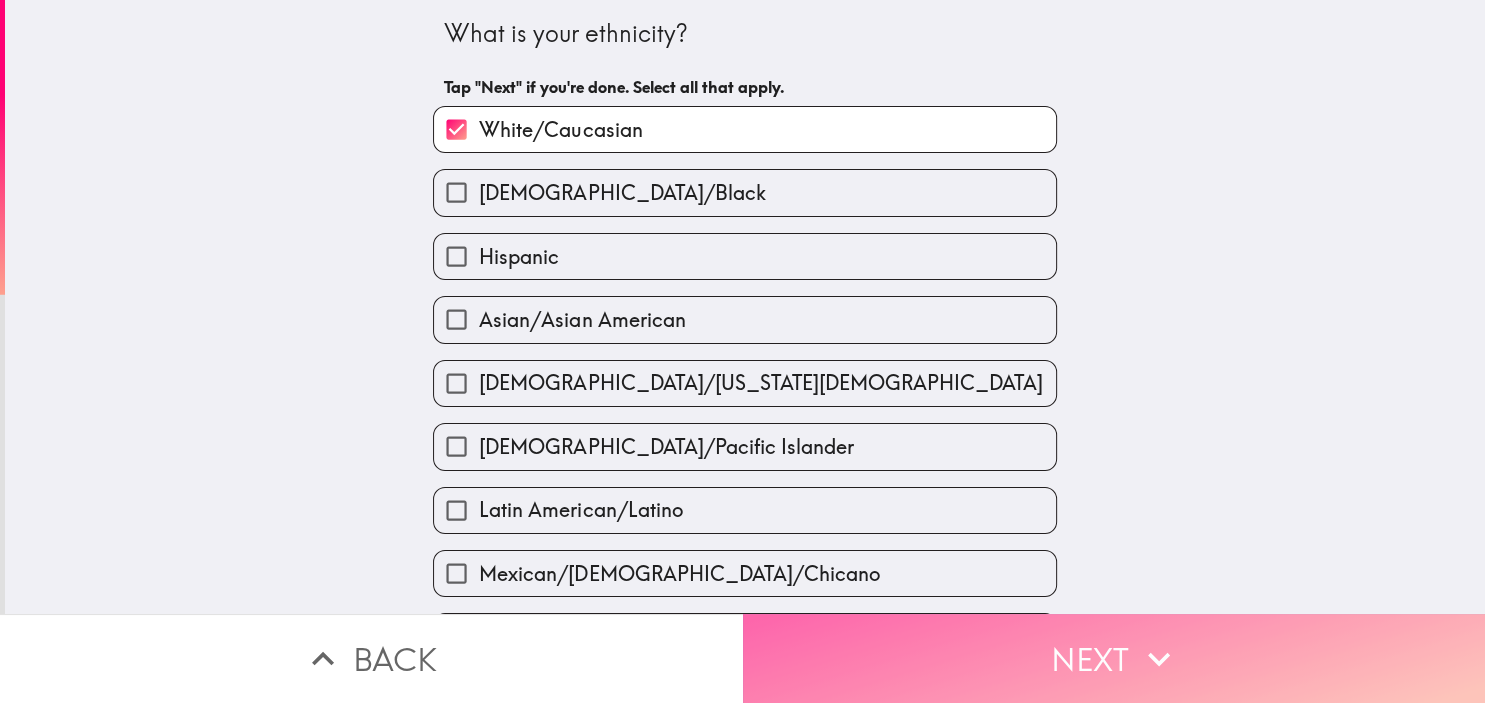 click on "Next" at bounding box center [1114, 658] 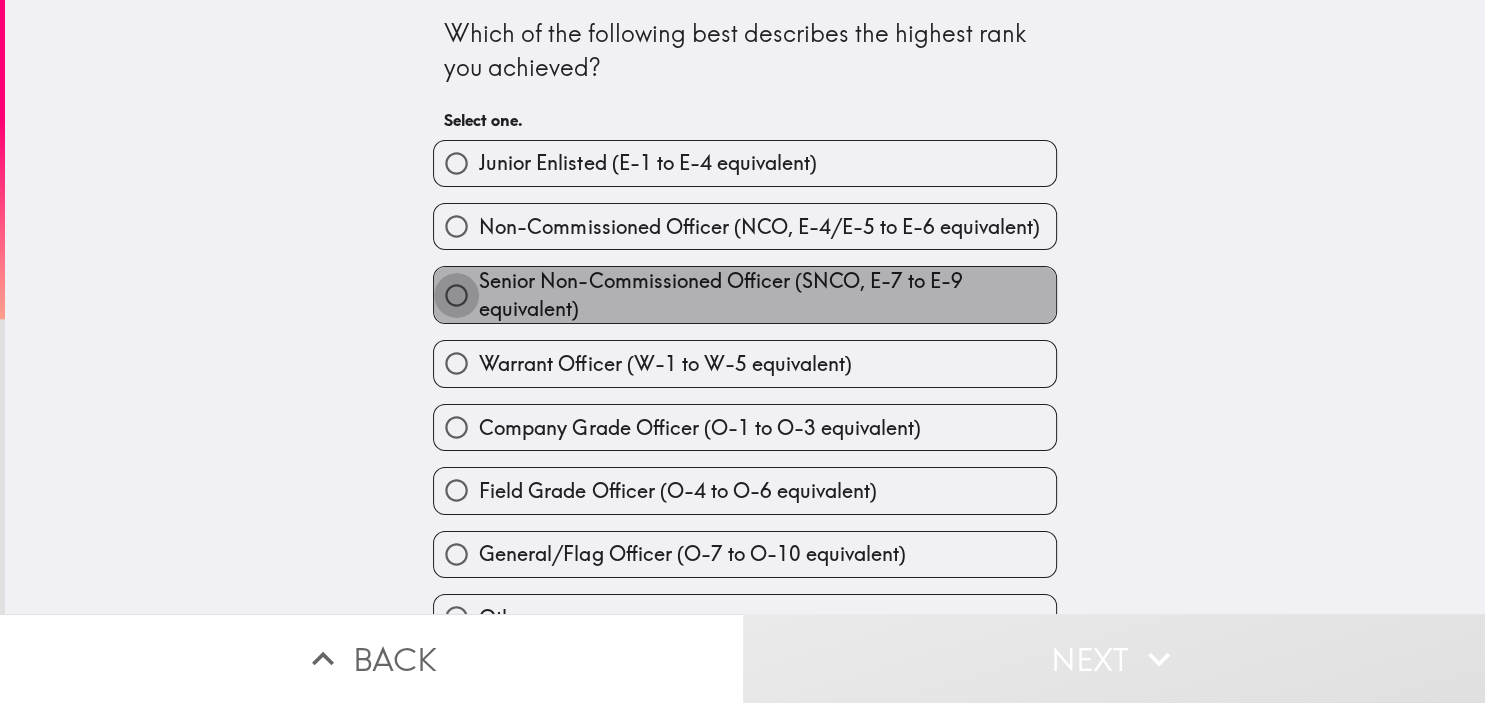 click on "Senior Non-Commissioned Officer (SNCO, E-7 to E-9 equivalent)" at bounding box center [456, 295] 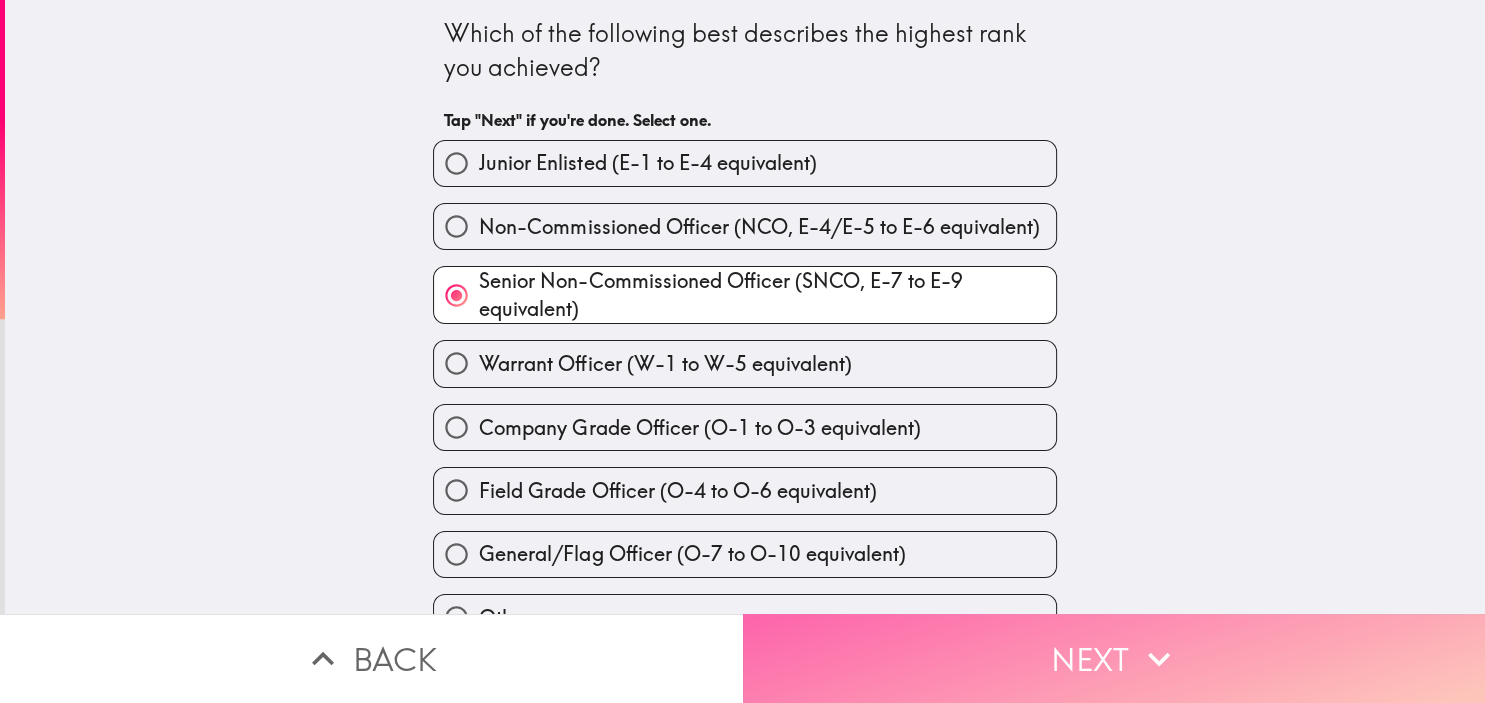 click on "Next" at bounding box center (1114, 658) 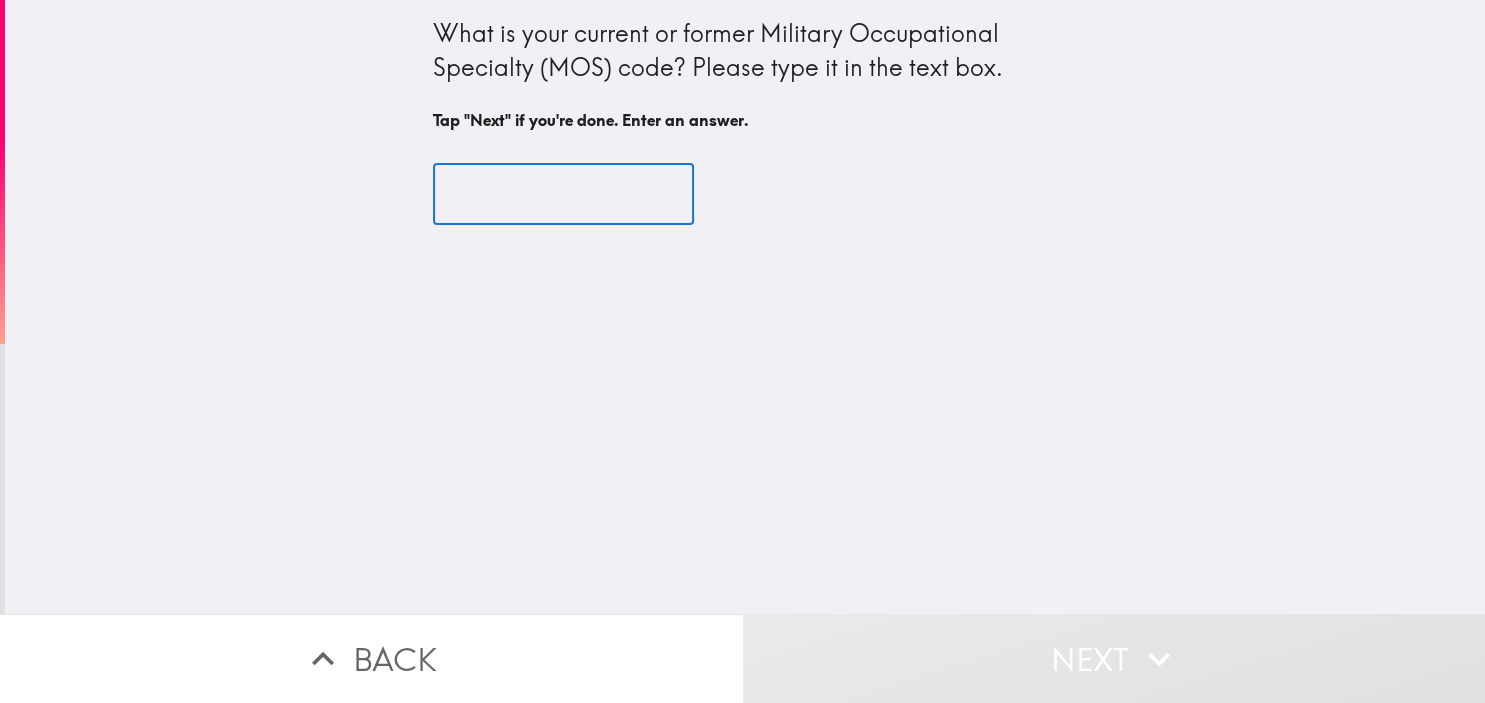 click at bounding box center (563, 195) 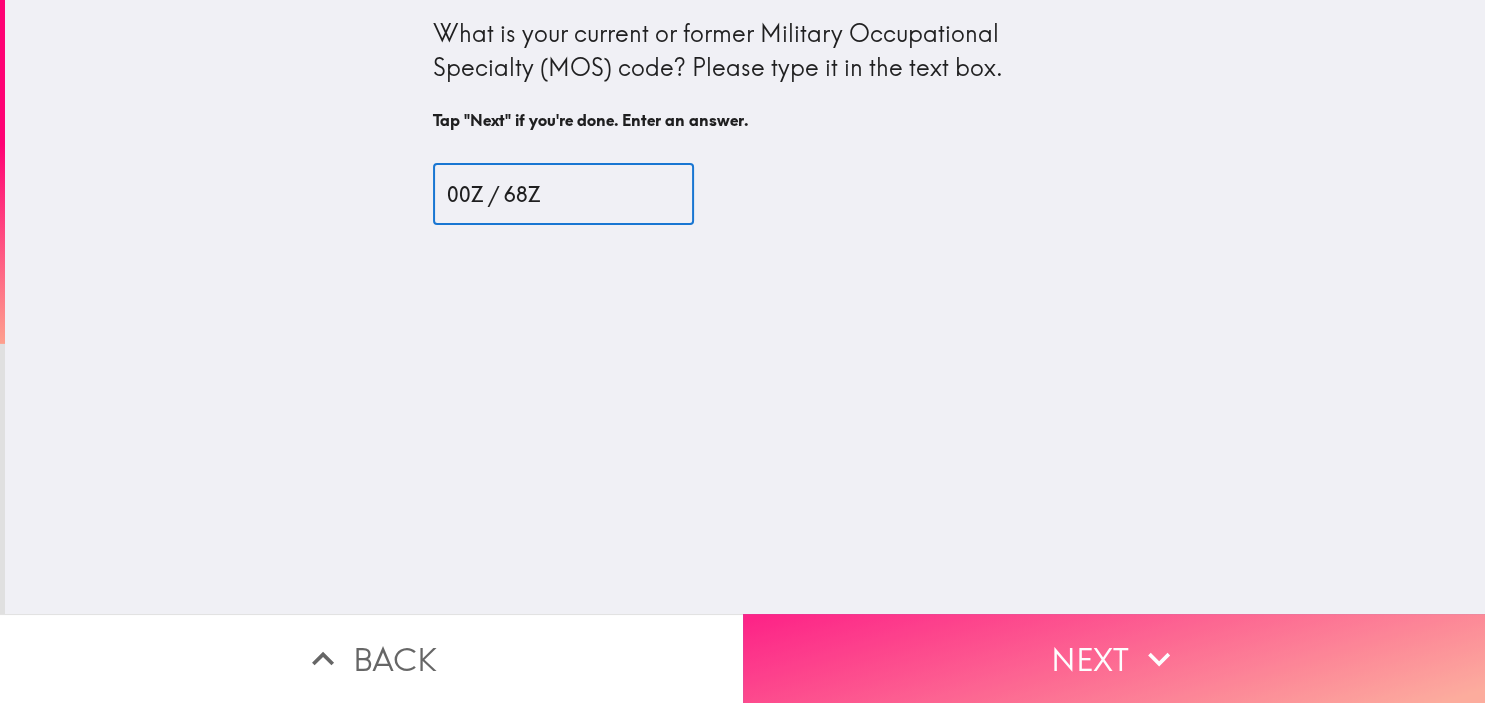 type on "00Z / 68Z" 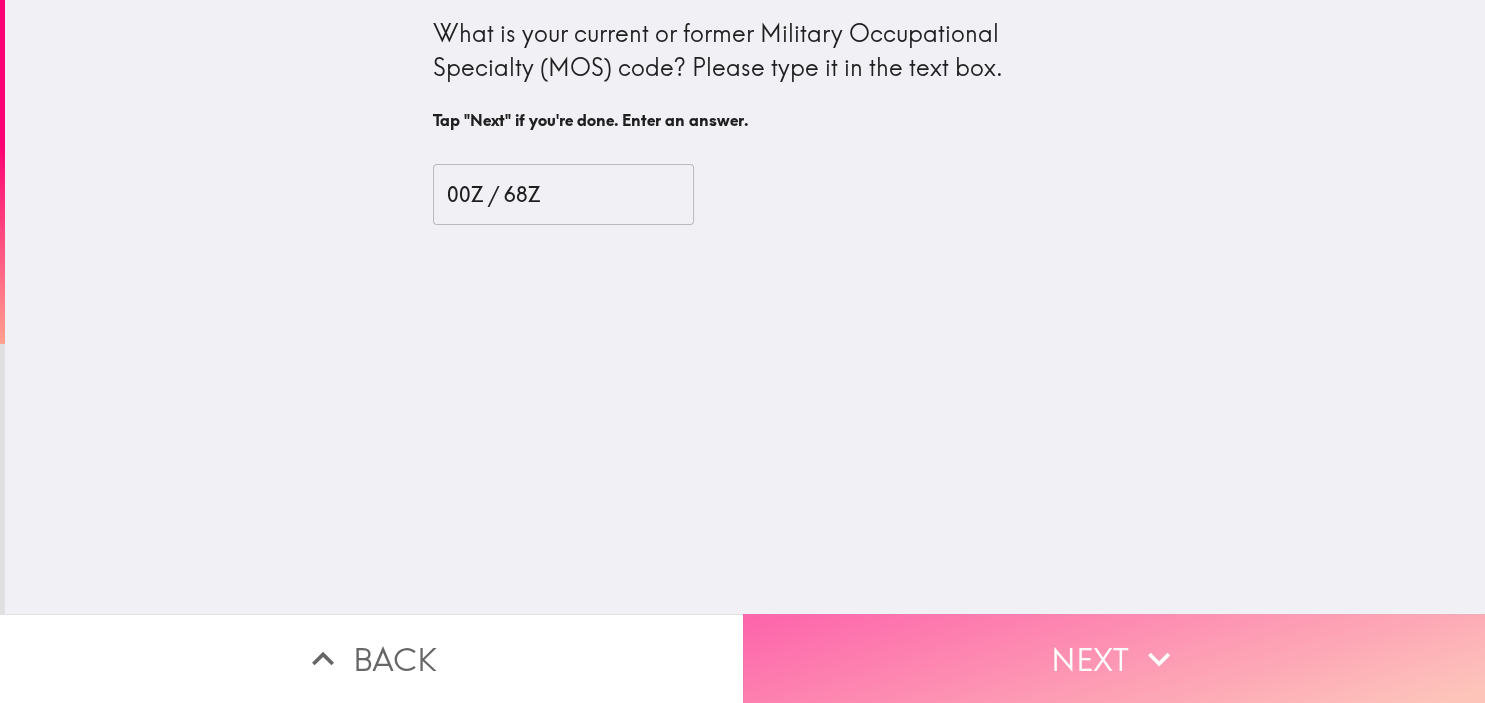 click on "Next" at bounding box center [1114, 658] 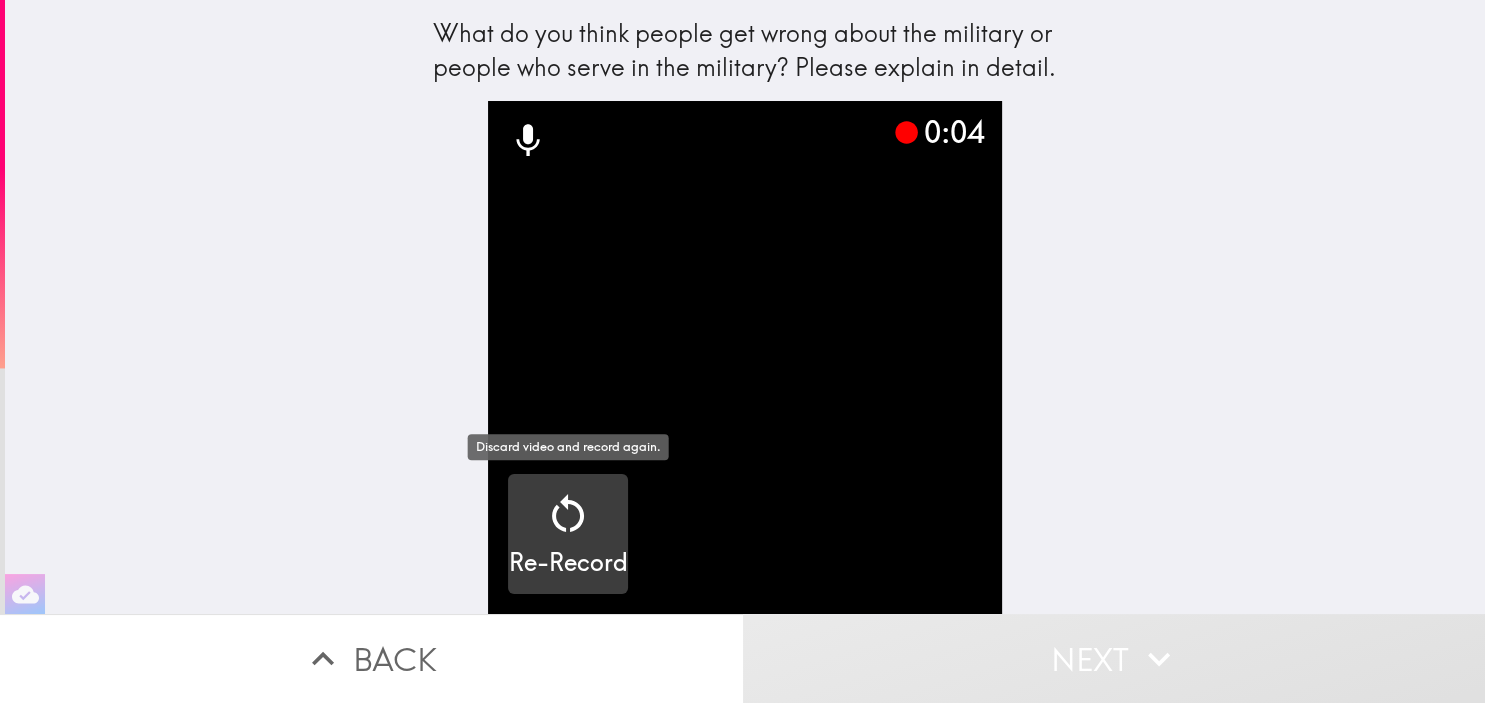 click 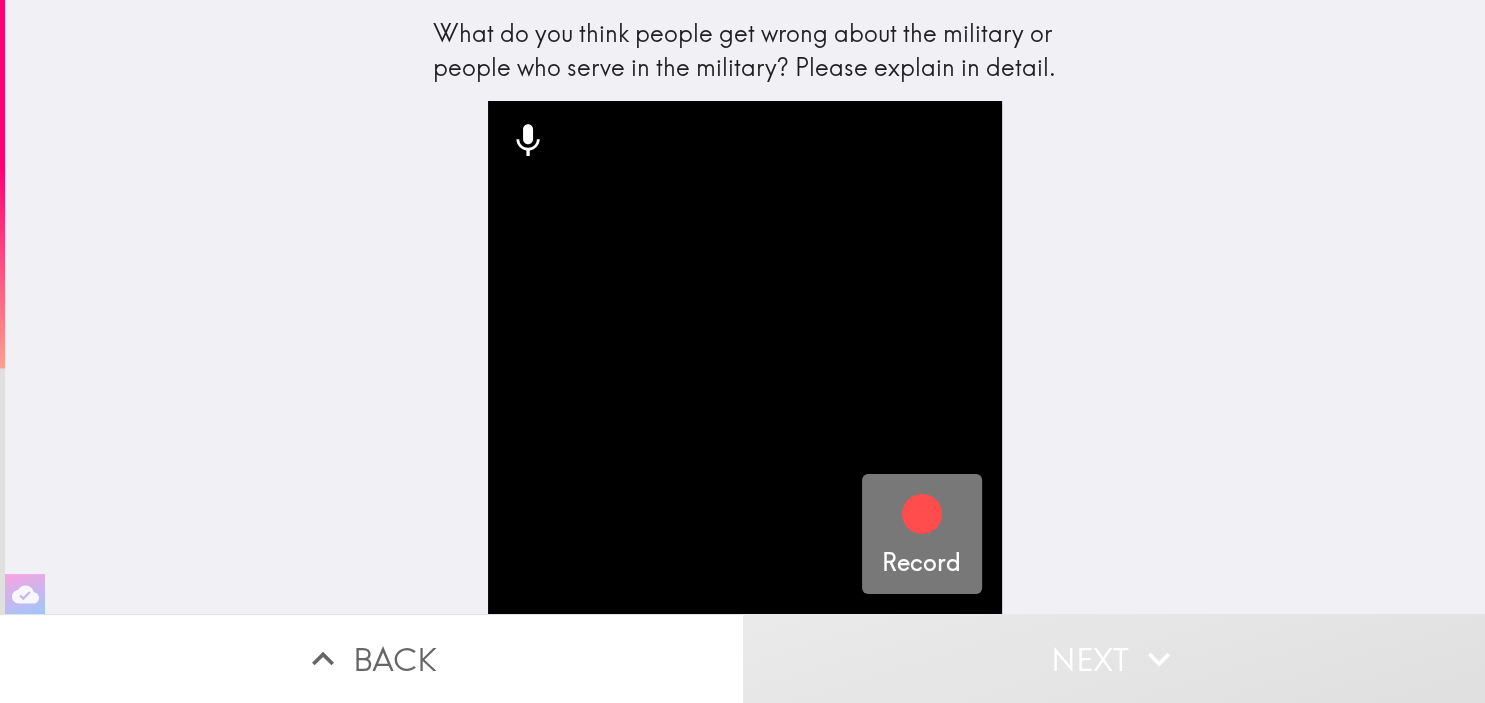 click 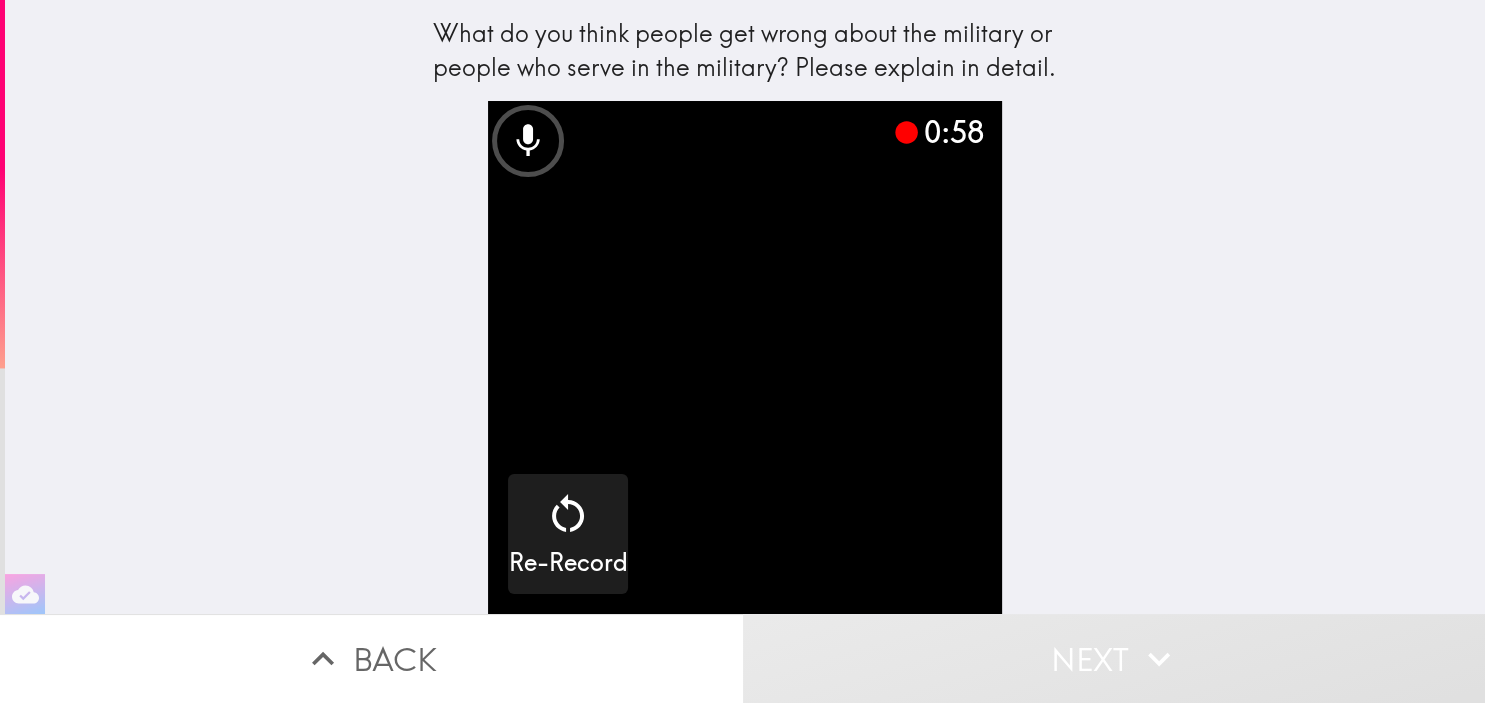 click 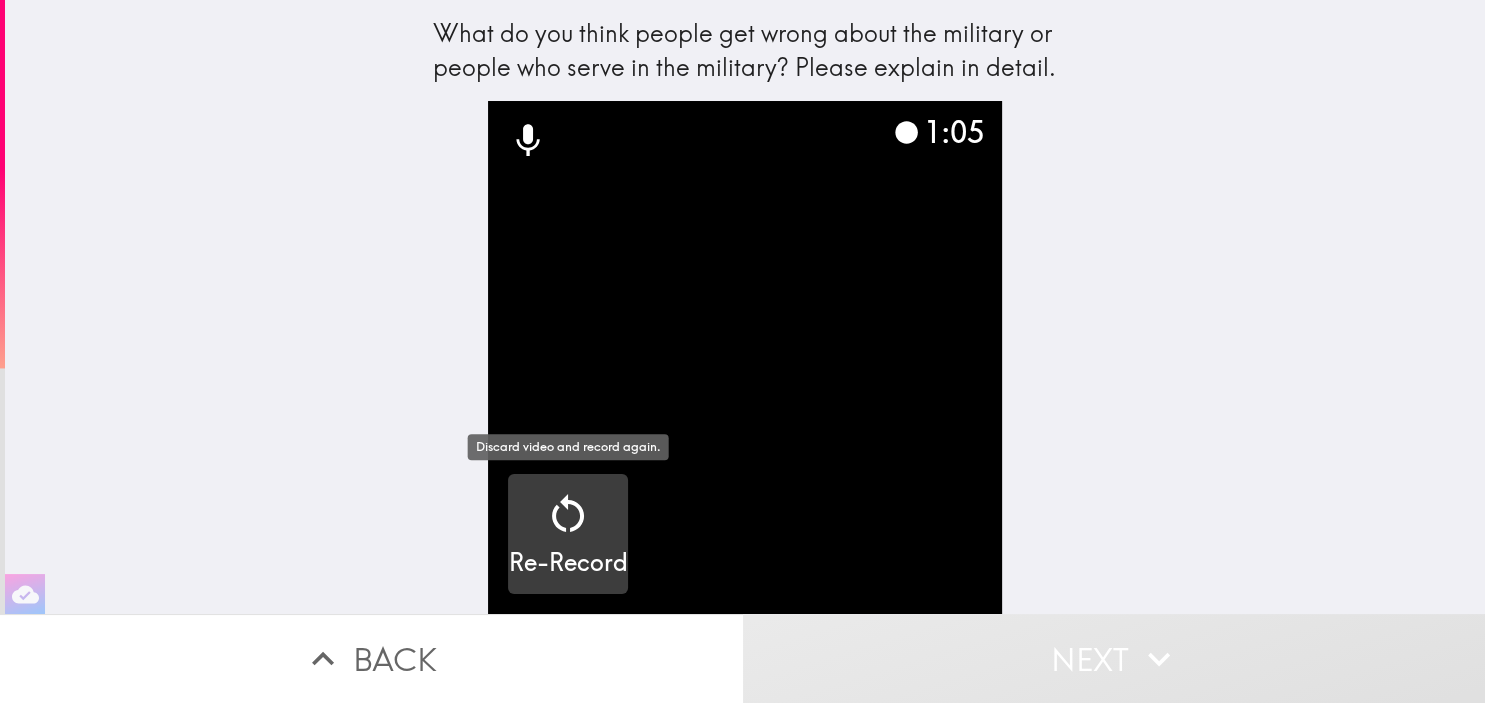 click 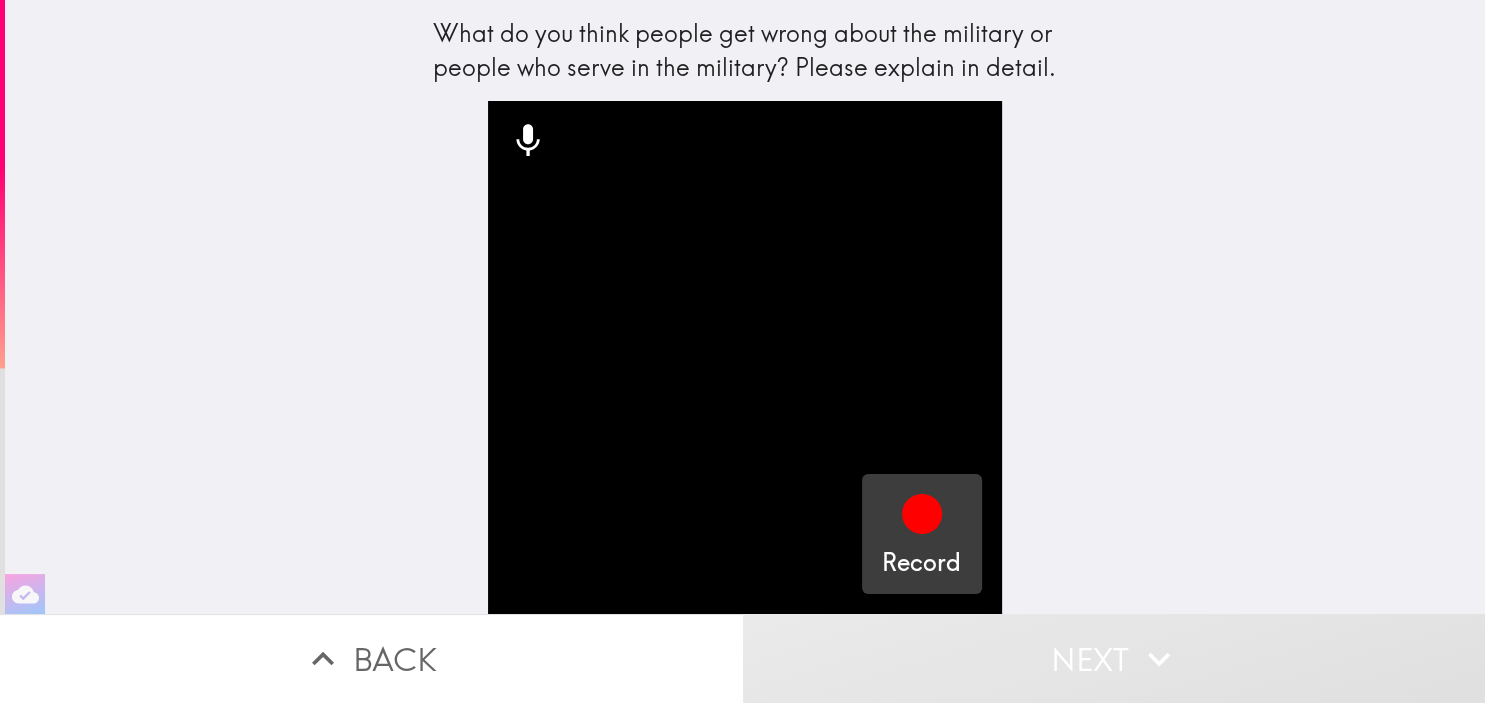 click 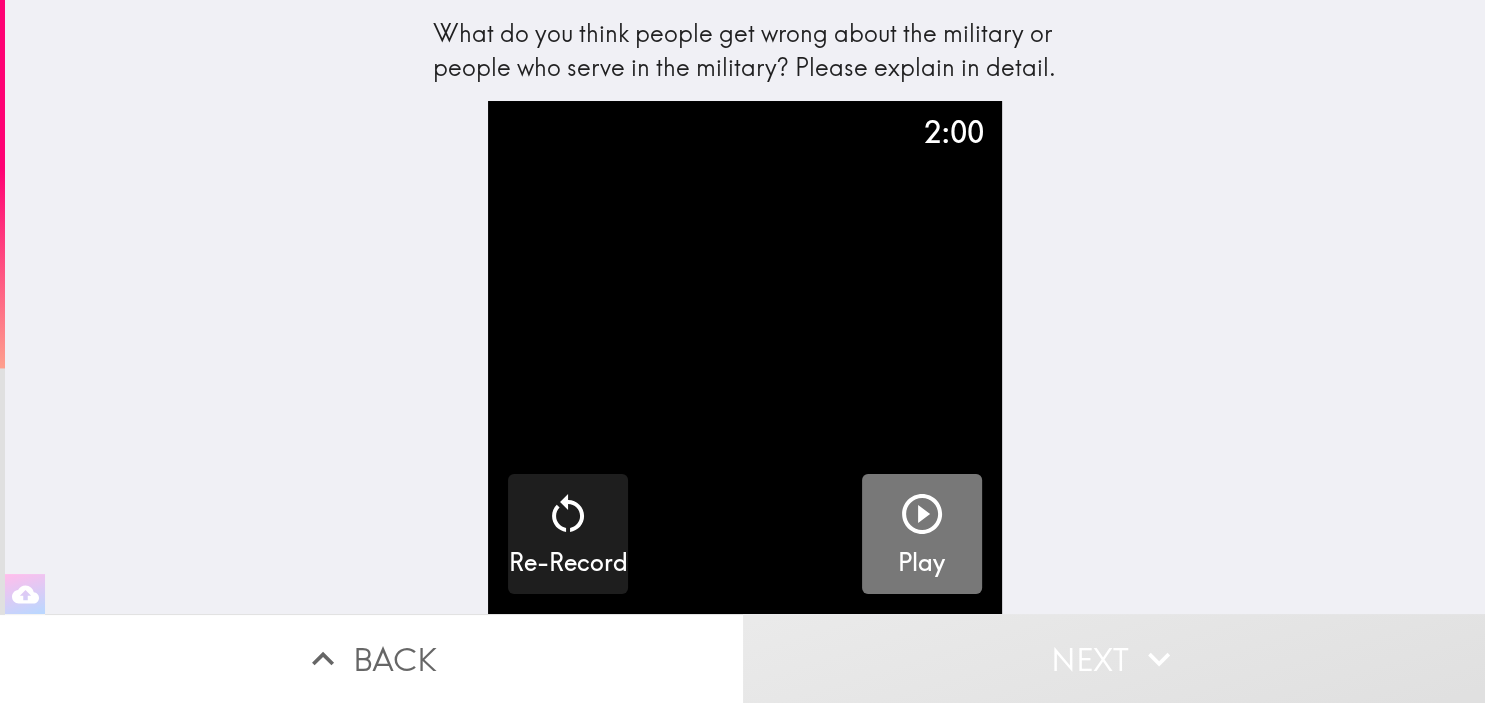 click 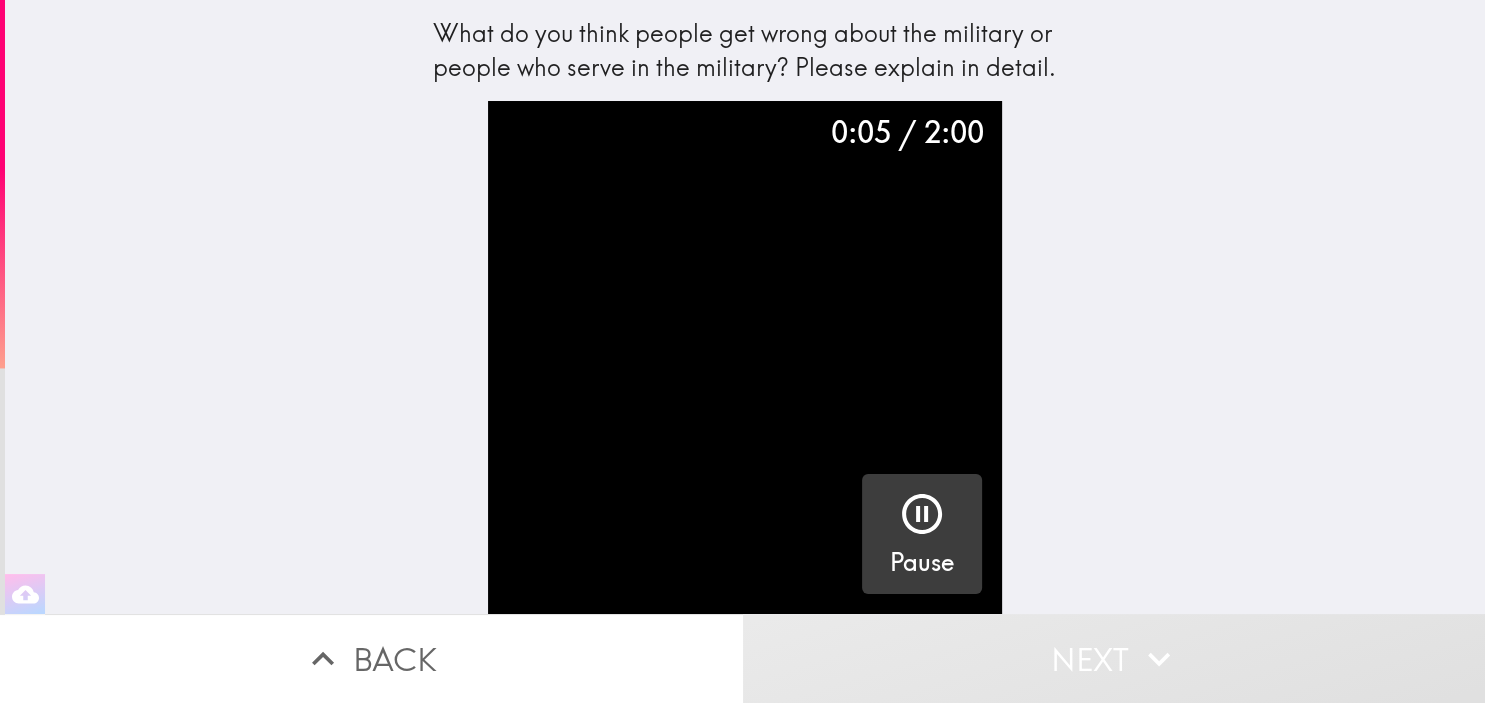 type 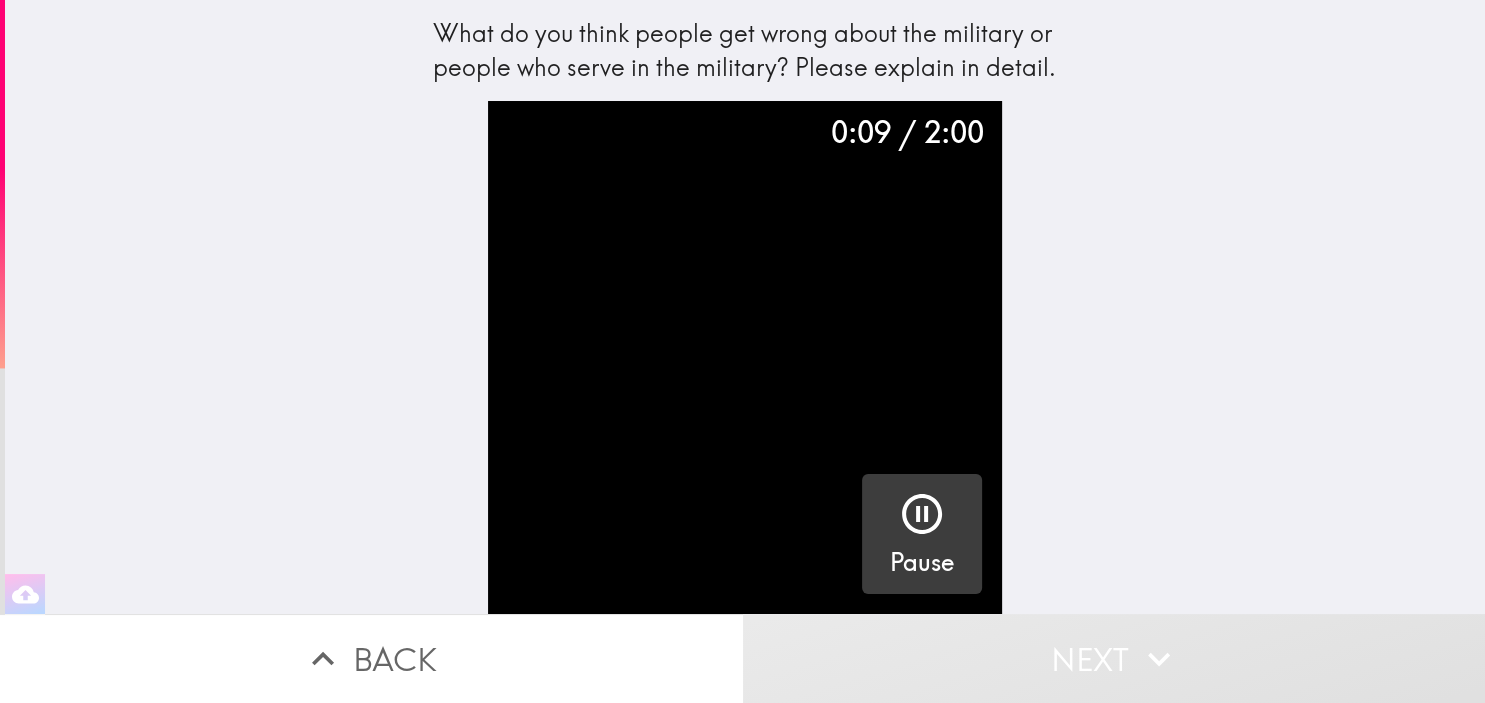 click 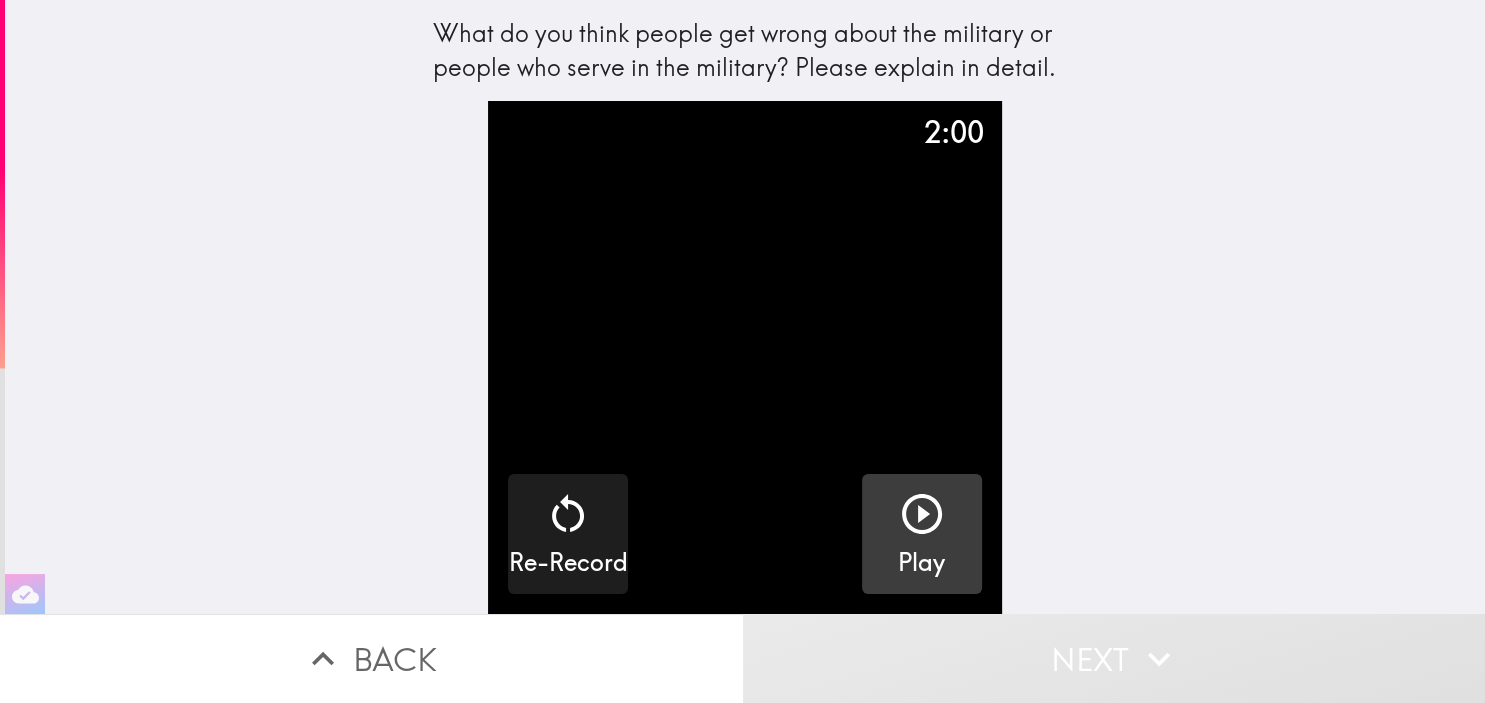 click 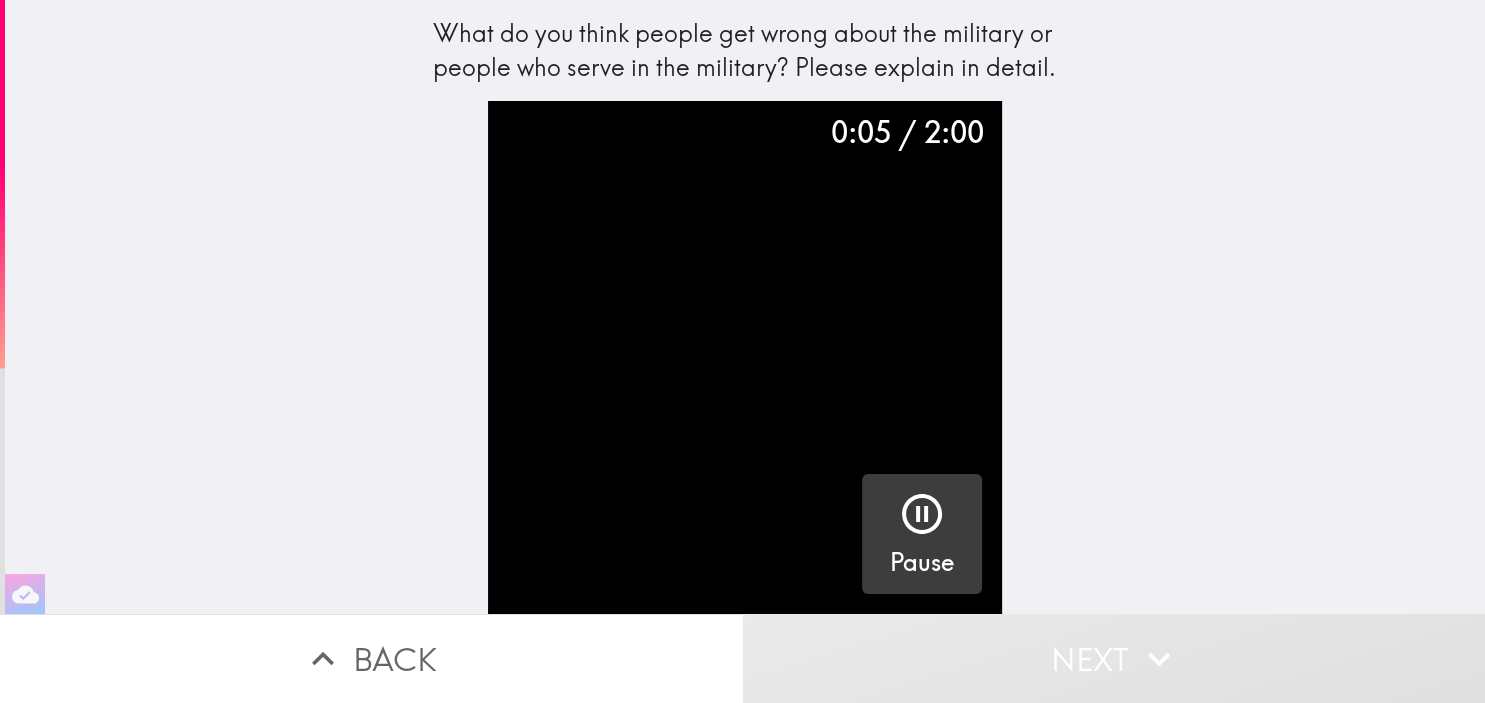click on "Back" at bounding box center (371, 658) 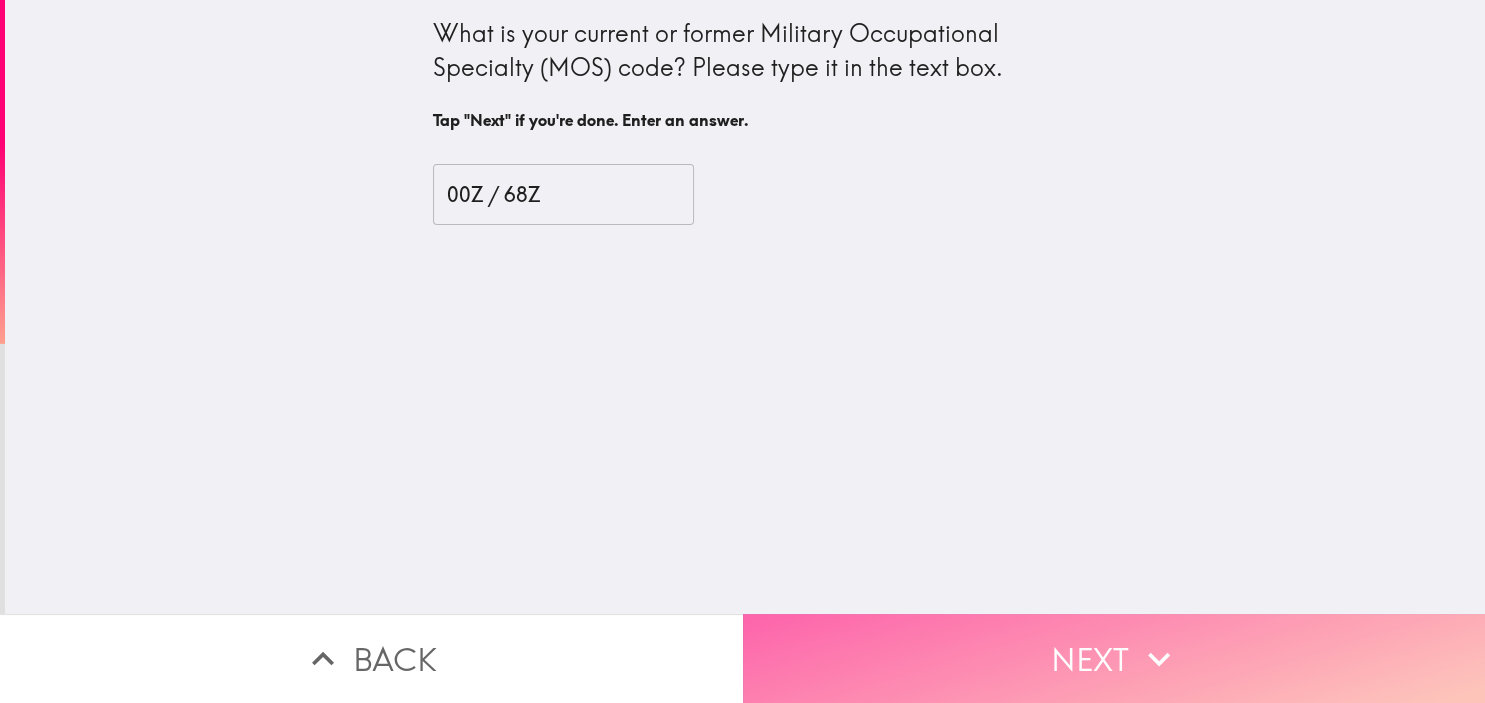 click on "Next" at bounding box center [1114, 658] 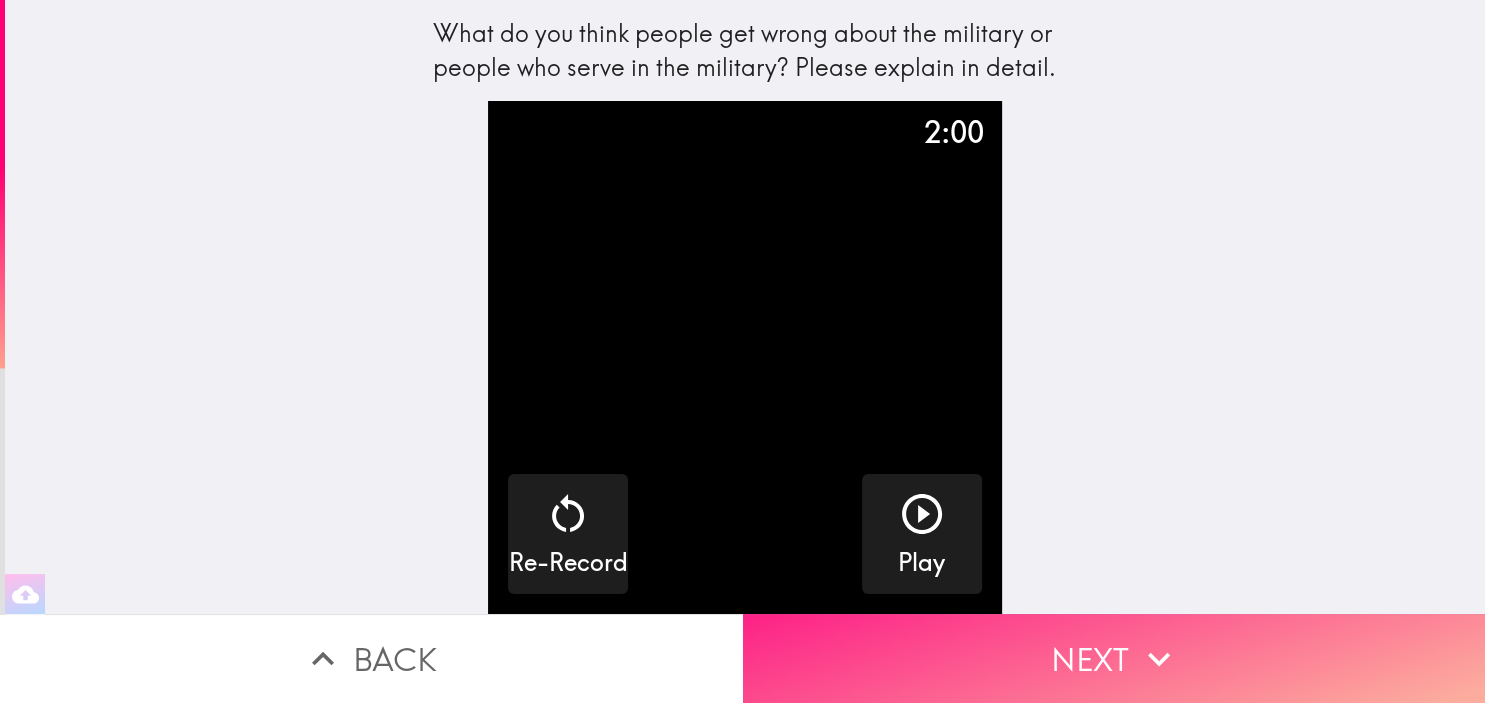 click on "Next" at bounding box center (1114, 658) 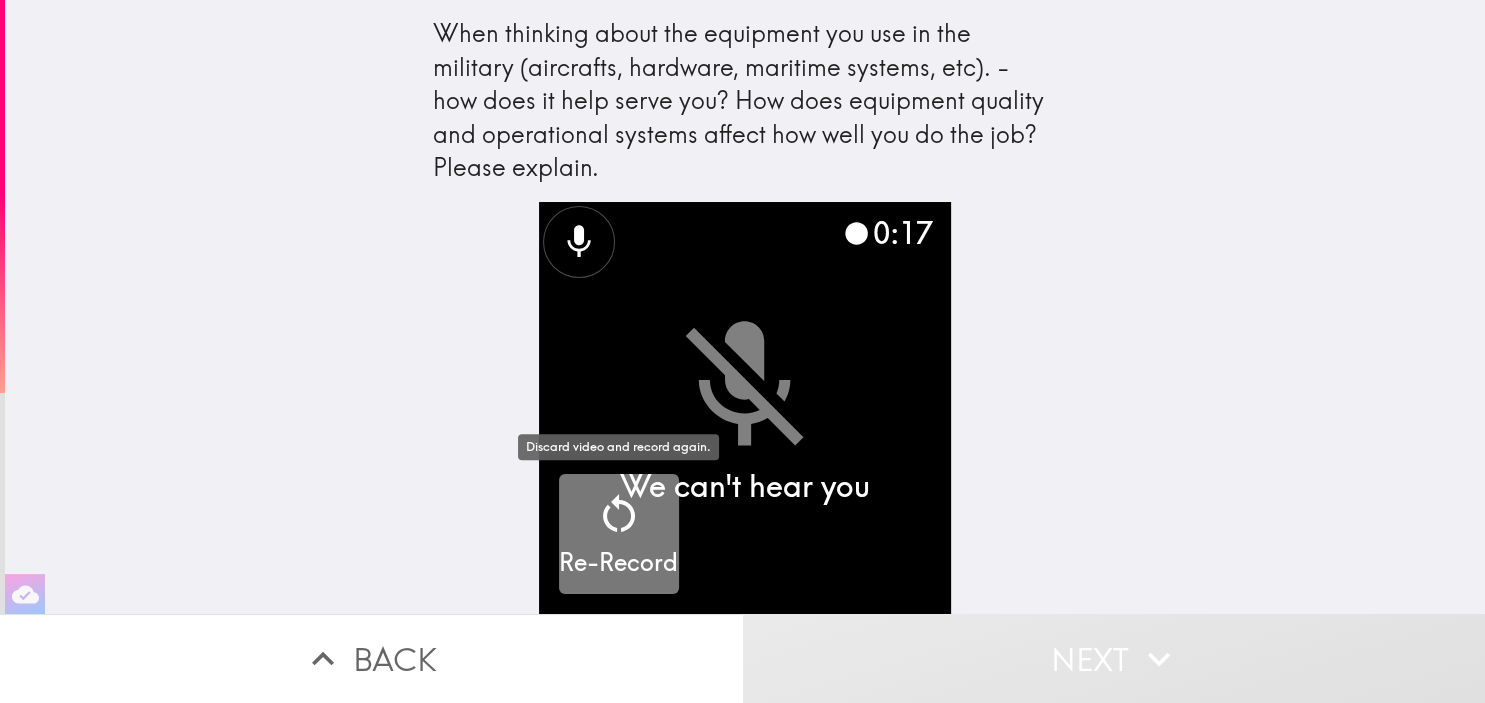 click 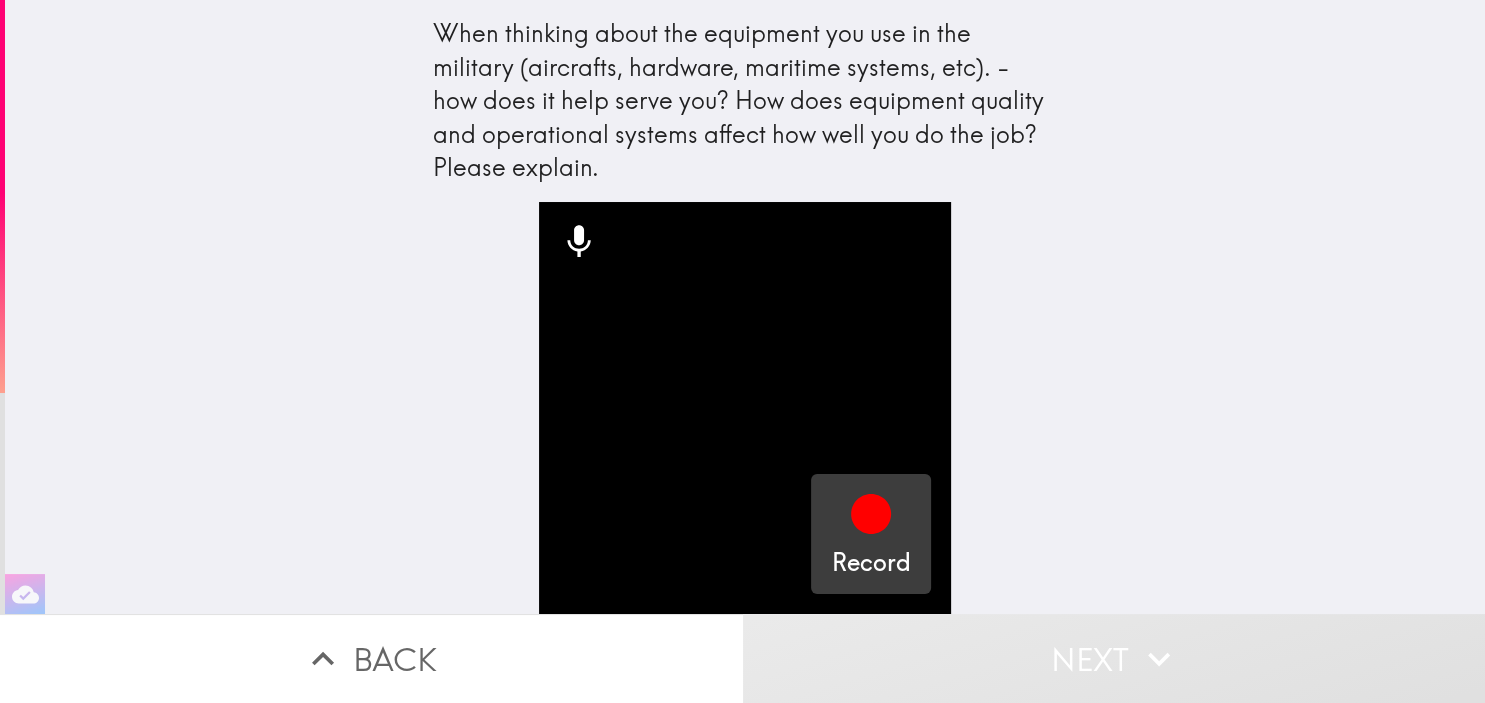 click 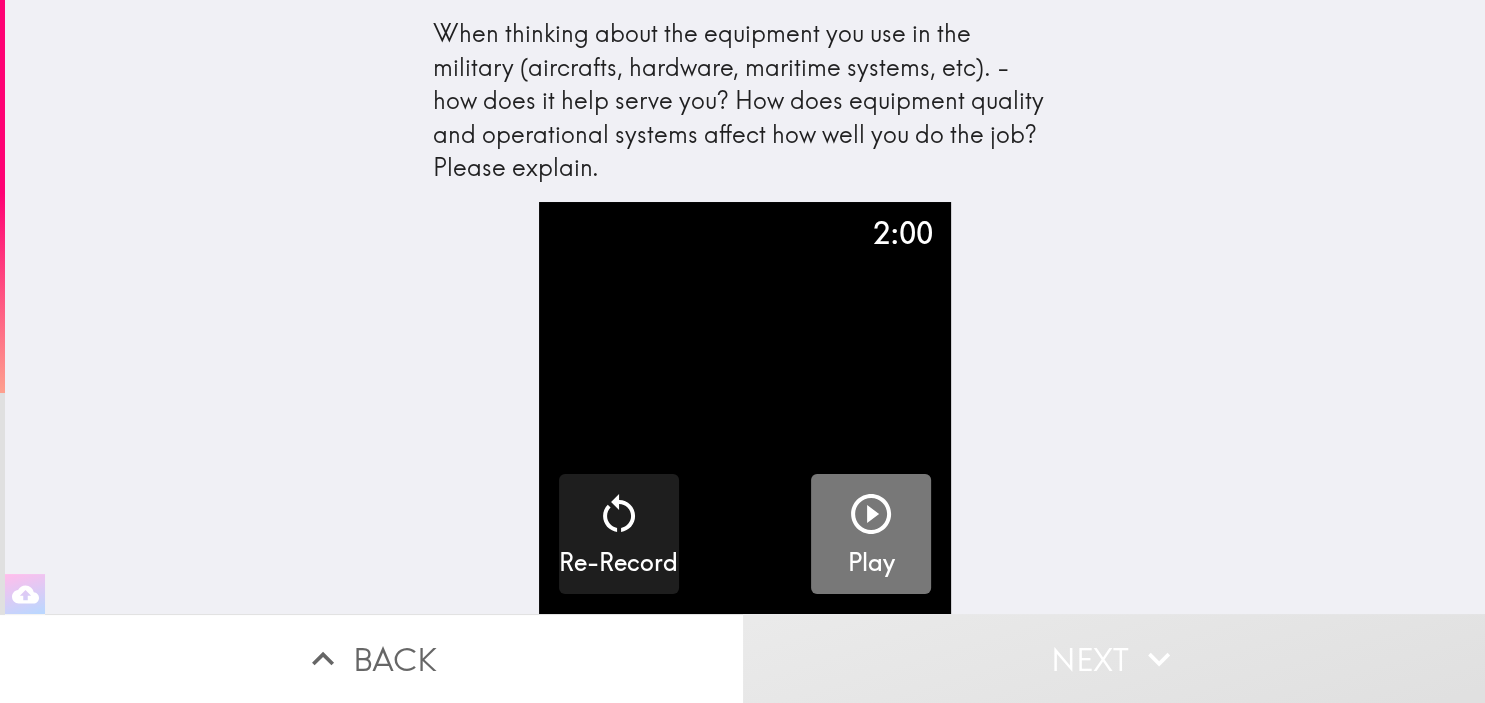 click 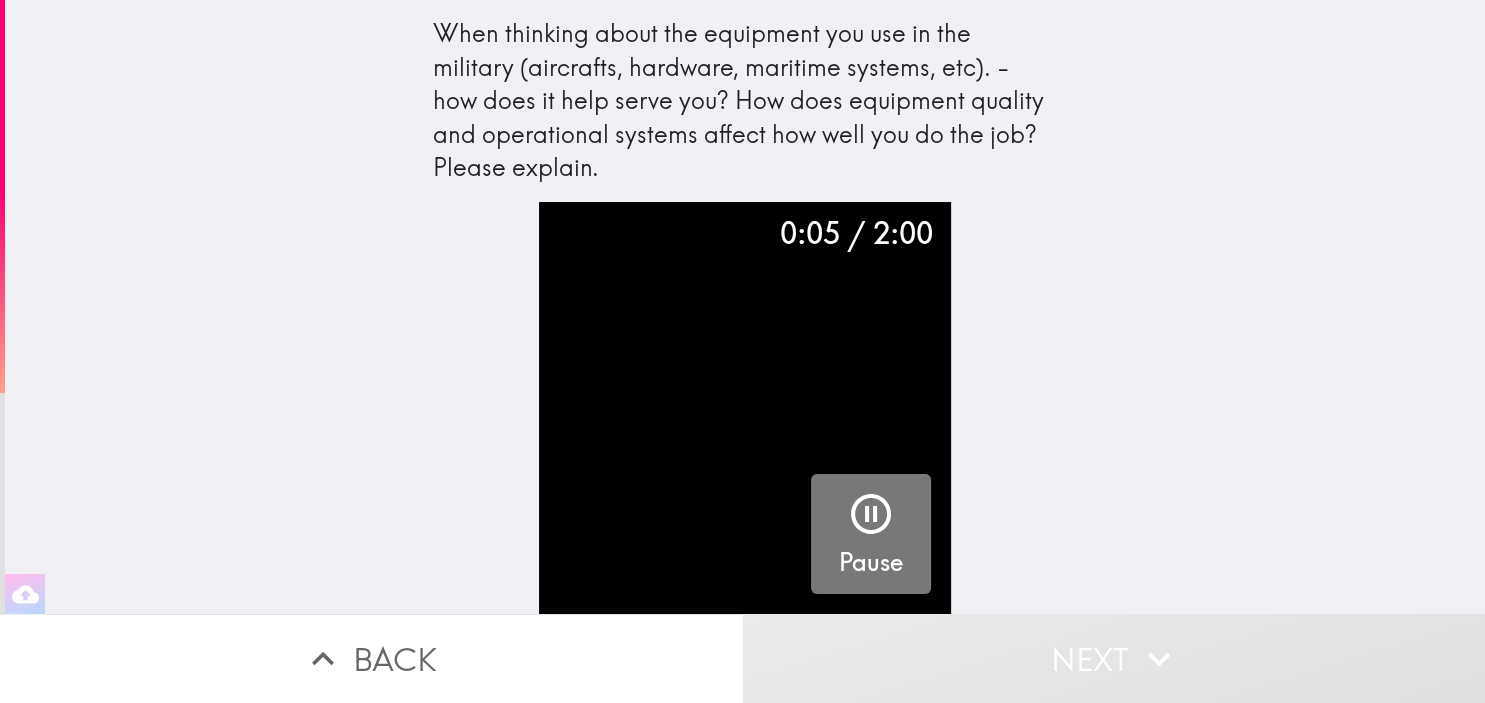 click 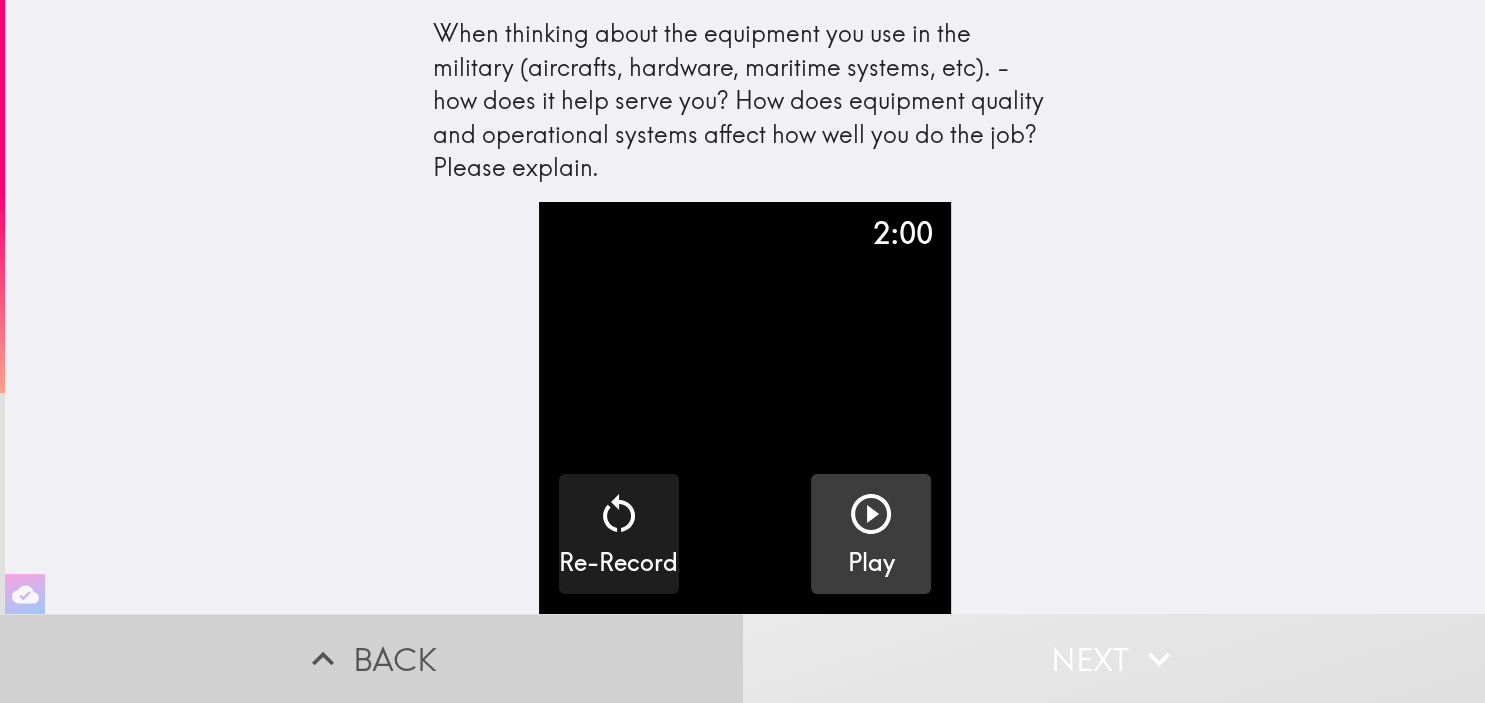 click on "Back" at bounding box center (371, 658) 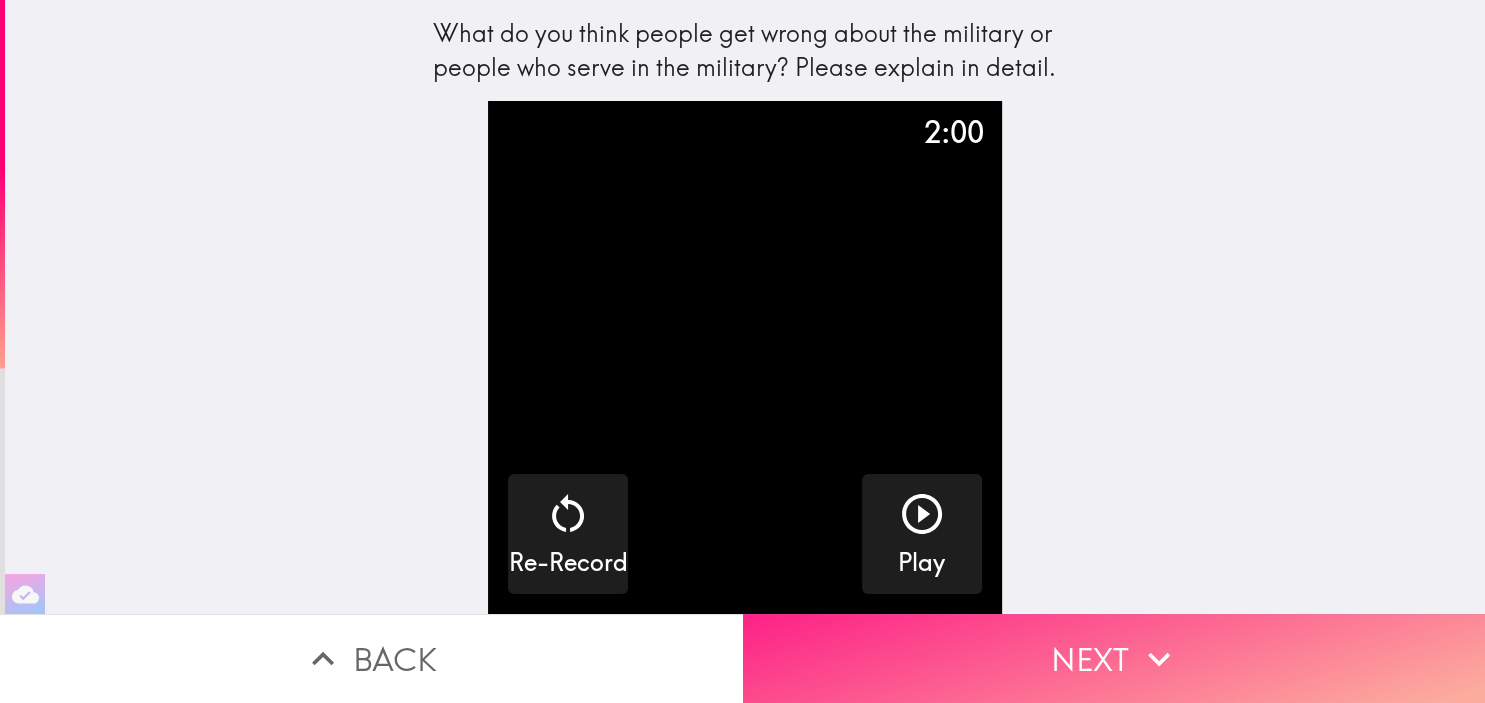click on "Next" at bounding box center [1114, 658] 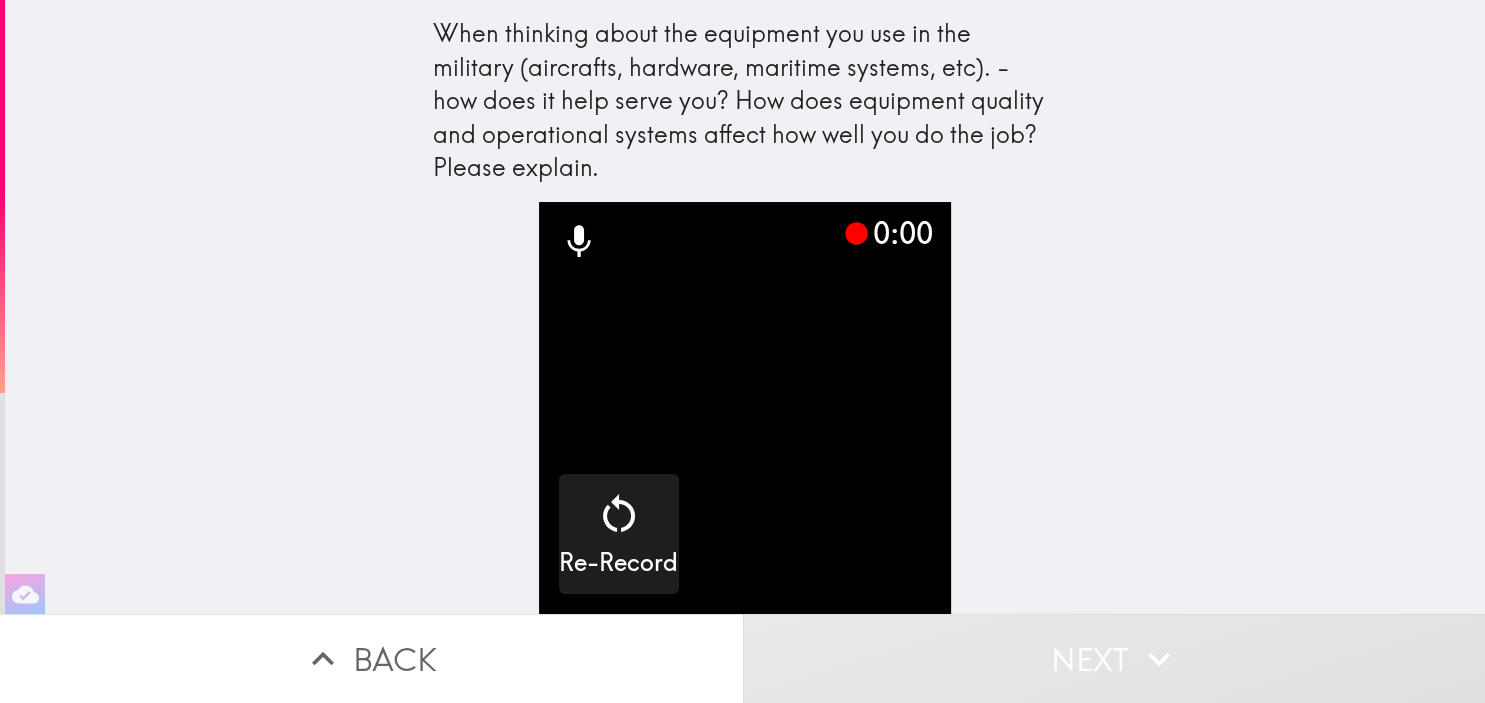 click 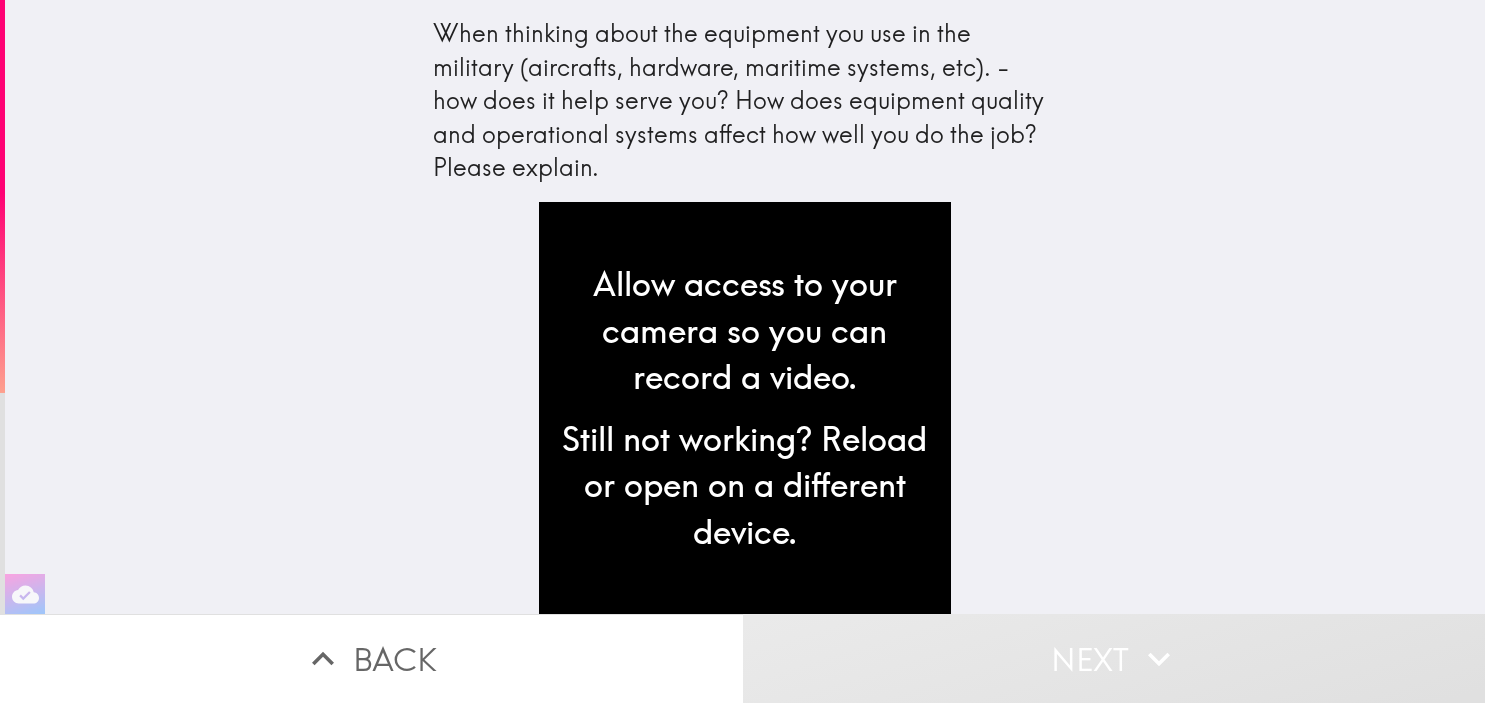 scroll, scrollTop: 0, scrollLeft: 0, axis: both 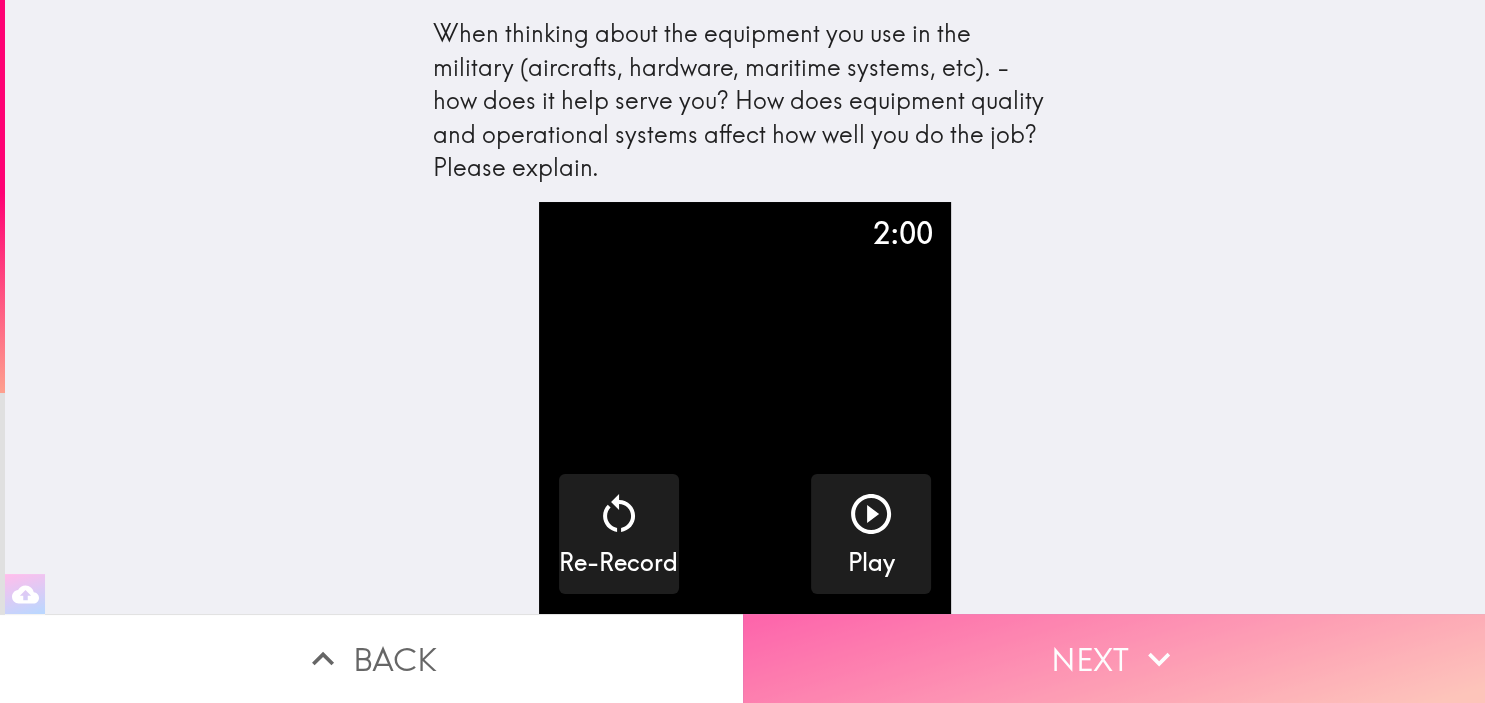 click on "Next" at bounding box center [1114, 658] 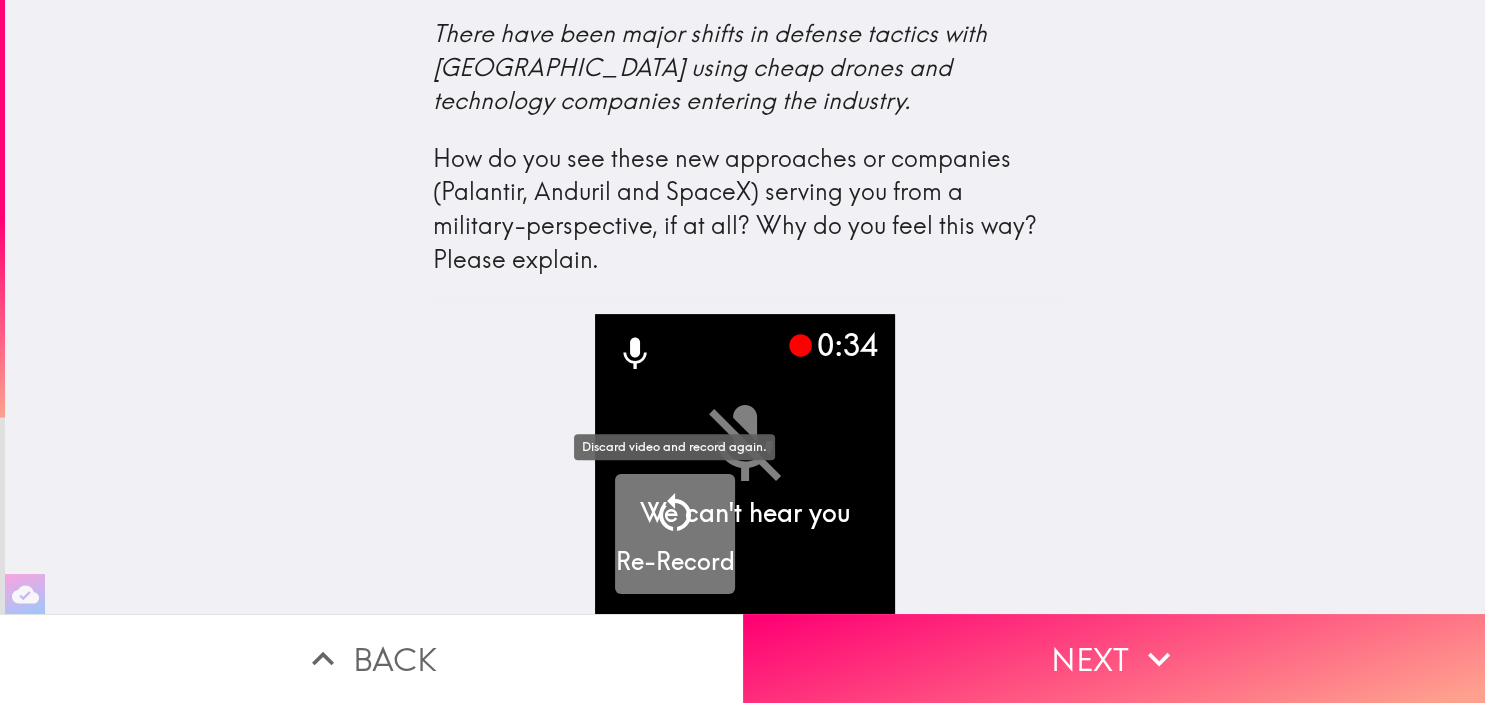 click 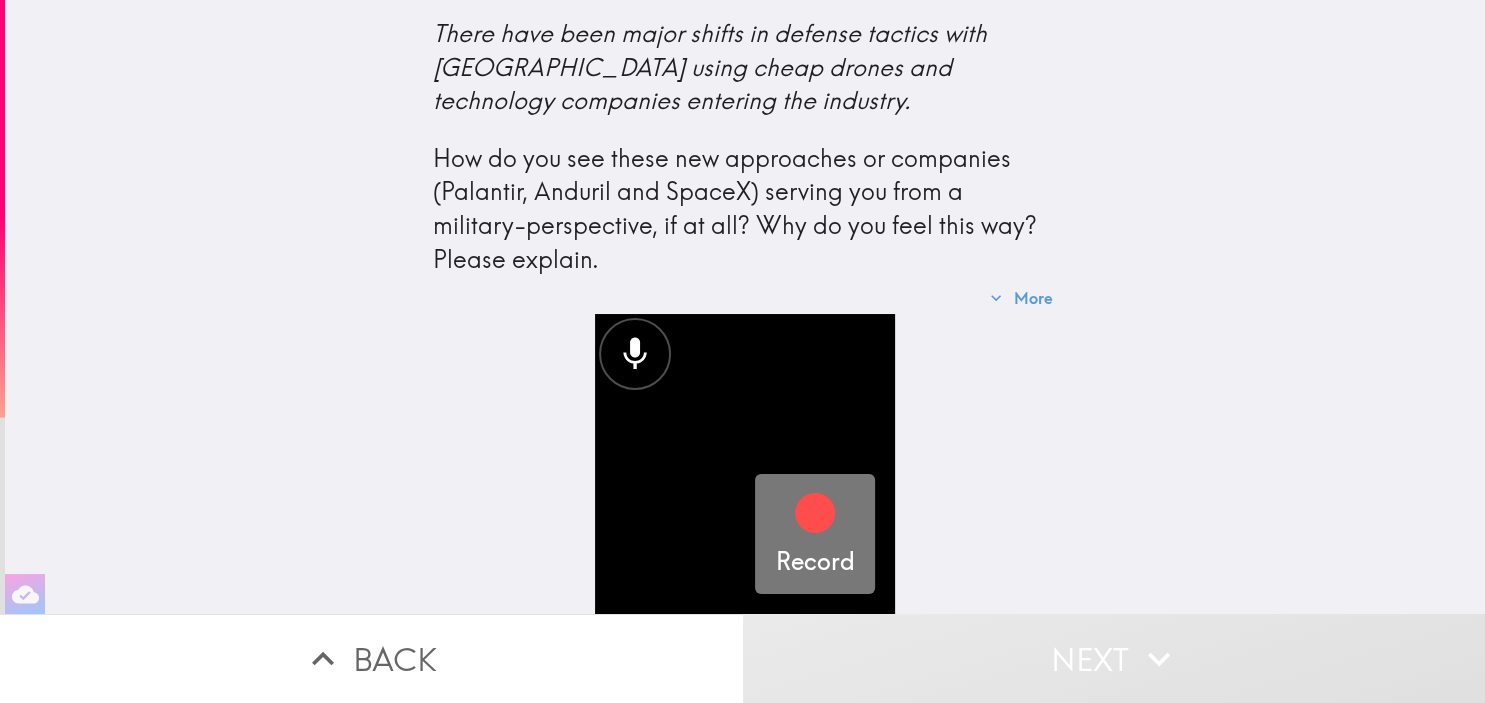 click 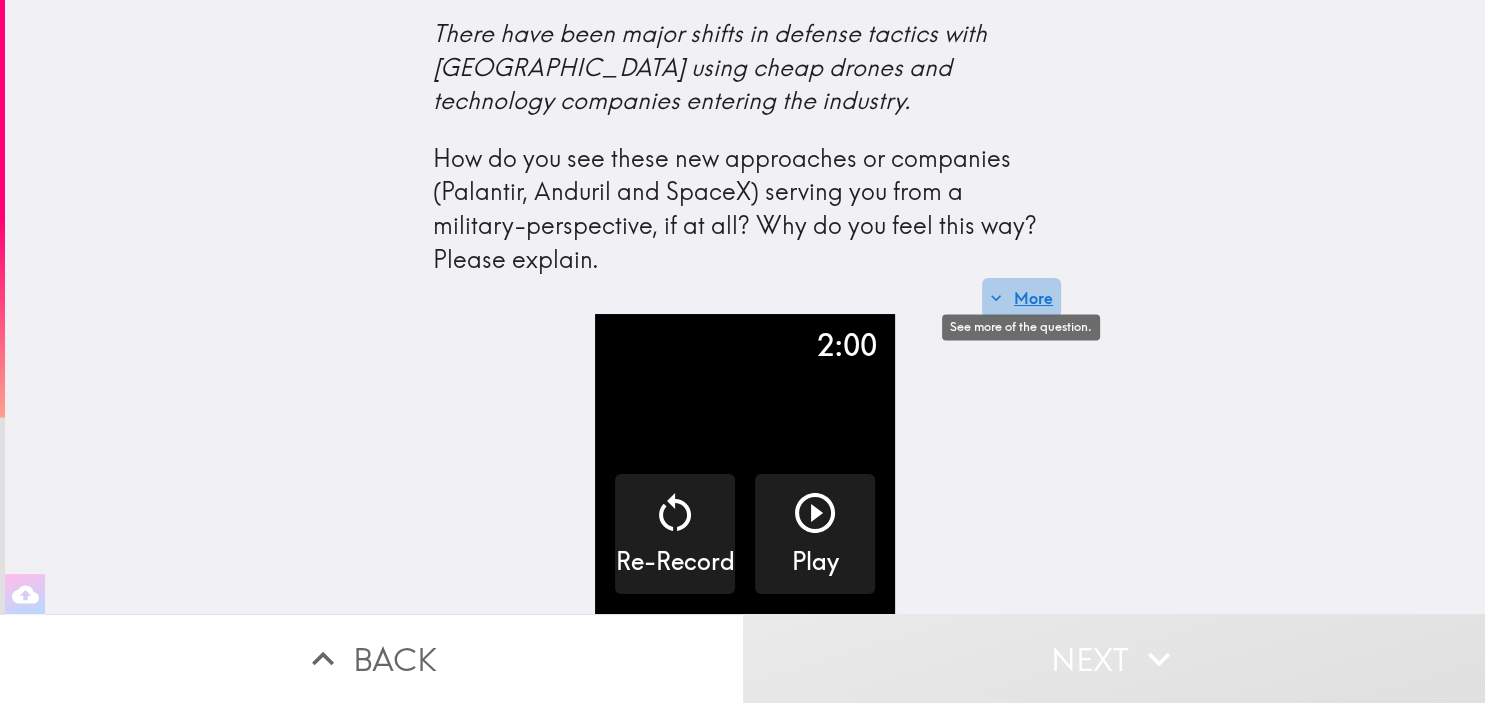 click on "More" at bounding box center [1021, 298] 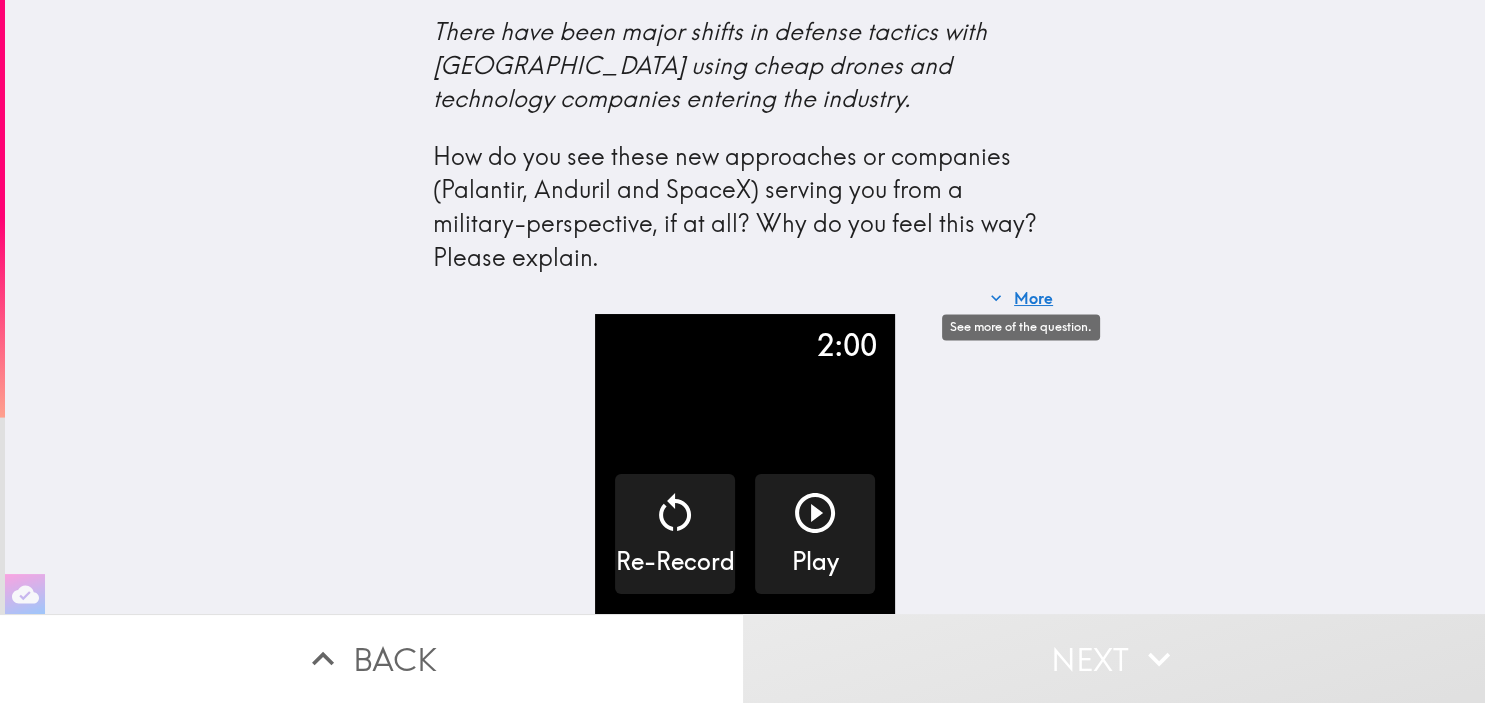 scroll, scrollTop: 3, scrollLeft: 0, axis: vertical 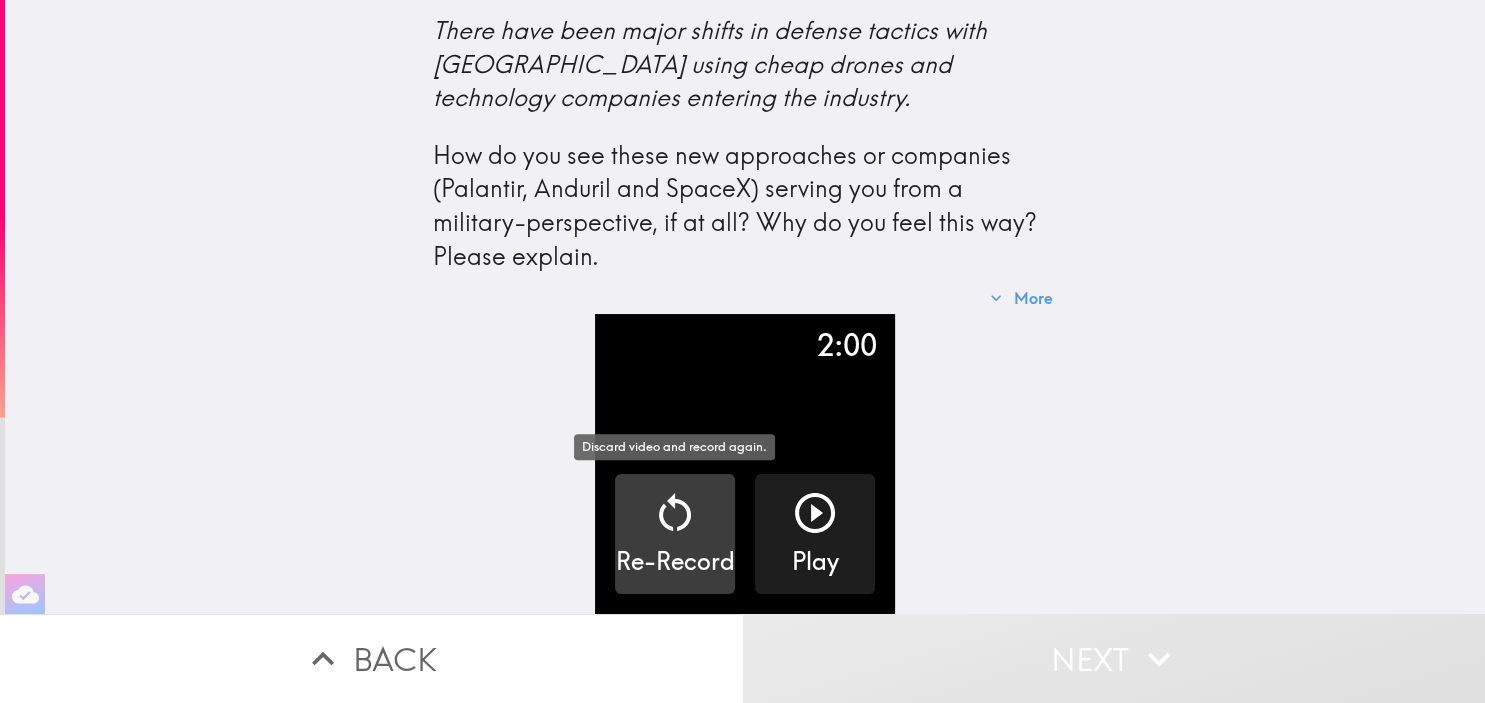 click 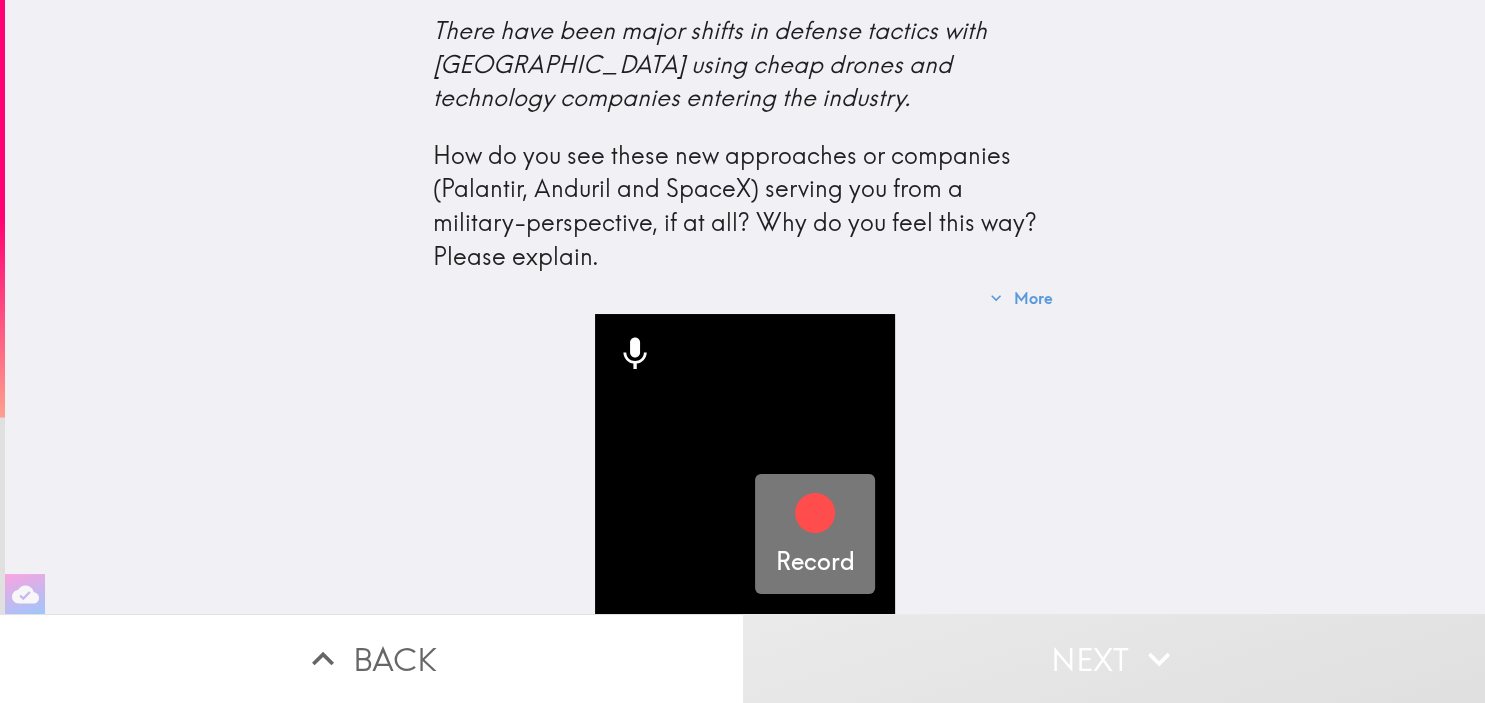 click 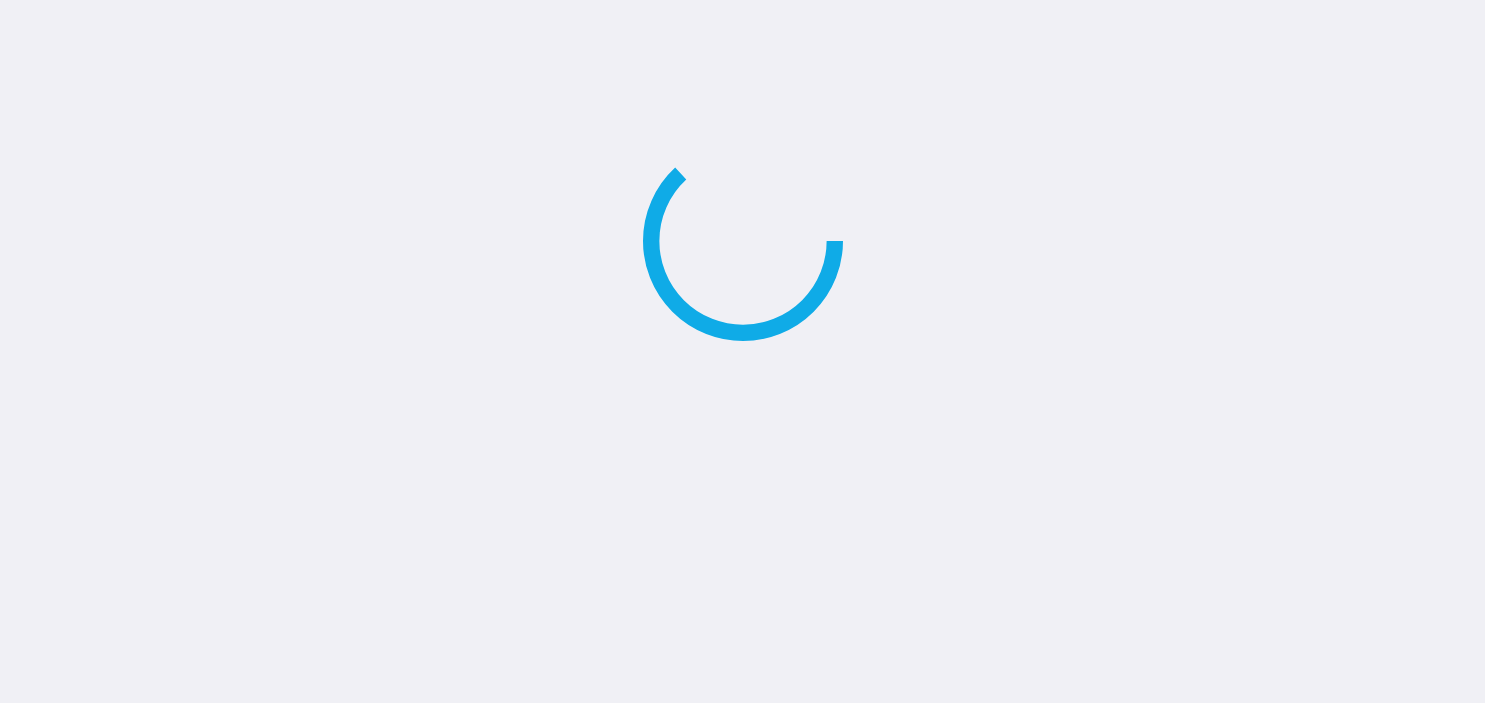 scroll, scrollTop: 0, scrollLeft: 0, axis: both 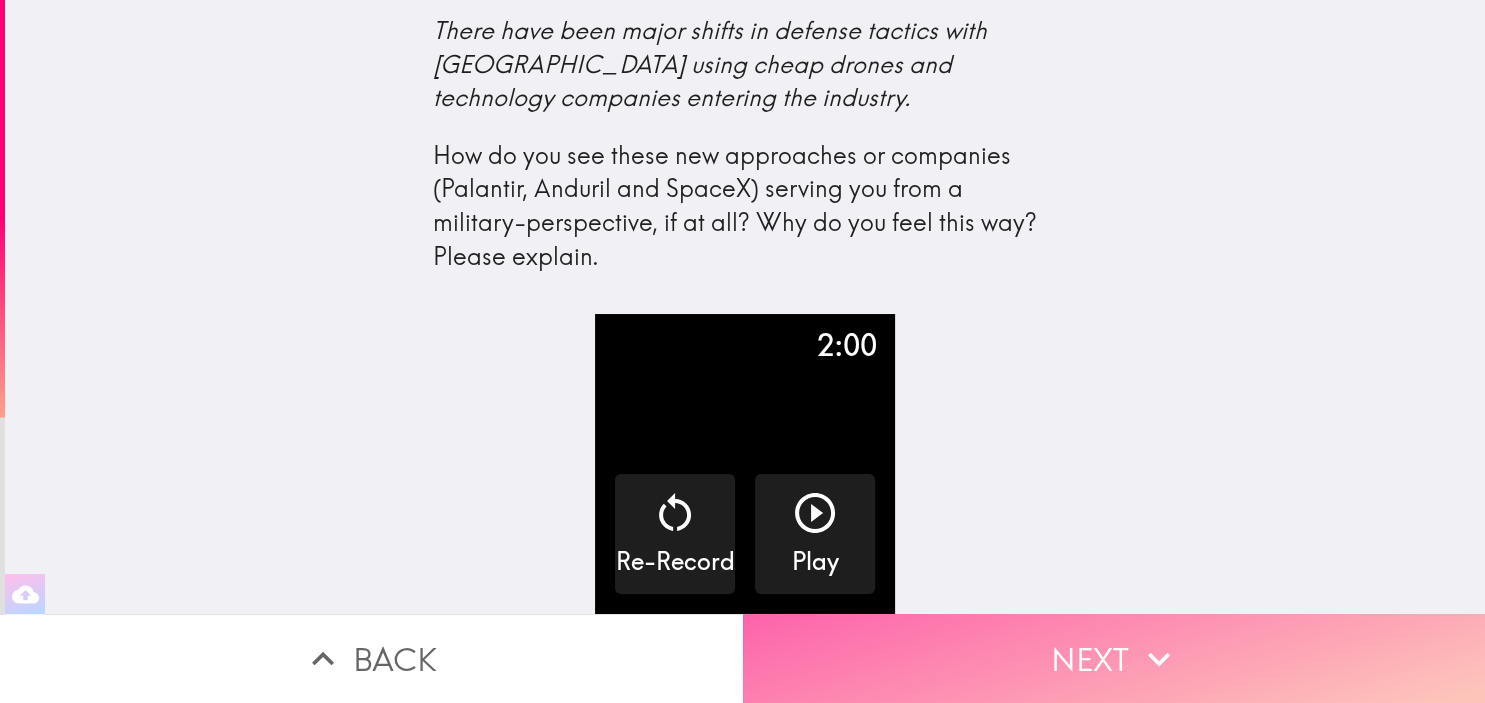 click on "Next" at bounding box center (1114, 658) 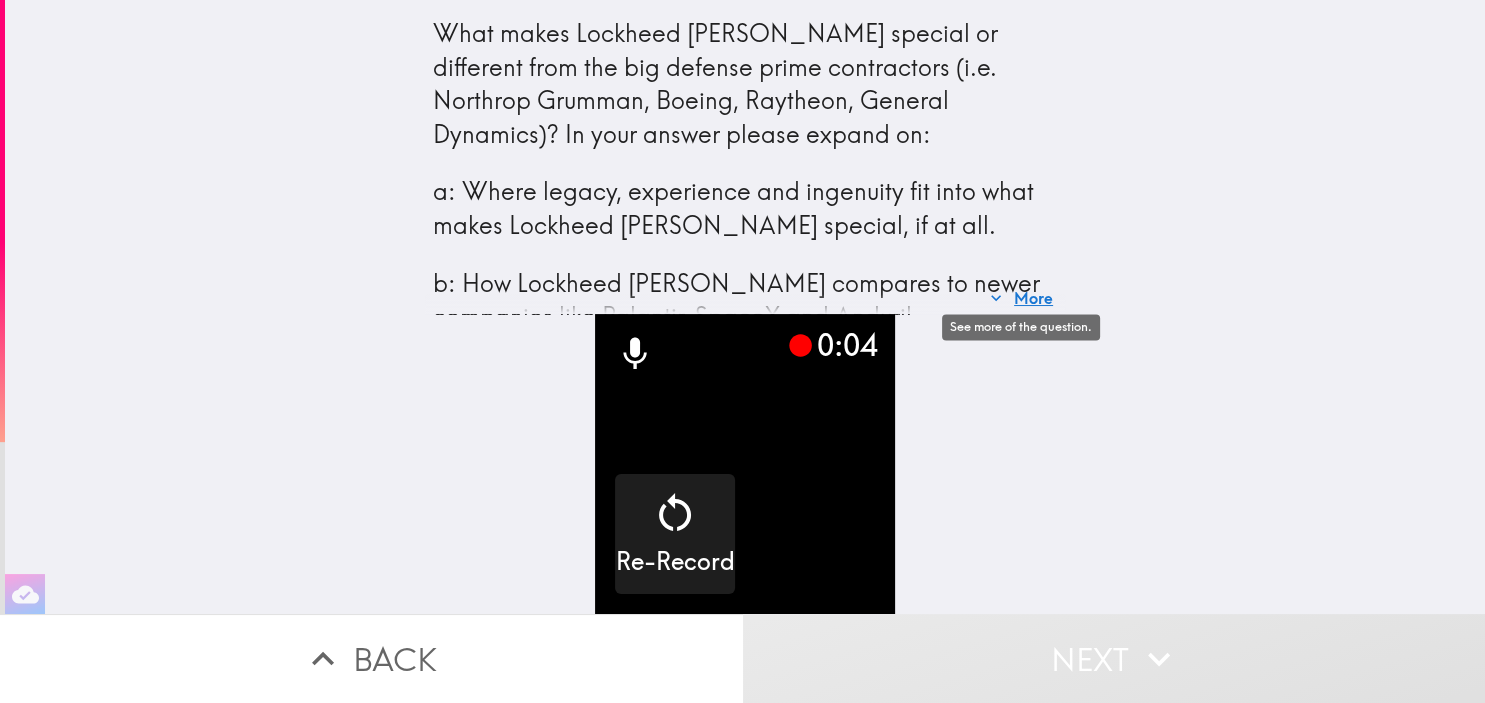 click on "More" at bounding box center (1021, 298) 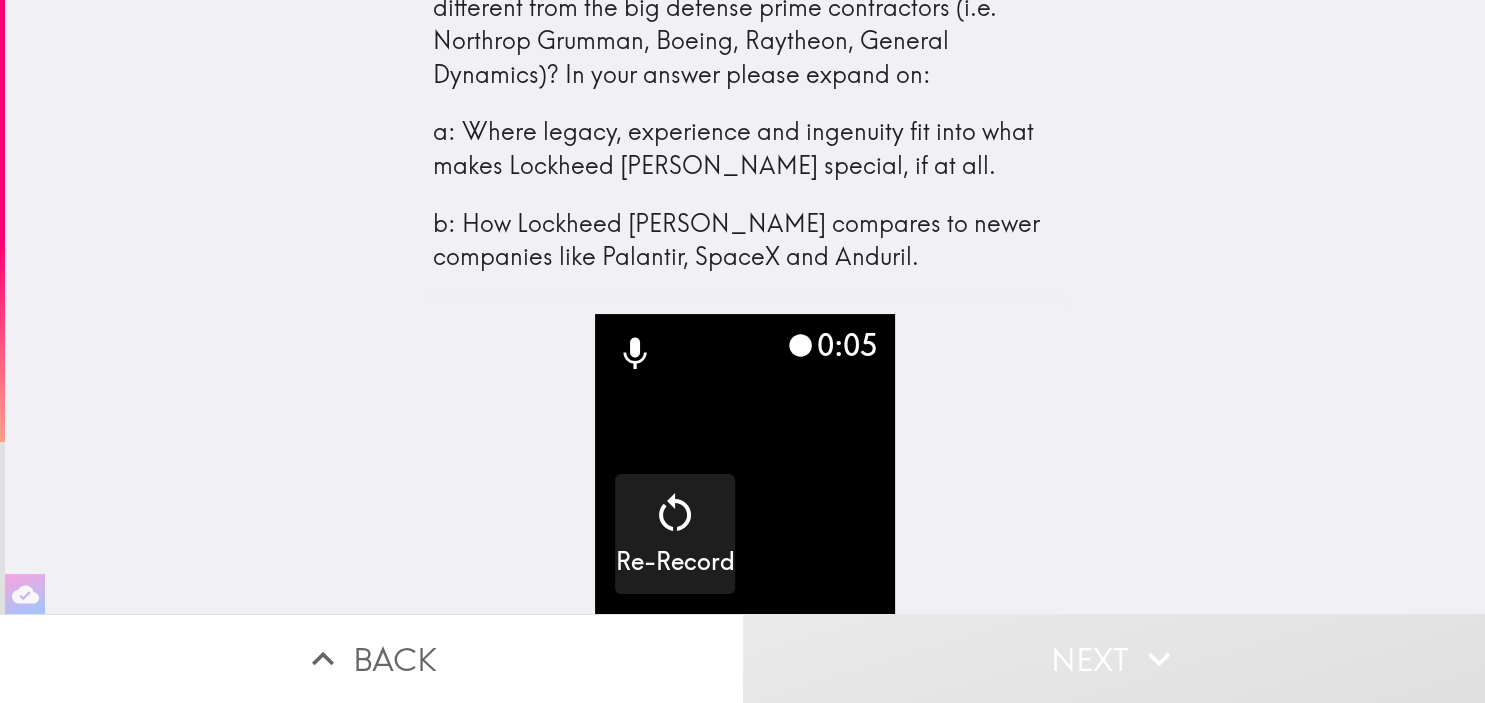 scroll, scrollTop: 61, scrollLeft: 0, axis: vertical 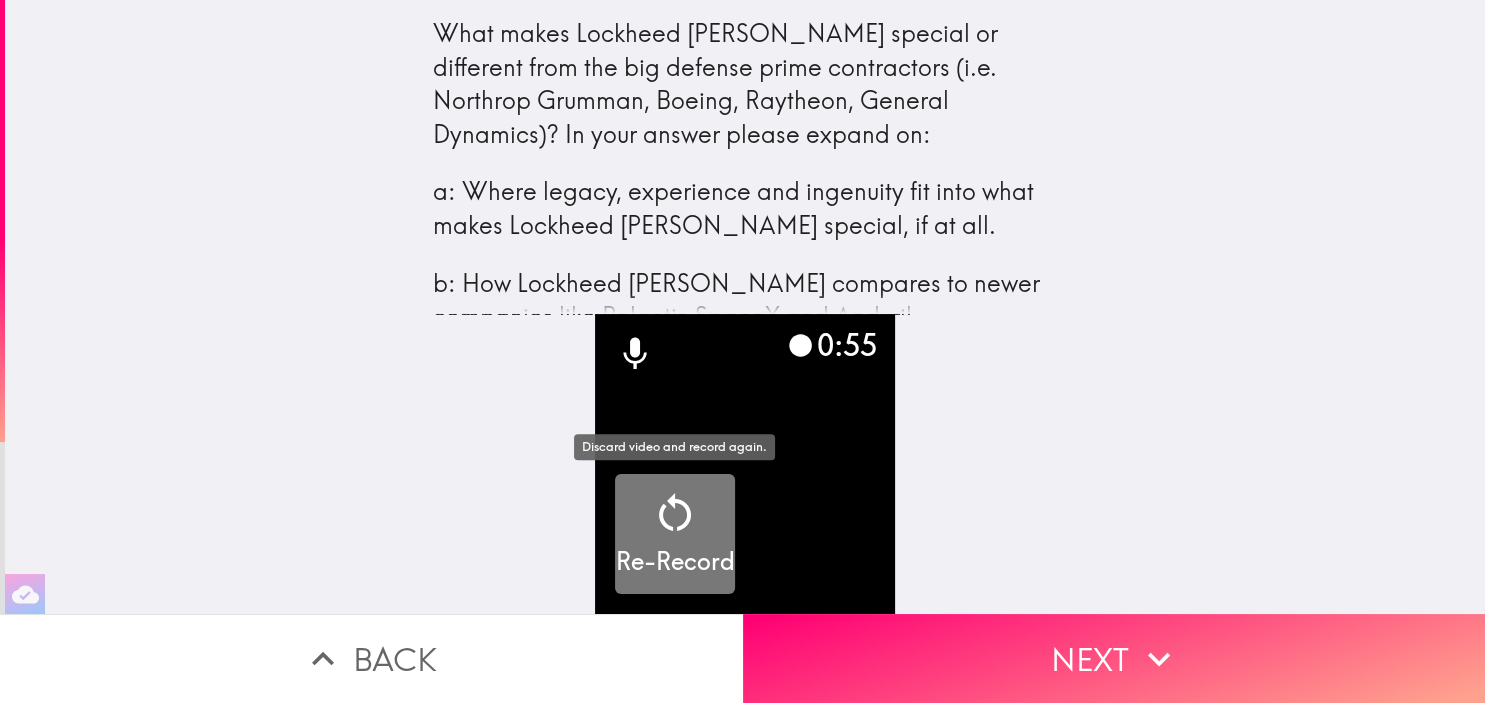 click 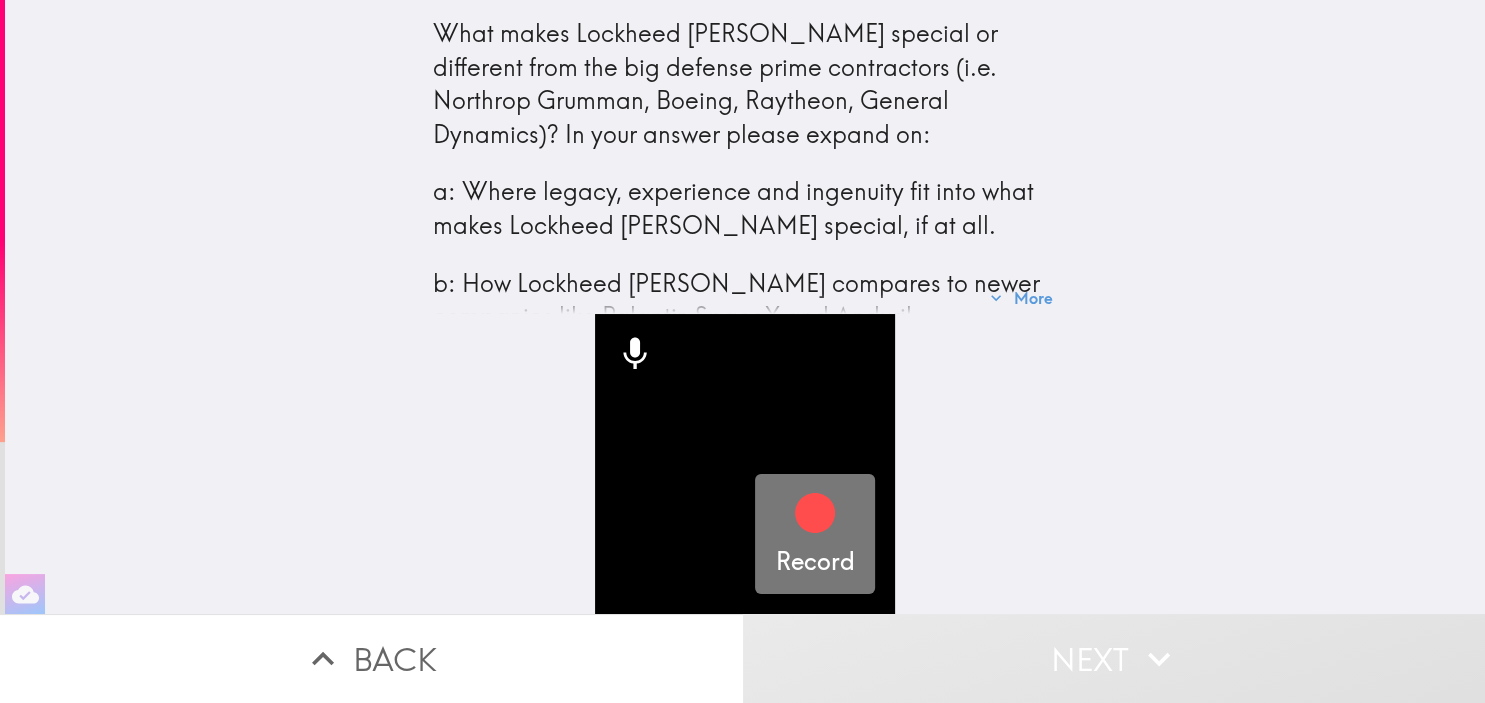 click 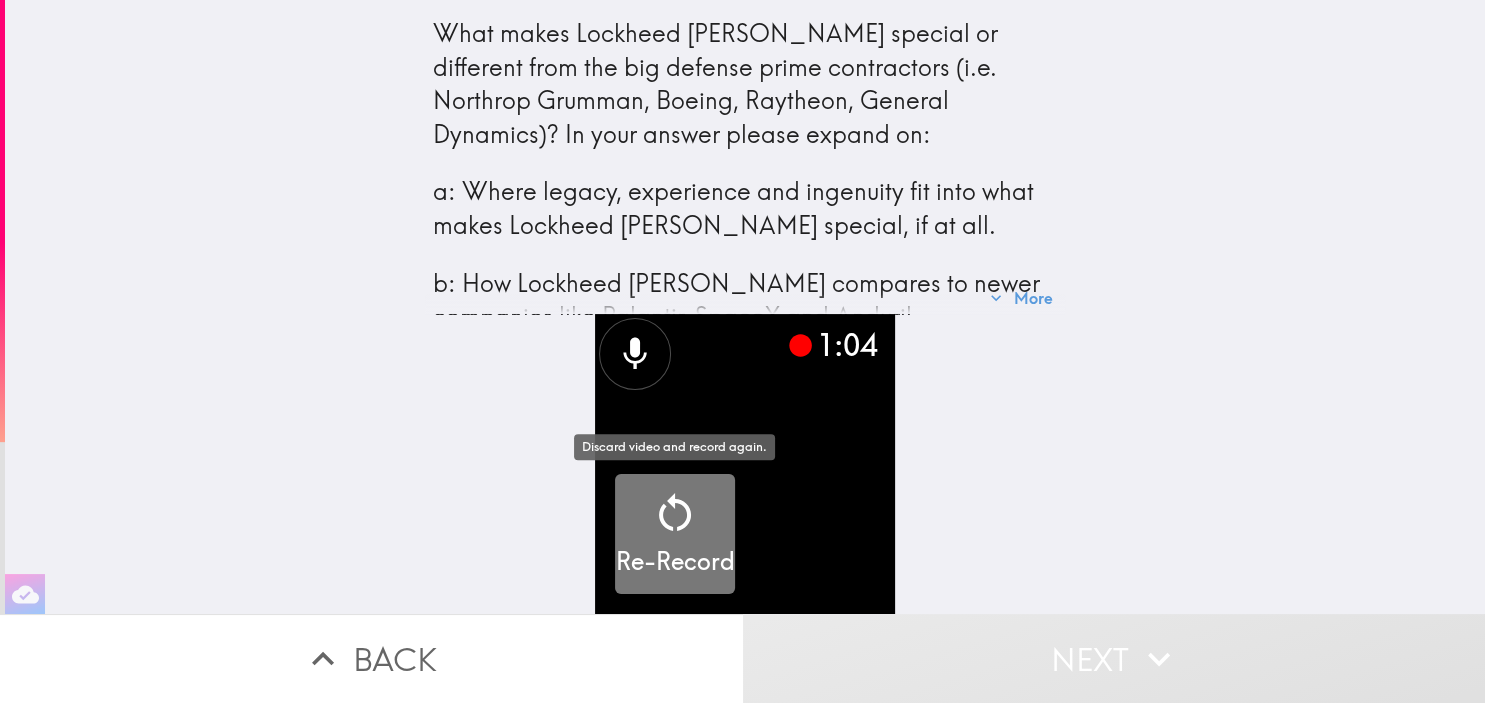 click 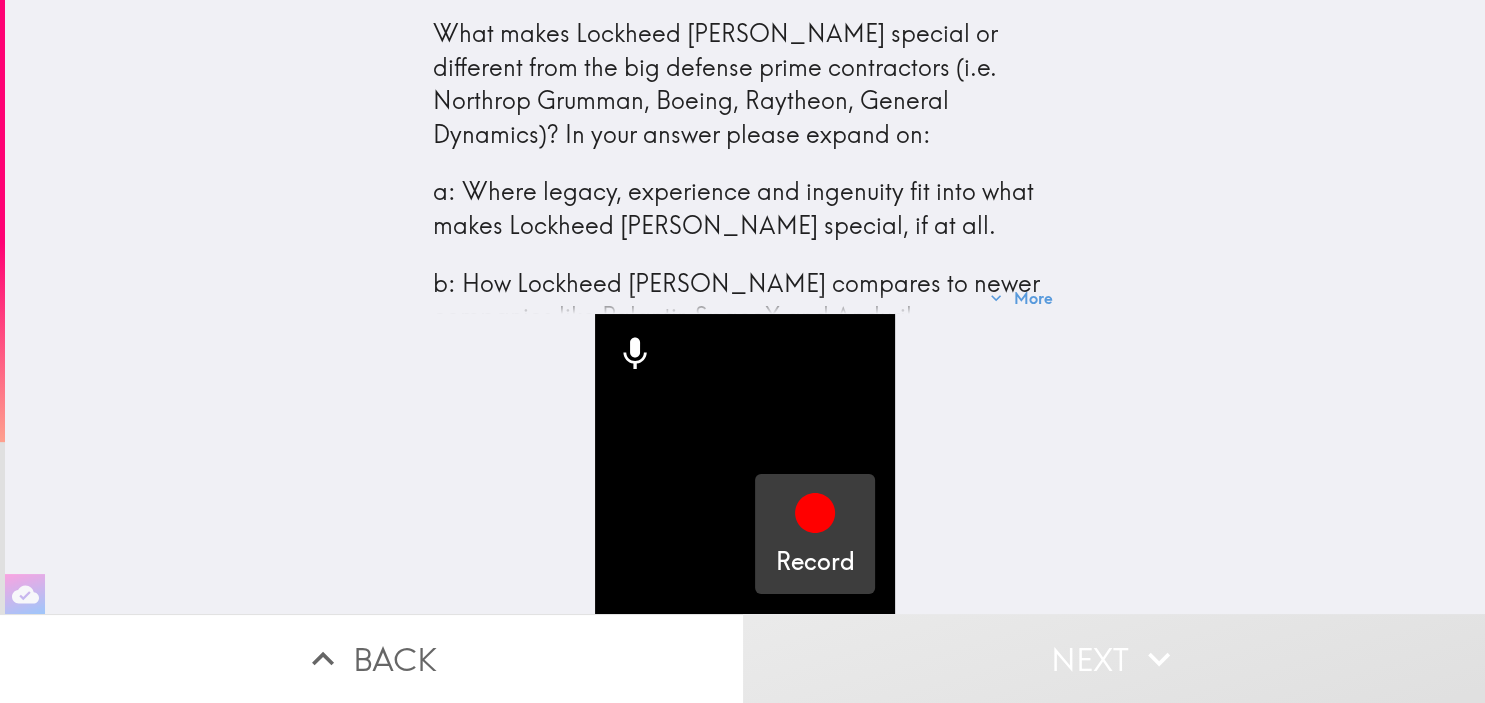 drag, startPoint x: 674, startPoint y: 516, endPoint x: 808, endPoint y: 515, distance: 134.00374 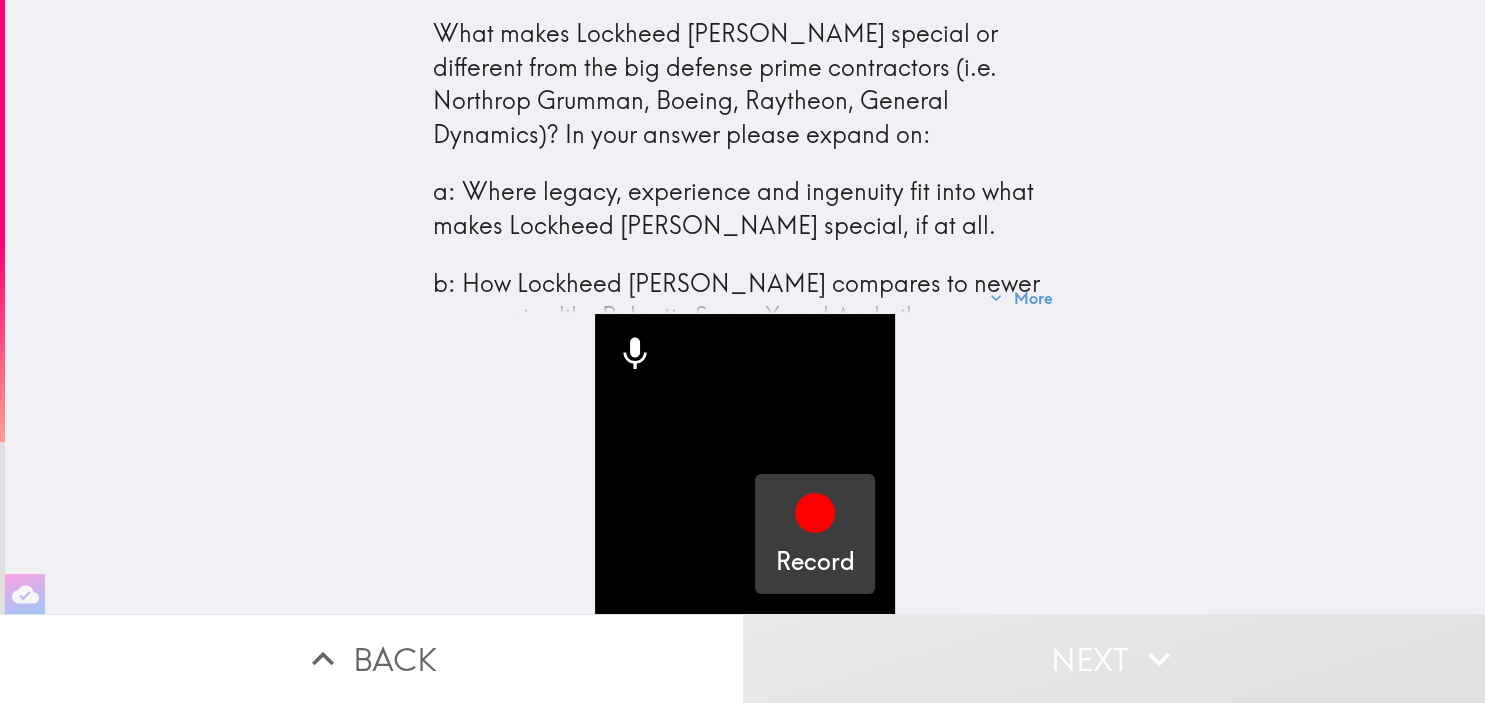 click on "Record" at bounding box center (745, 464) 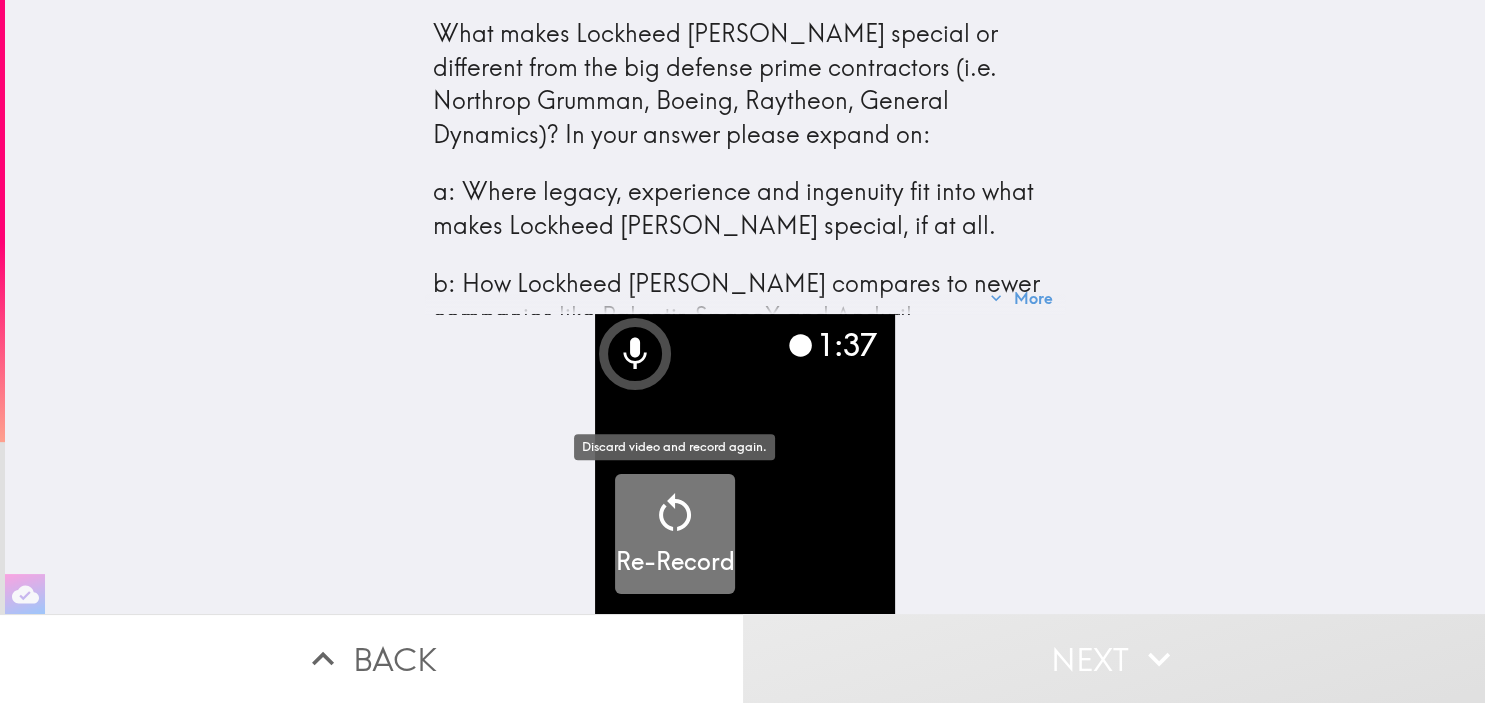 click 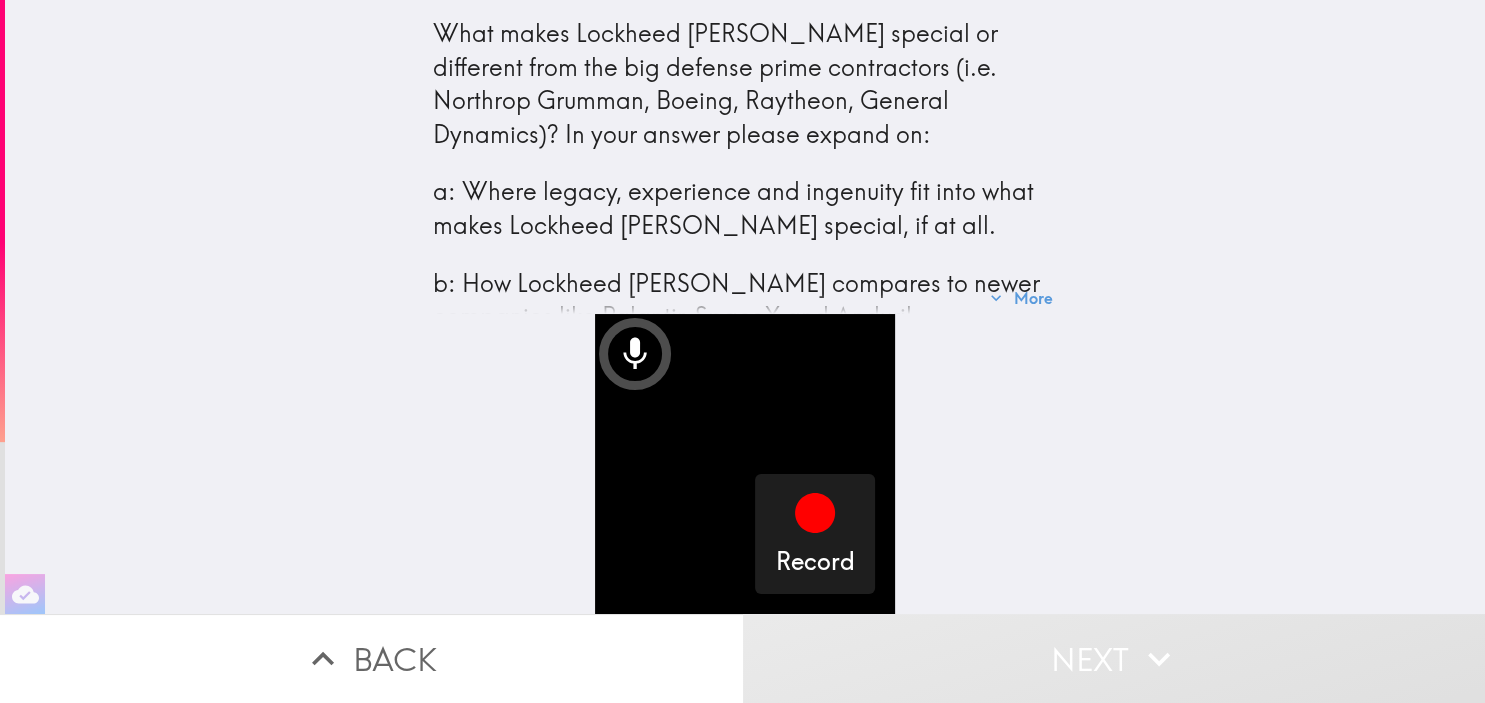 click at bounding box center [745, 464] 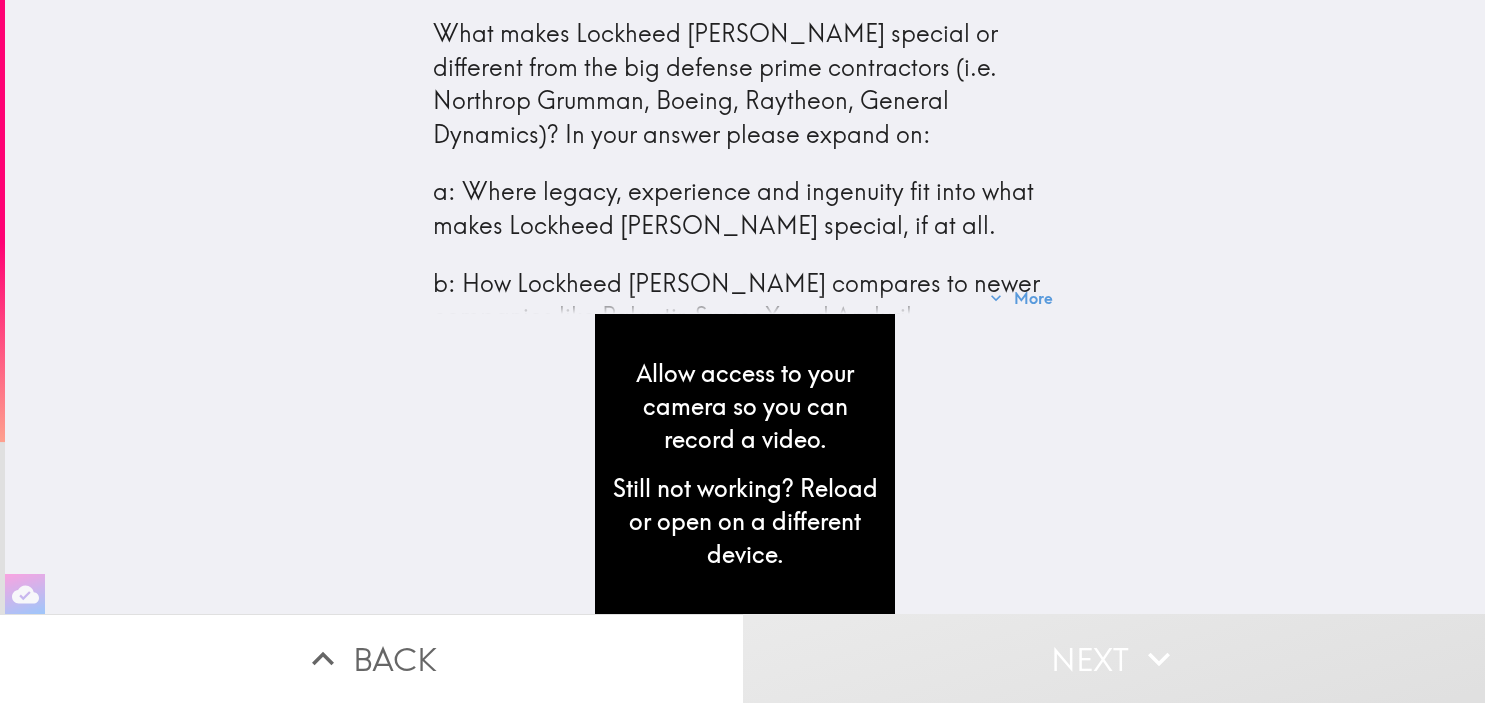 scroll, scrollTop: 0, scrollLeft: 0, axis: both 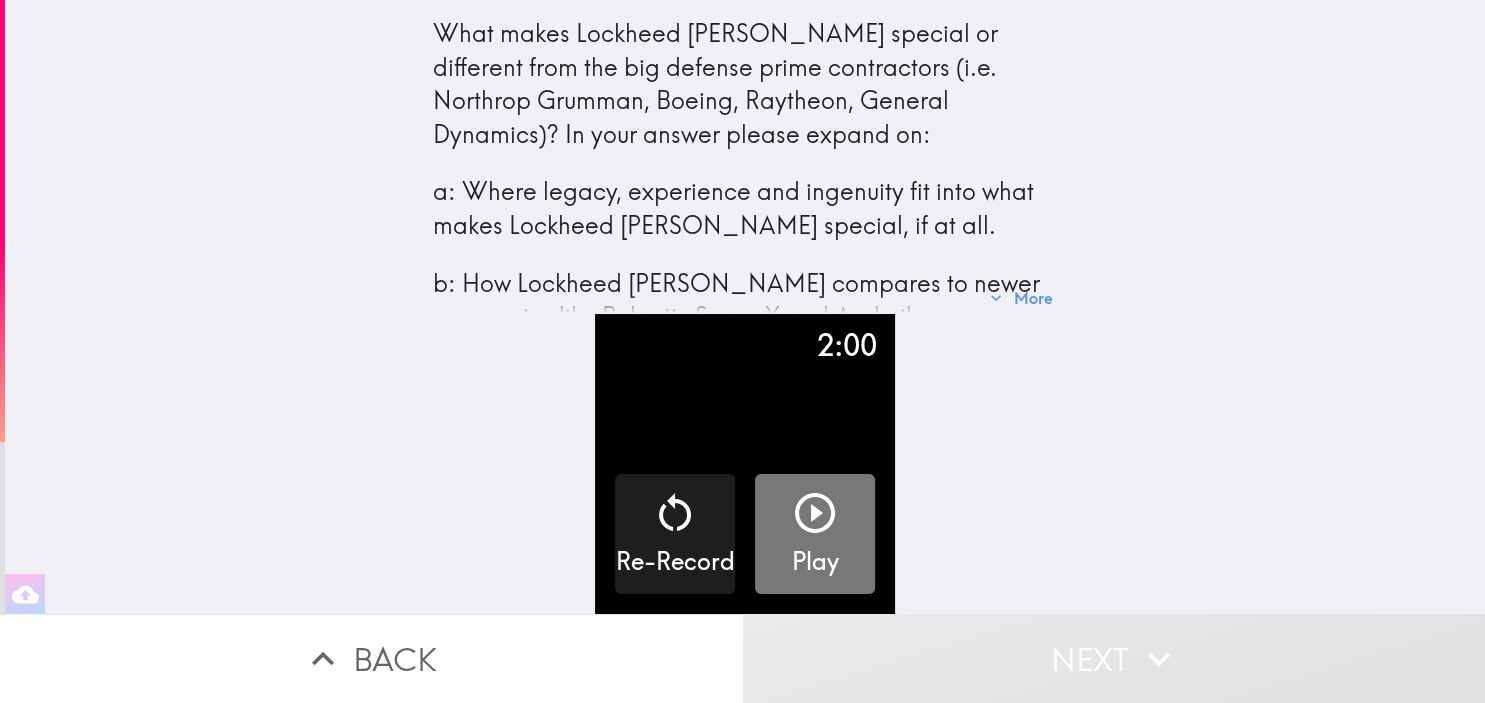 click 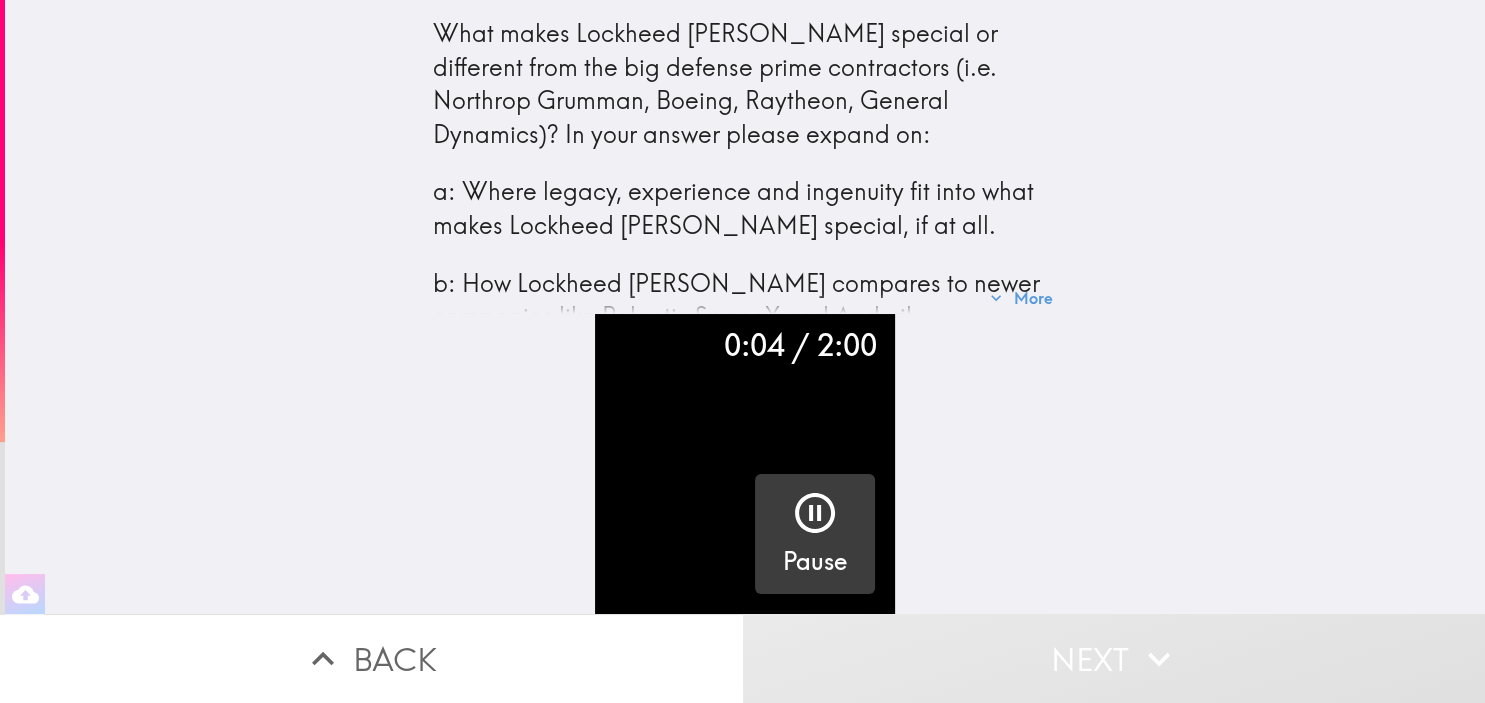 click on "What makes Lockheed [PERSON_NAME] special or different from the big defense prime contractors (i.e. Northrop Grumman, Boeing, Raytheon, General Dynamics)? In your answer please expand on:  a: Where legacy, experience and ingenuity fit into what makes Lockheed [PERSON_NAME] special, if at all. b: How Lockheed [PERSON_NAME] compares to newer companies like Palantir, SpaceX and Anduril. More 0:04 / 2:00 Pause" at bounding box center [745, 307] 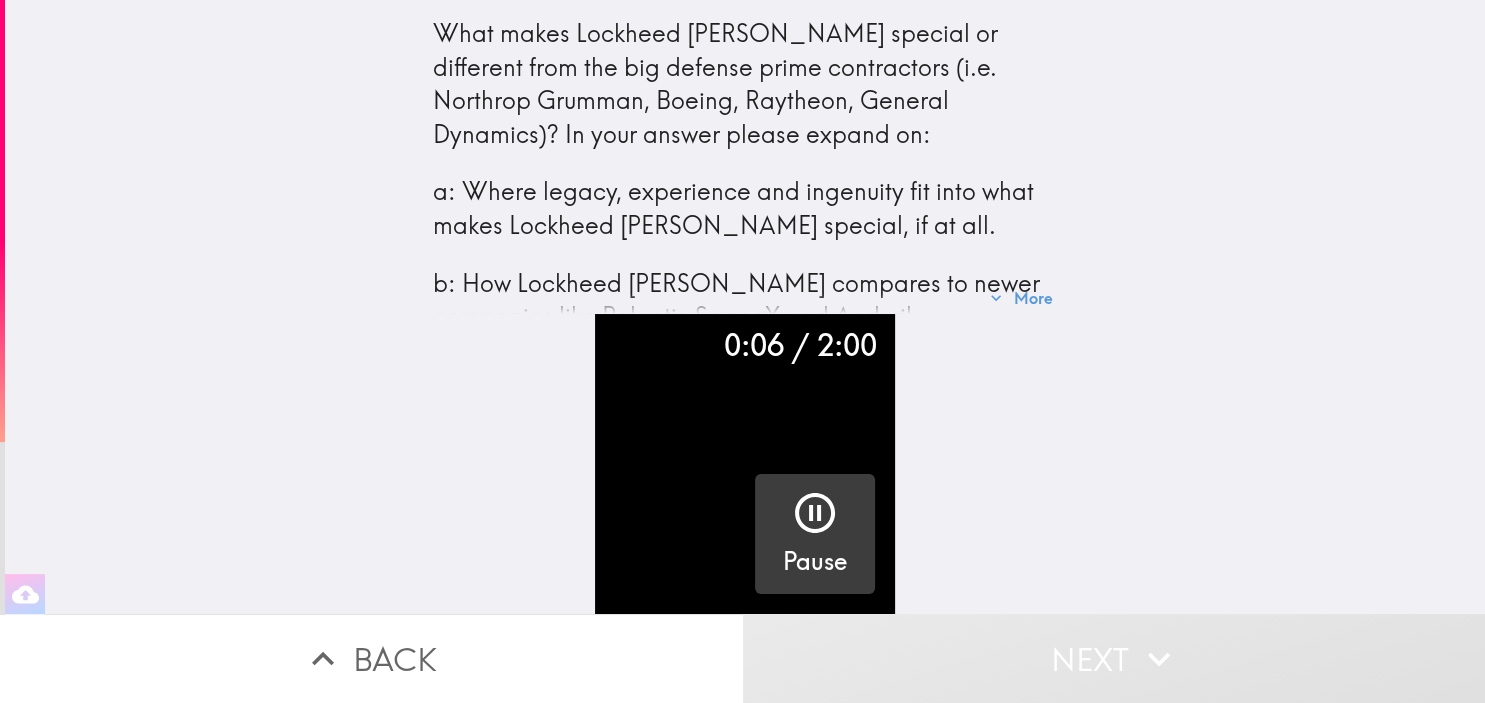 click on "Back" at bounding box center (371, 658) 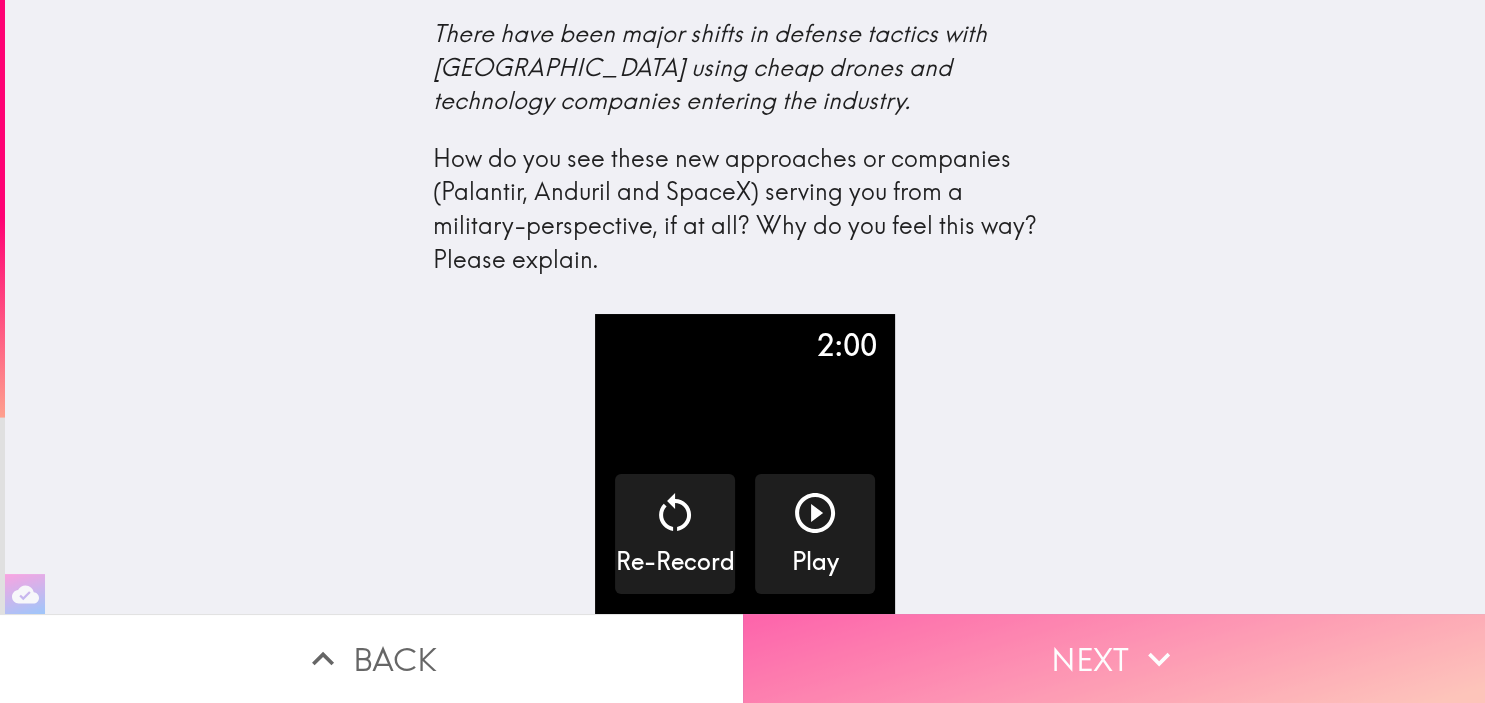 click on "Next" at bounding box center [1114, 658] 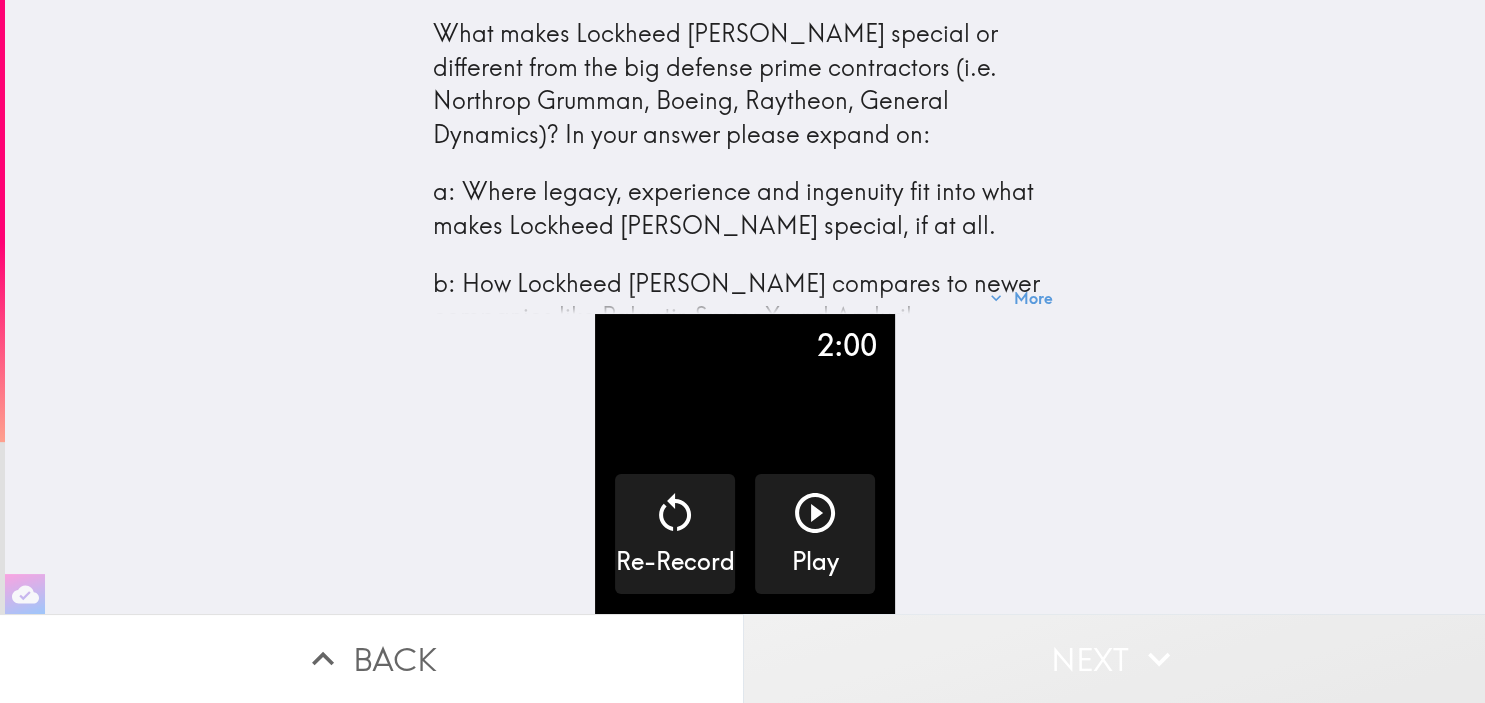 click on "Next" at bounding box center (1114, 658) 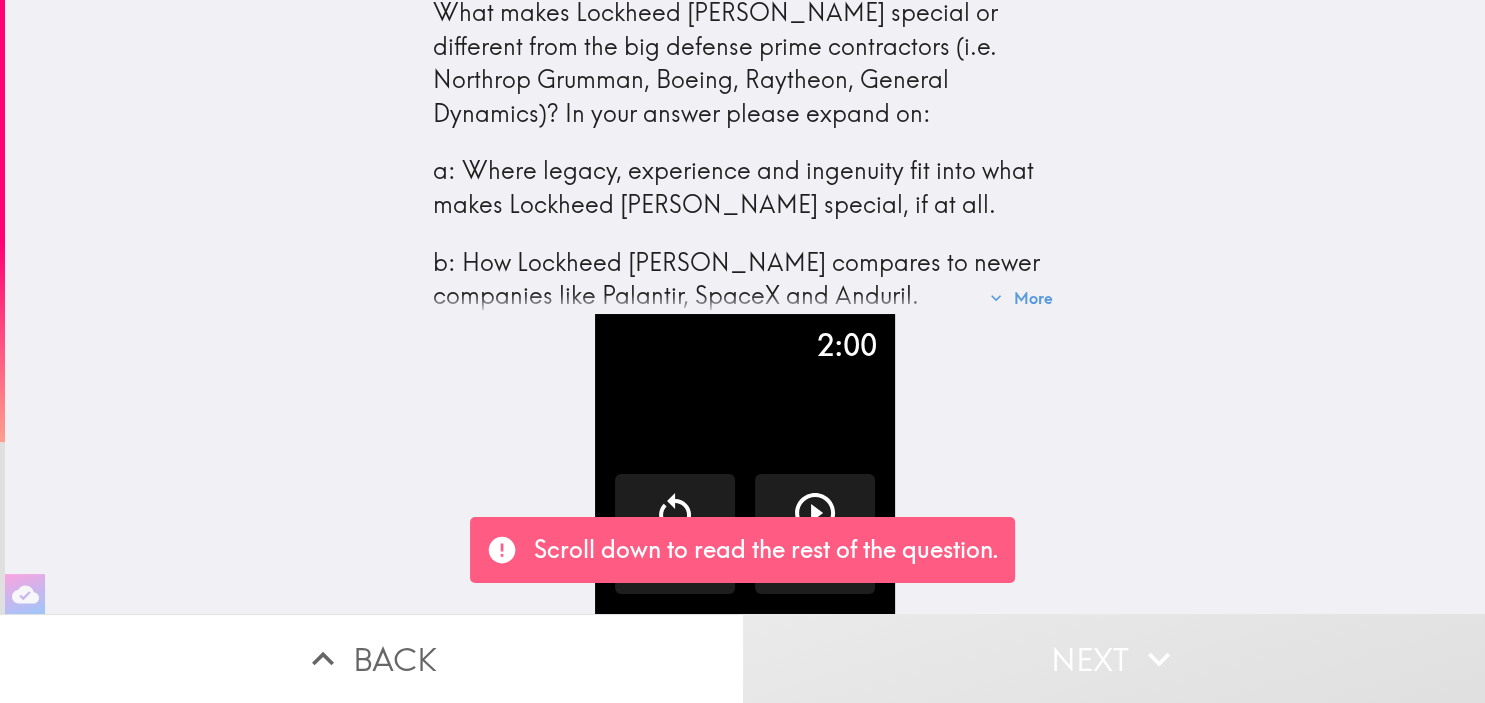 scroll, scrollTop: 61, scrollLeft: 0, axis: vertical 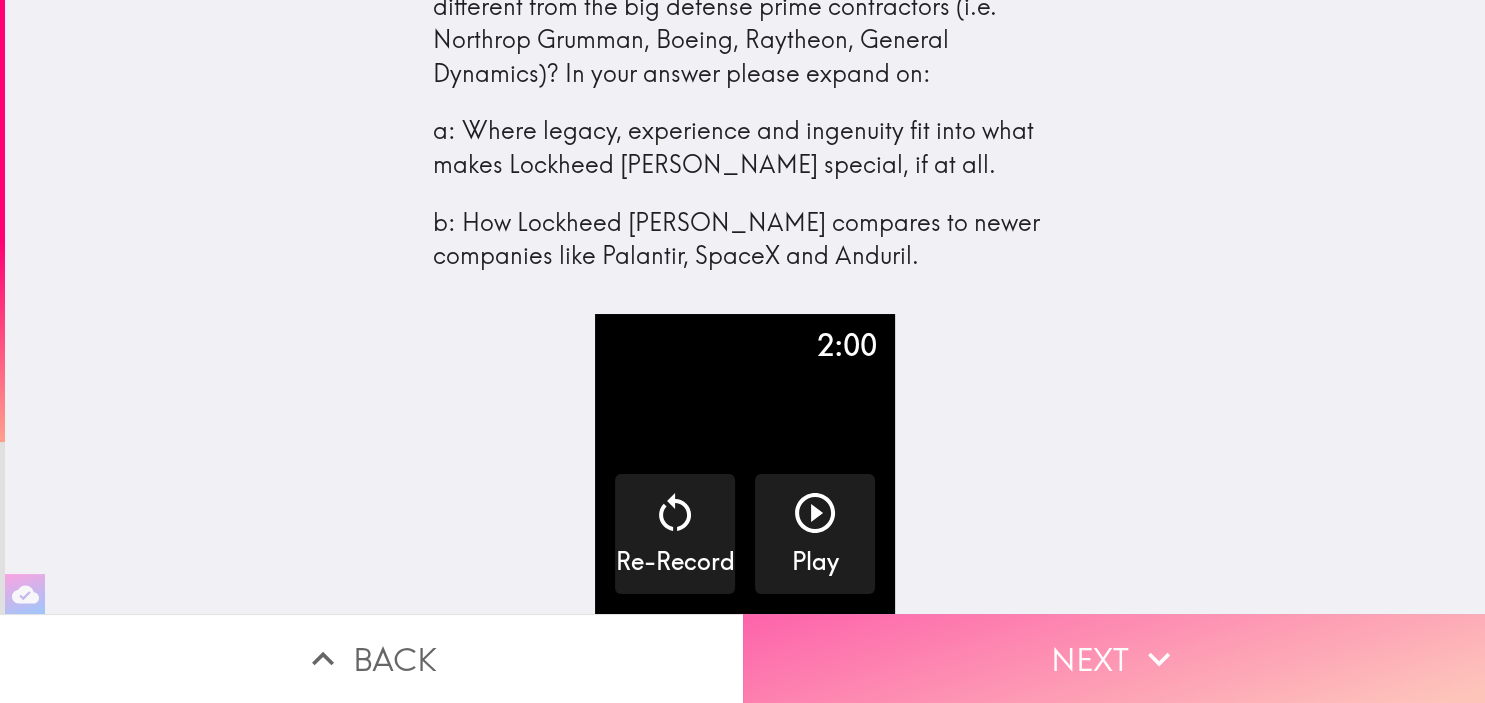 click on "Next" at bounding box center (1114, 658) 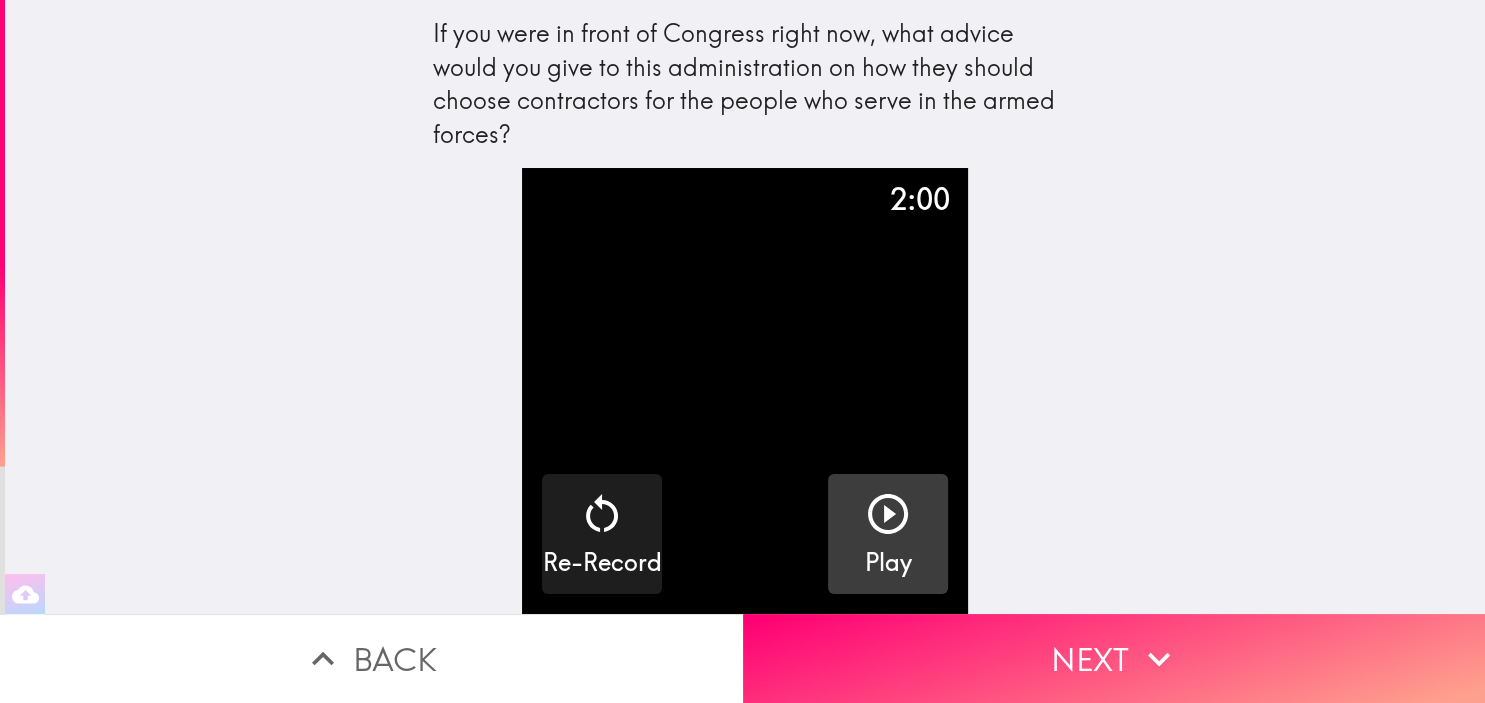 click 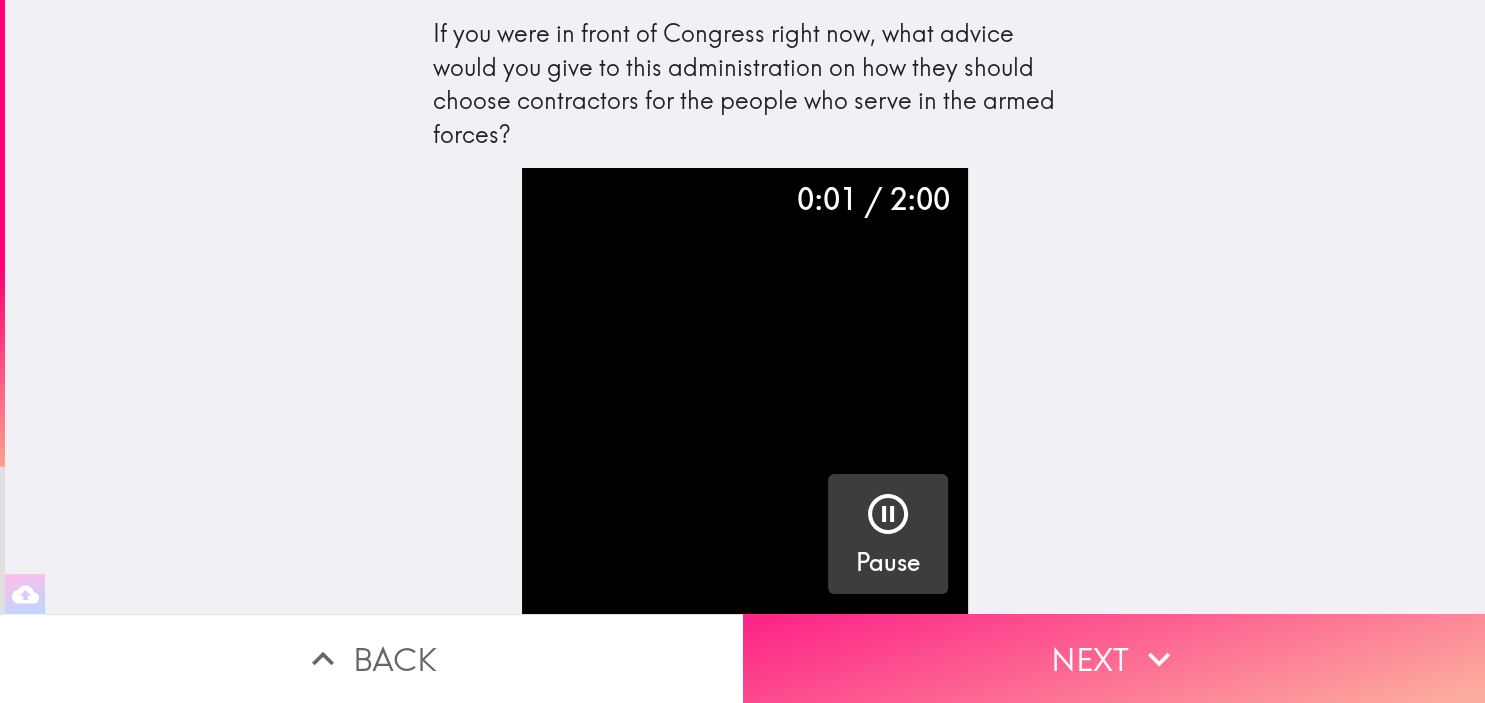 click on "Next" at bounding box center [1114, 658] 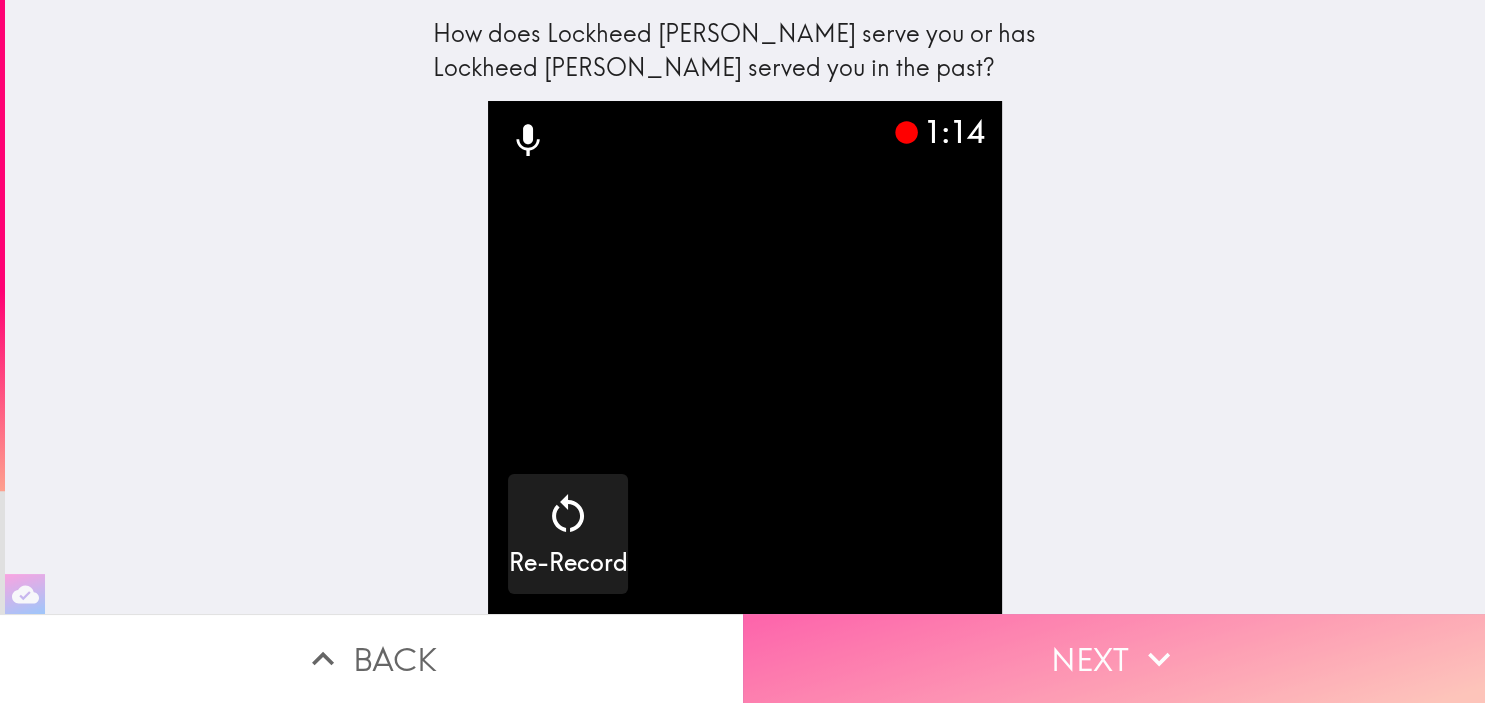 click on "Next" at bounding box center [1114, 658] 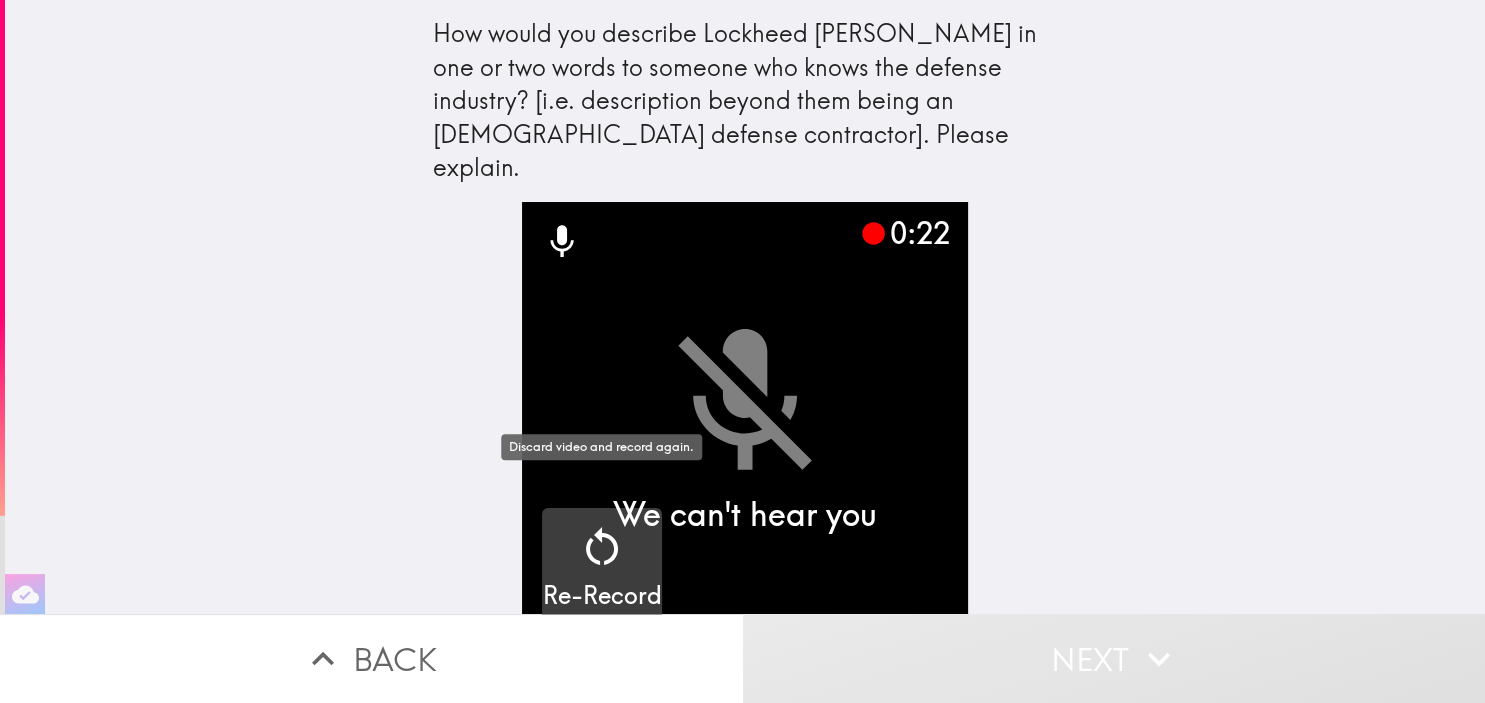 click 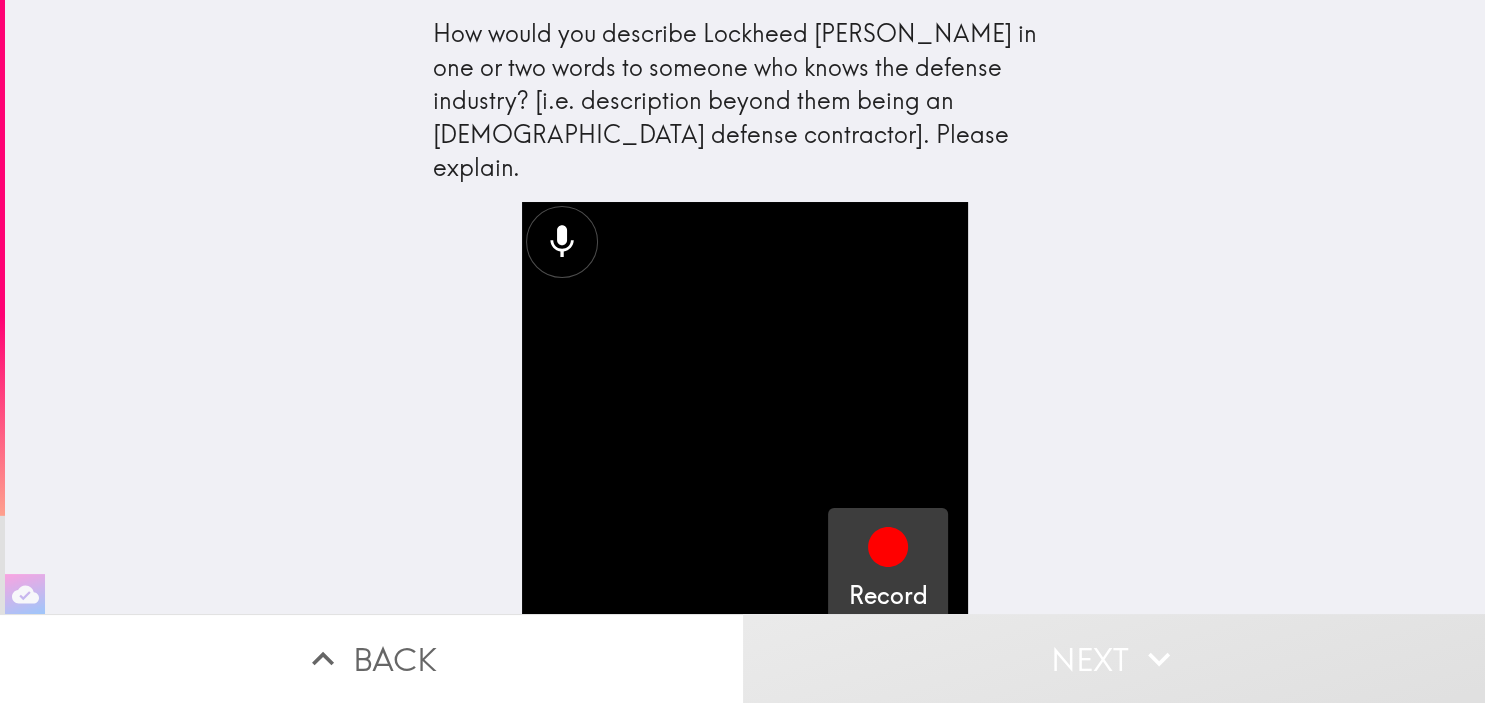 click 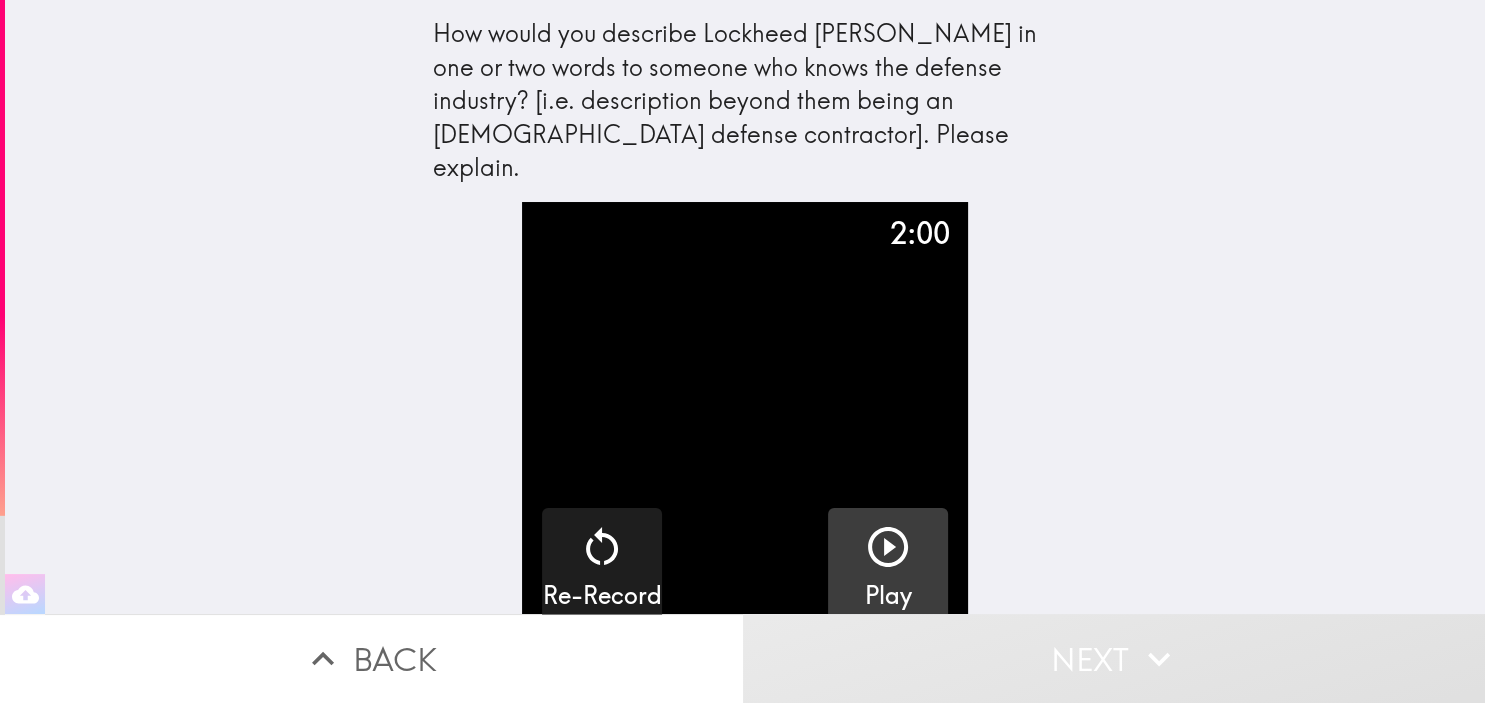 click on "Play" at bounding box center [888, 568] 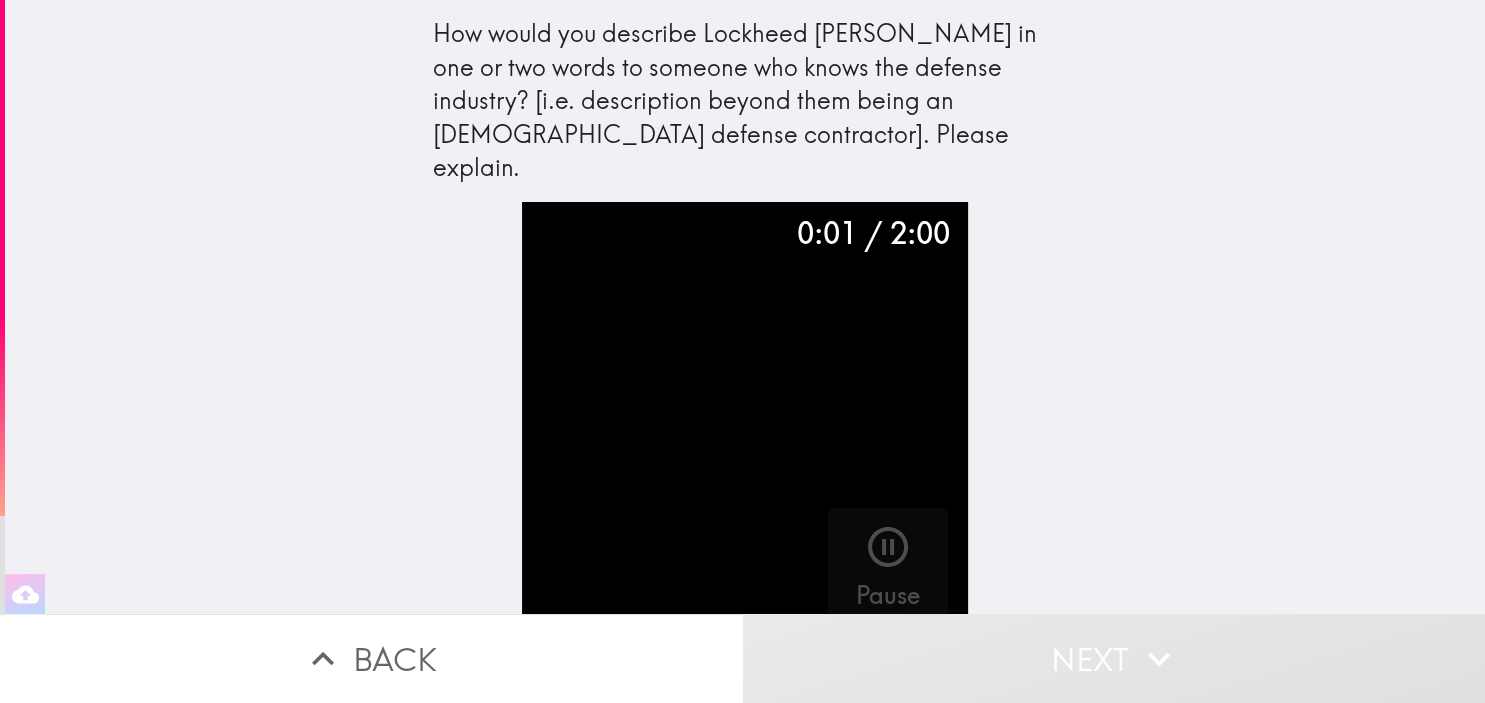 click on "0:01 / 2:00 Pause" at bounding box center [745, 408] 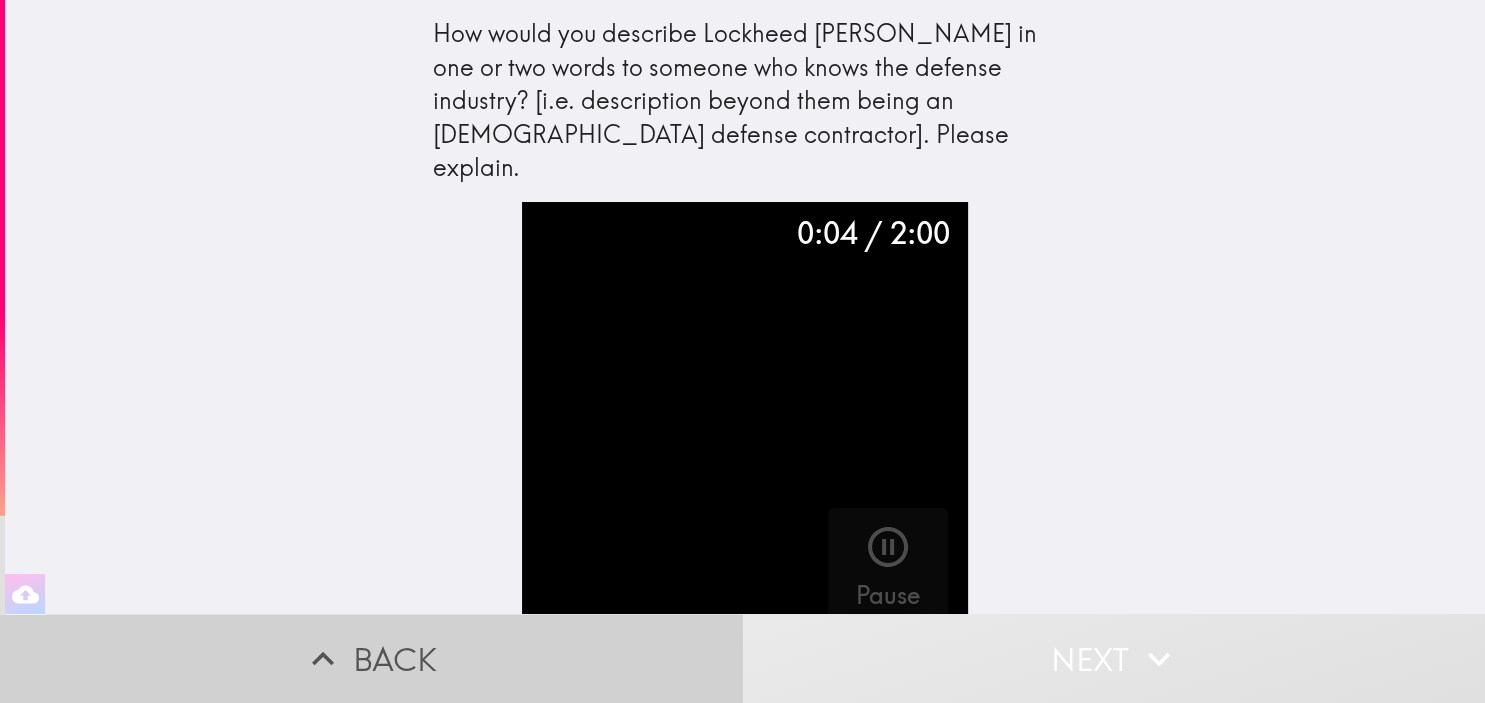click on "Back" at bounding box center [371, 658] 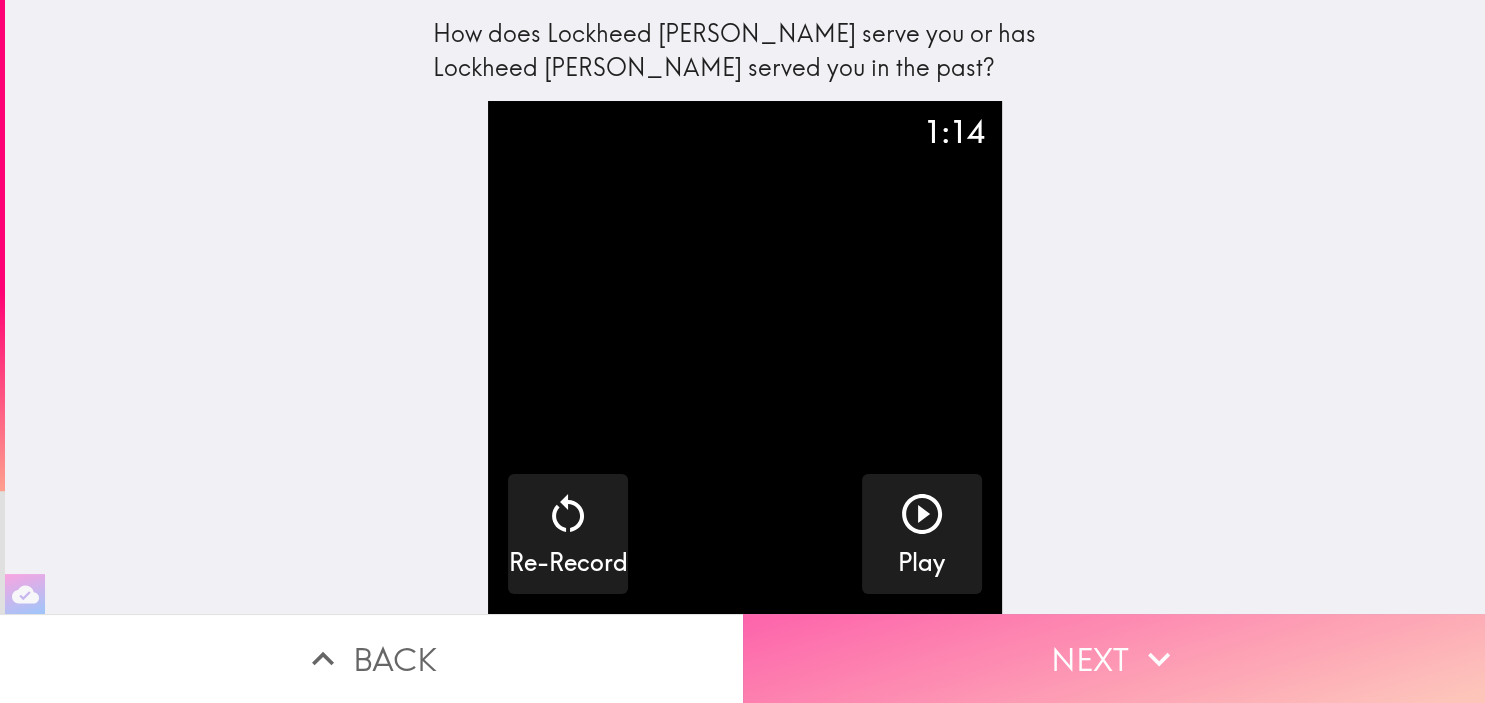 click on "Next" at bounding box center (1114, 658) 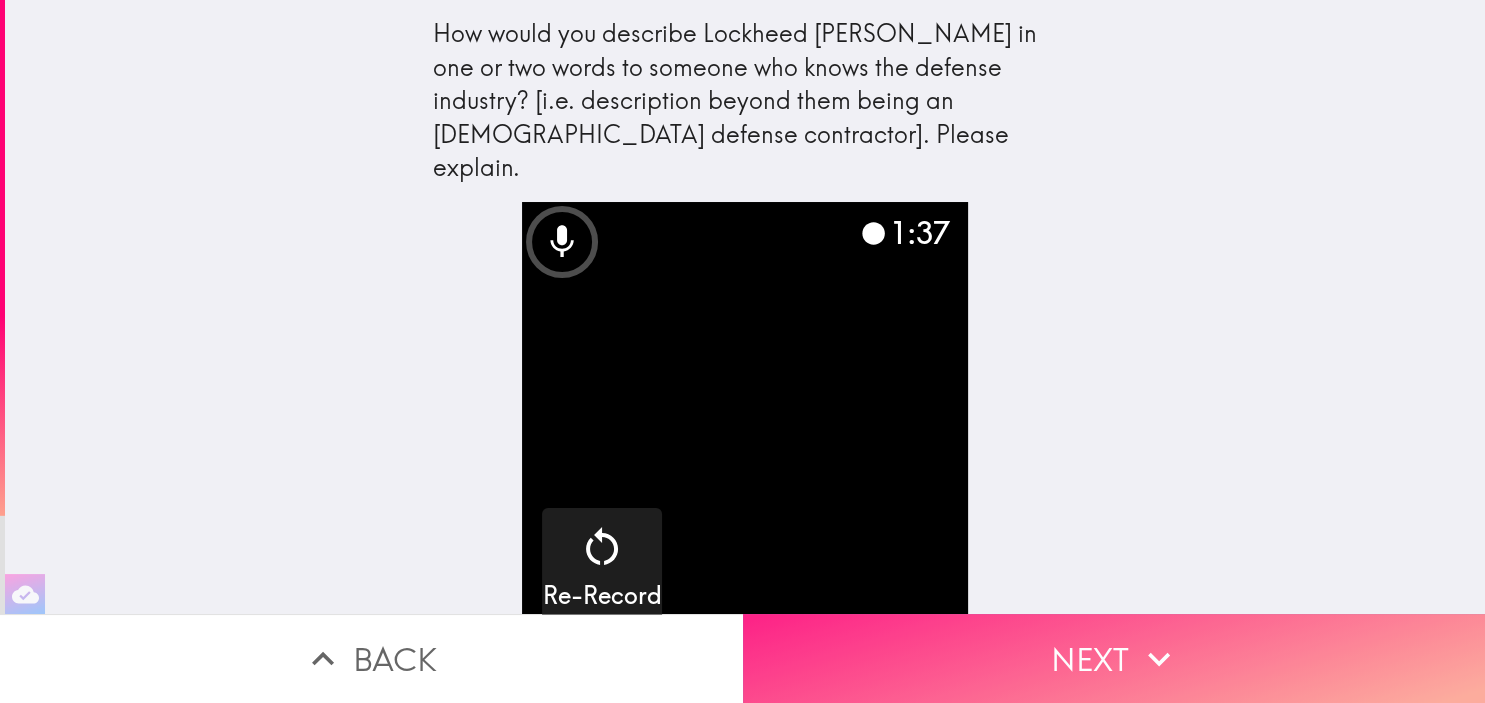 click on "Next" at bounding box center [1114, 658] 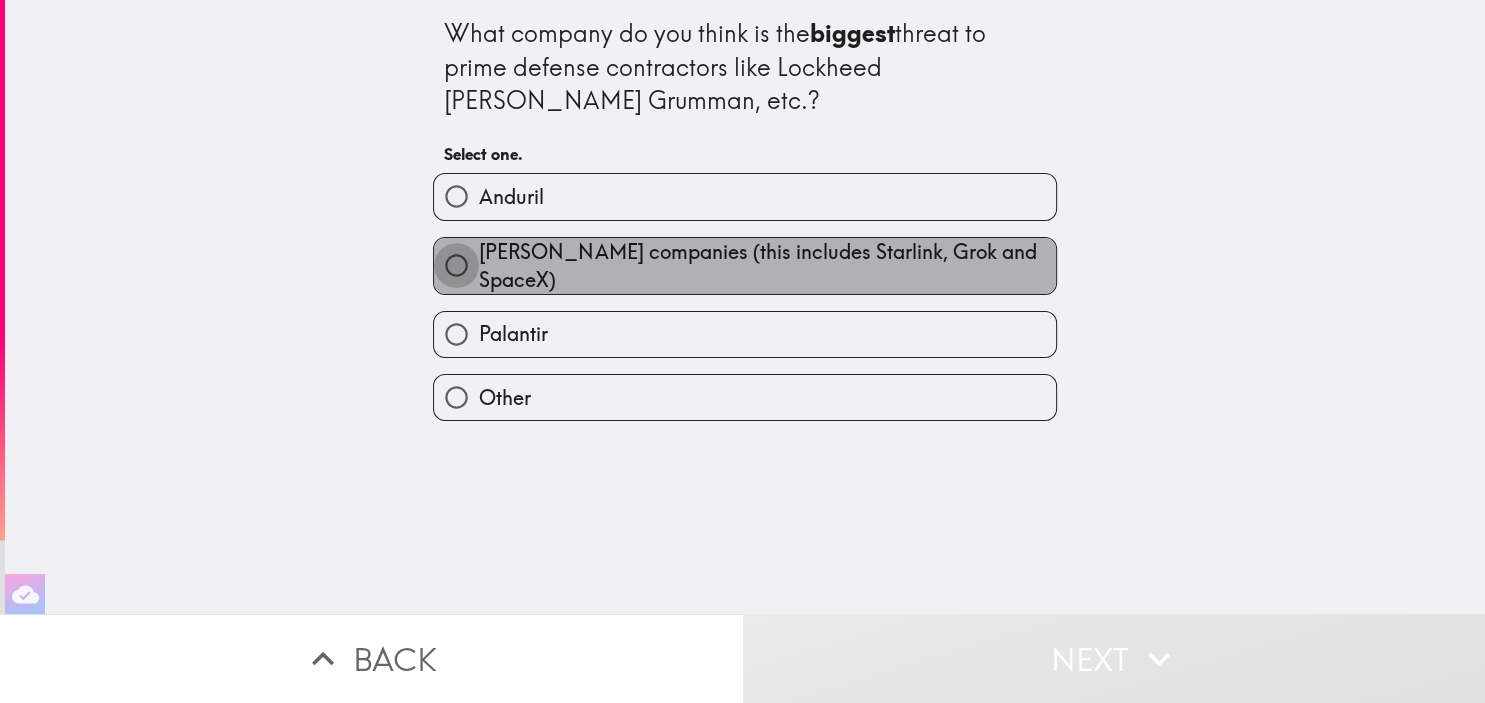 click on "[PERSON_NAME] companies (this includes Starlink, Grok and SpaceX)" at bounding box center (456, 265) 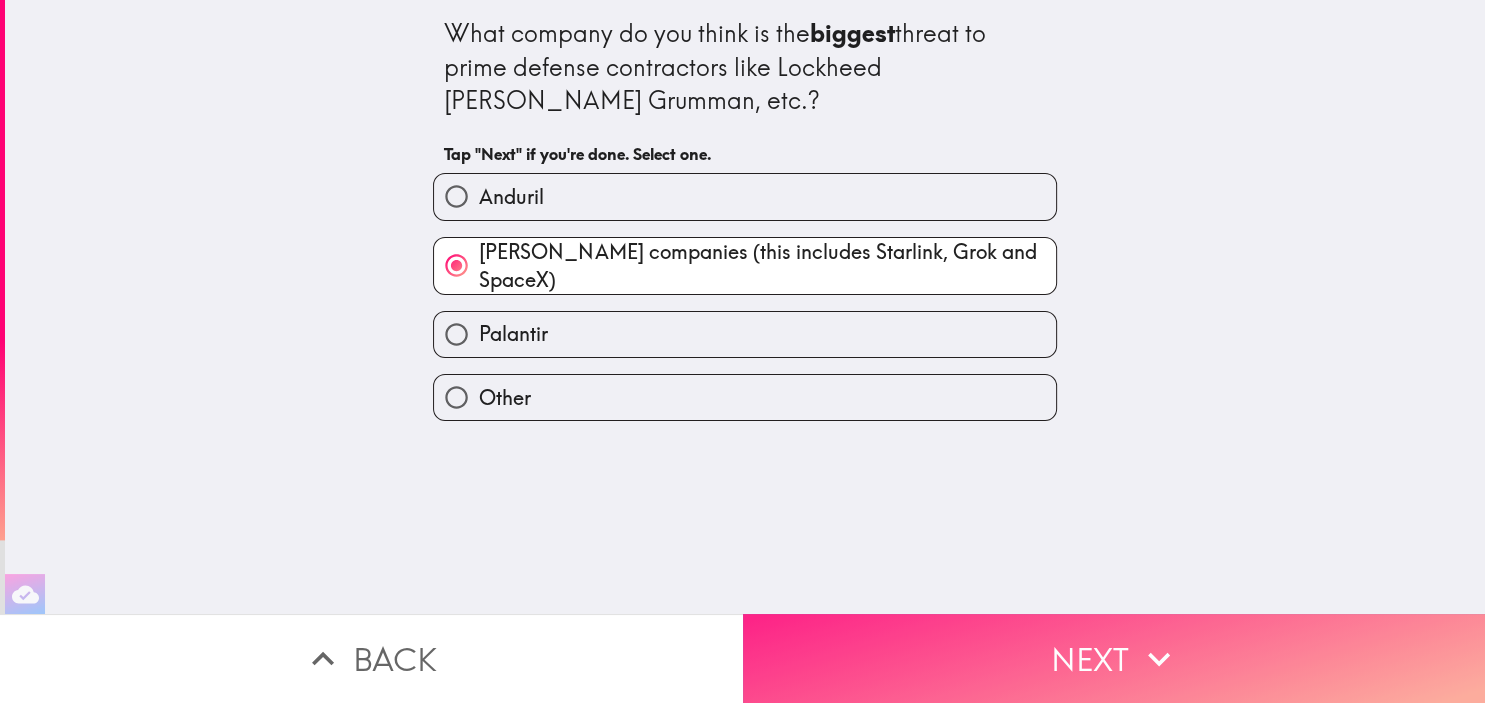 click on "Next" at bounding box center (1114, 658) 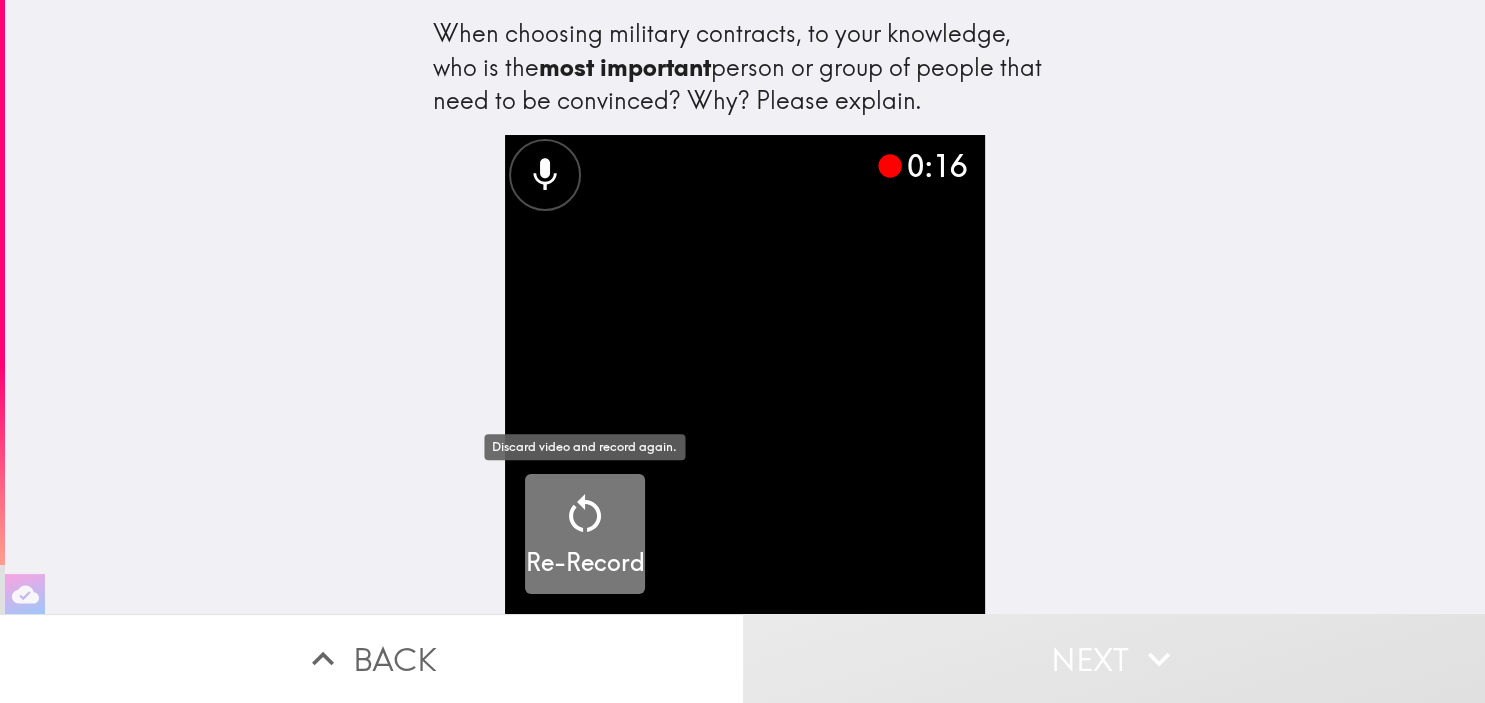 click 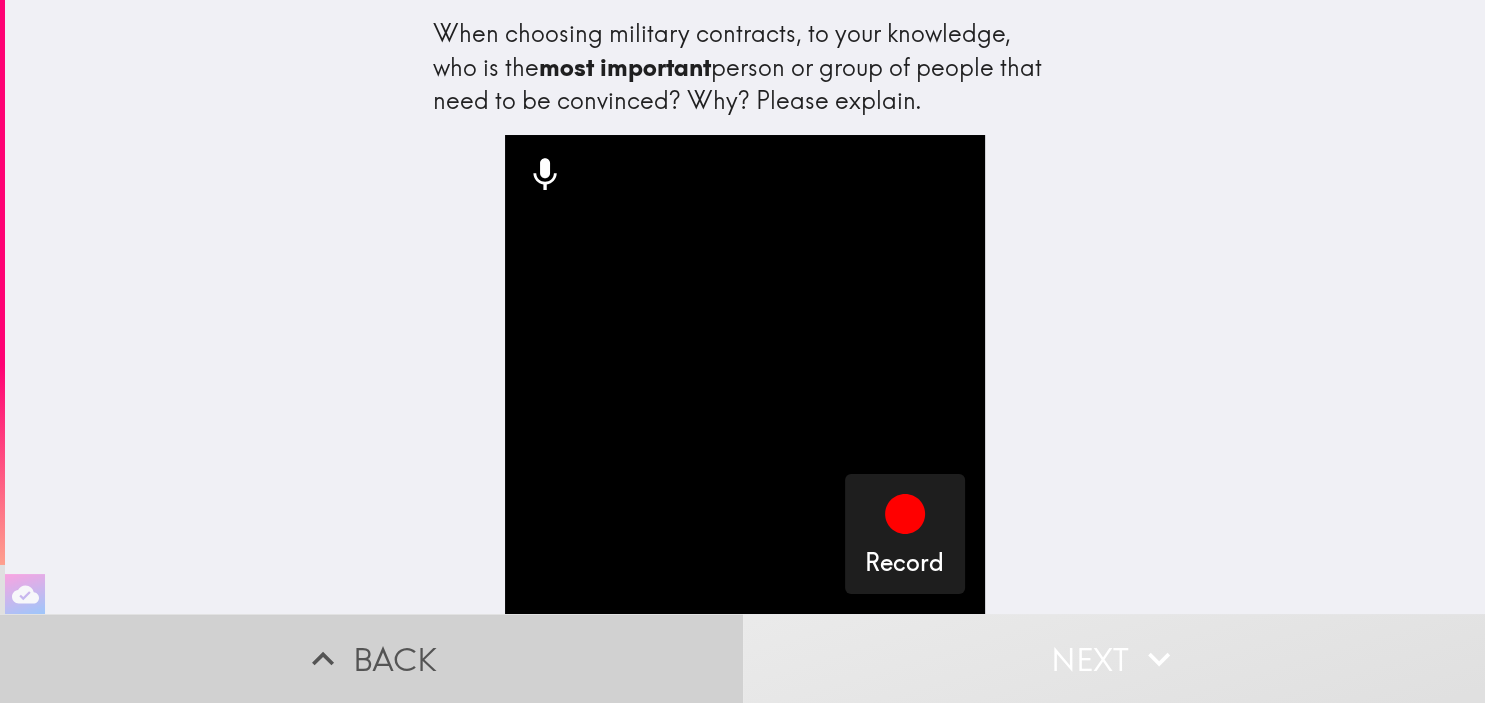 click on "Back" at bounding box center (371, 658) 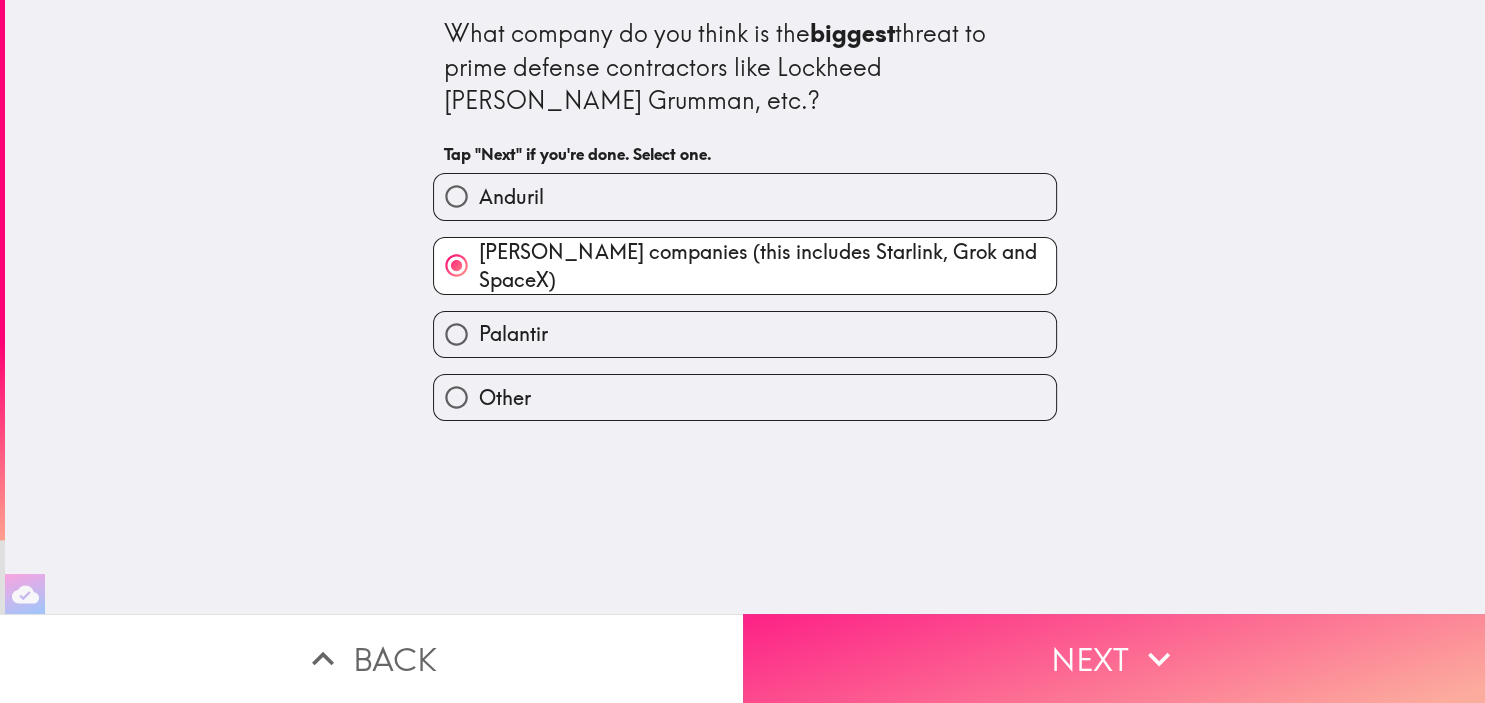 click on "Next" at bounding box center [1114, 658] 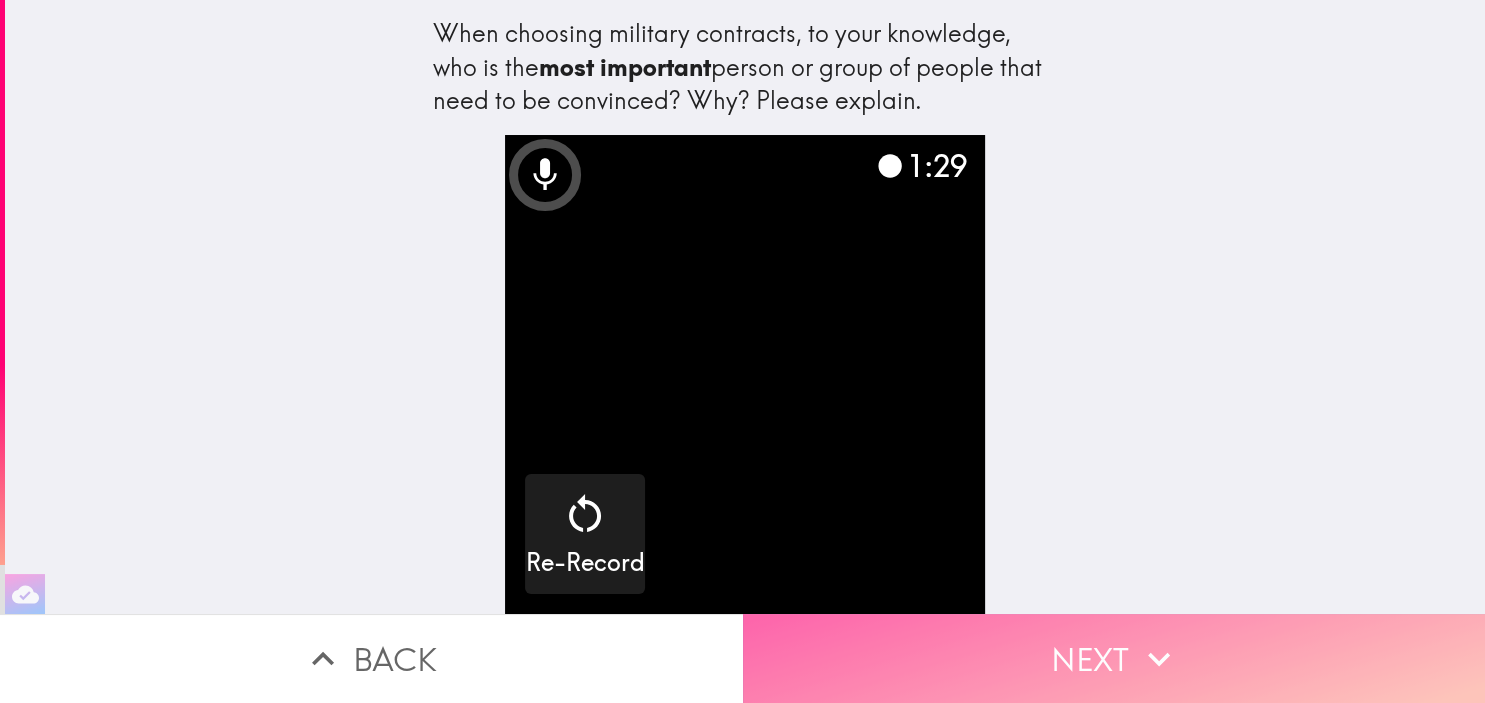 click on "Next" at bounding box center [1114, 658] 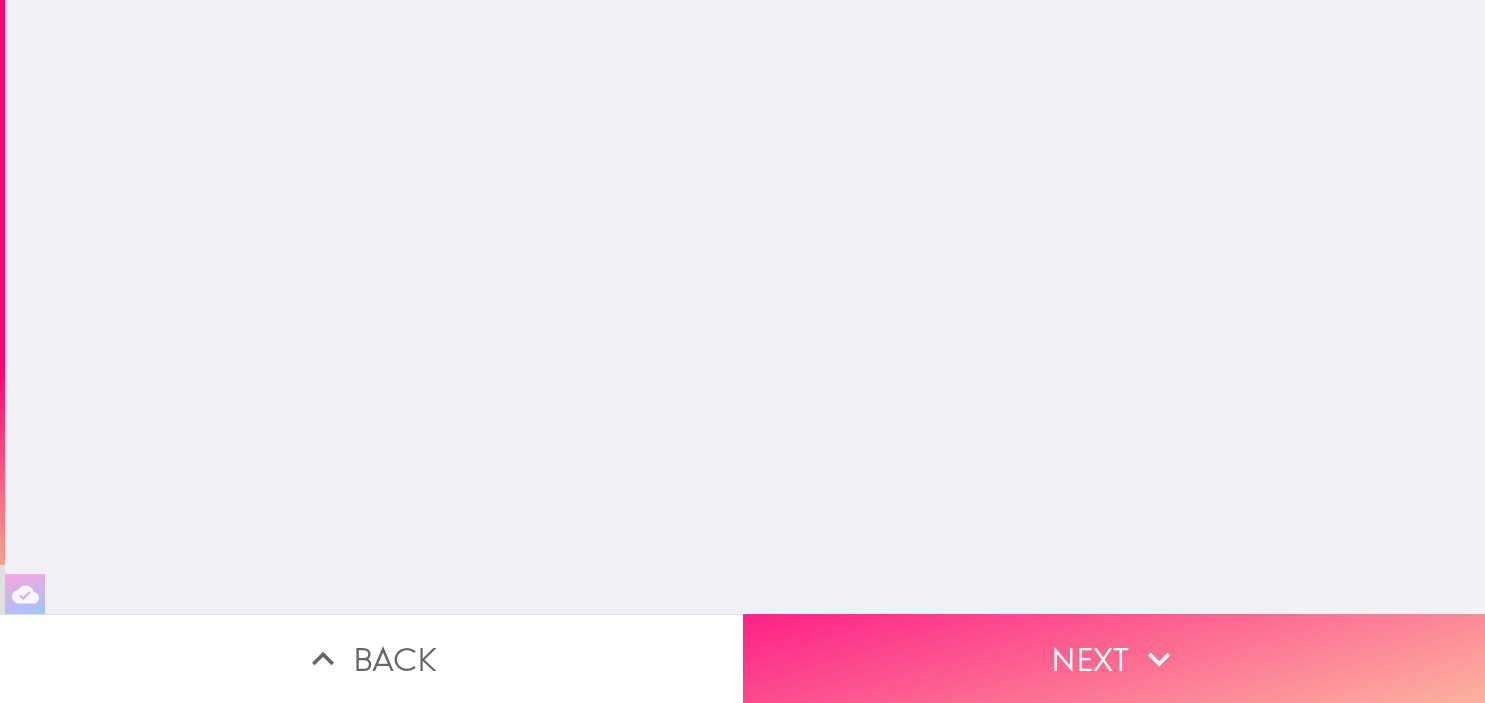 click on "Next" at bounding box center (1114, 658) 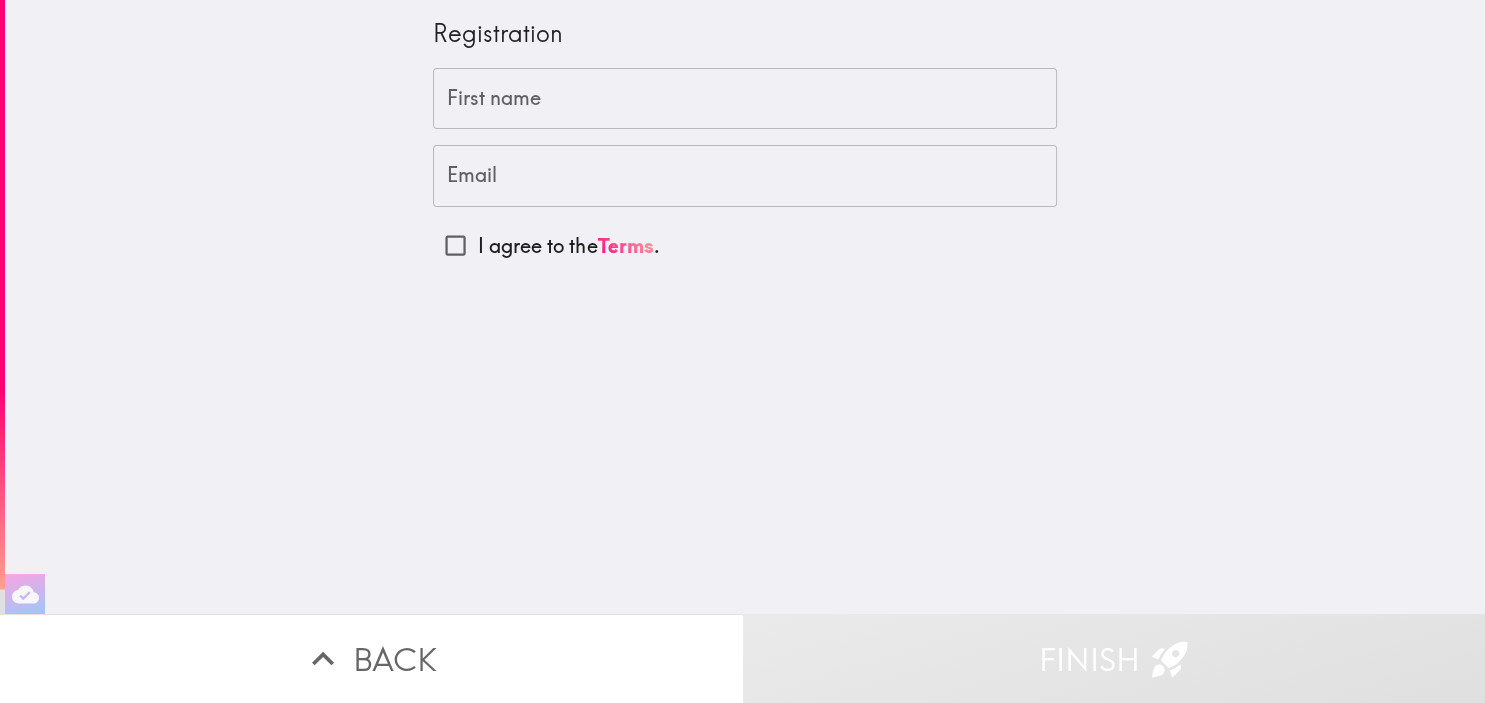 click on "First name" at bounding box center (745, 99) 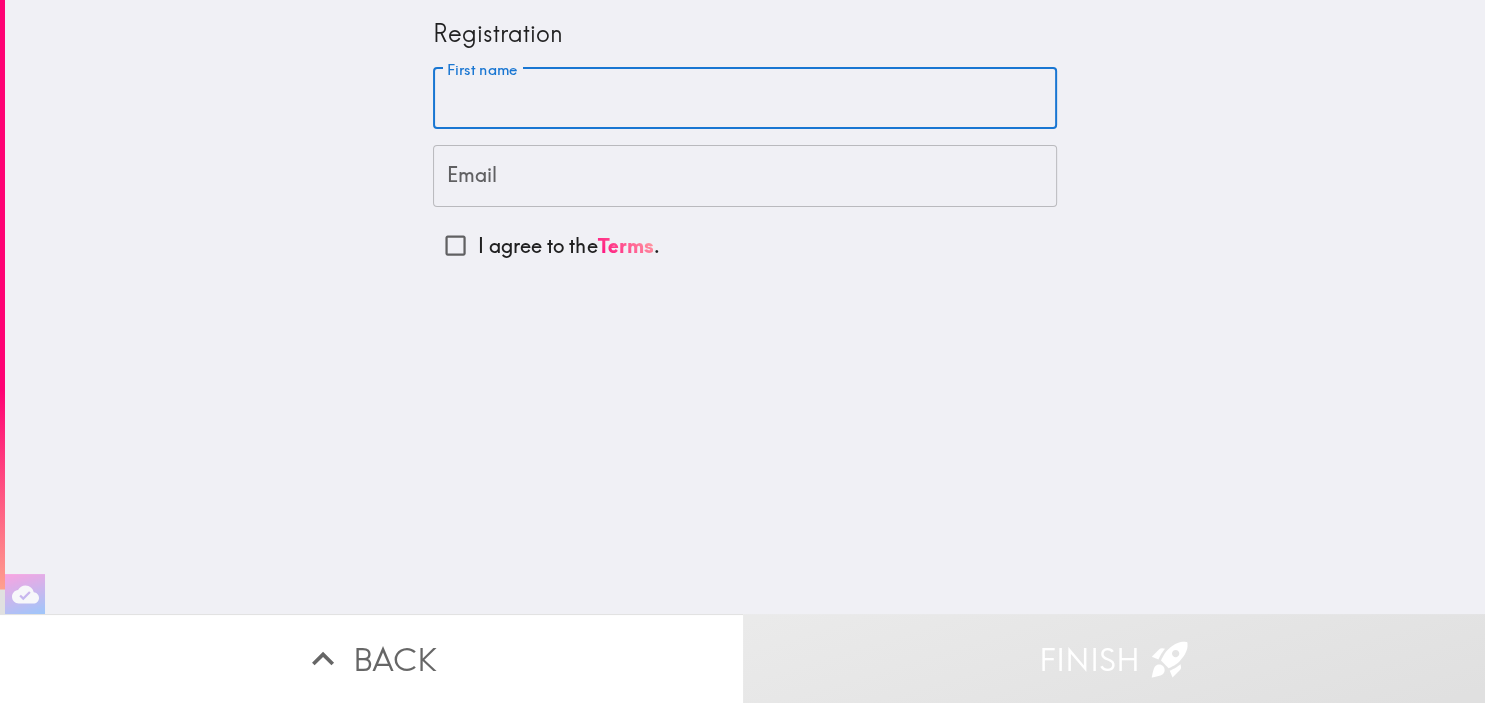 click on "First name" at bounding box center (745, 99) 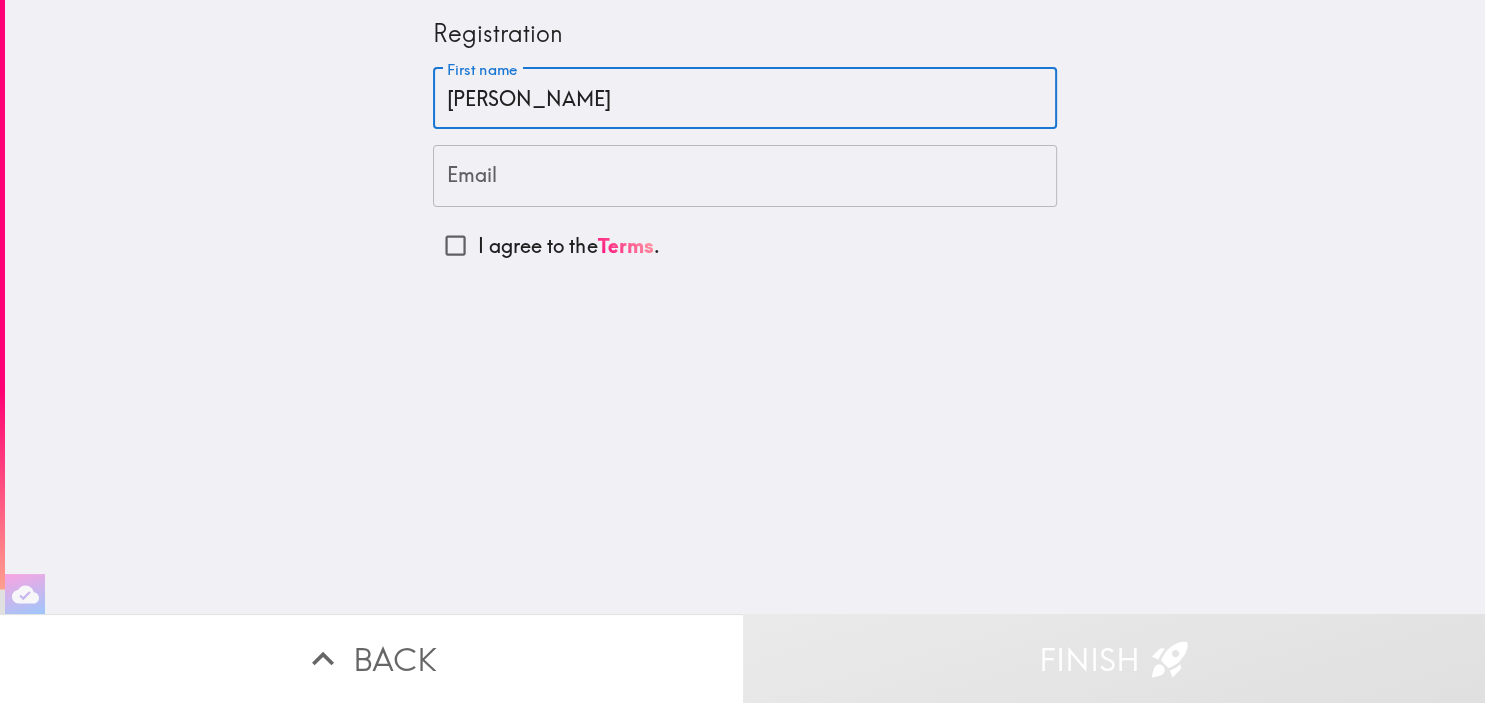 type on "[PERSON_NAME]" 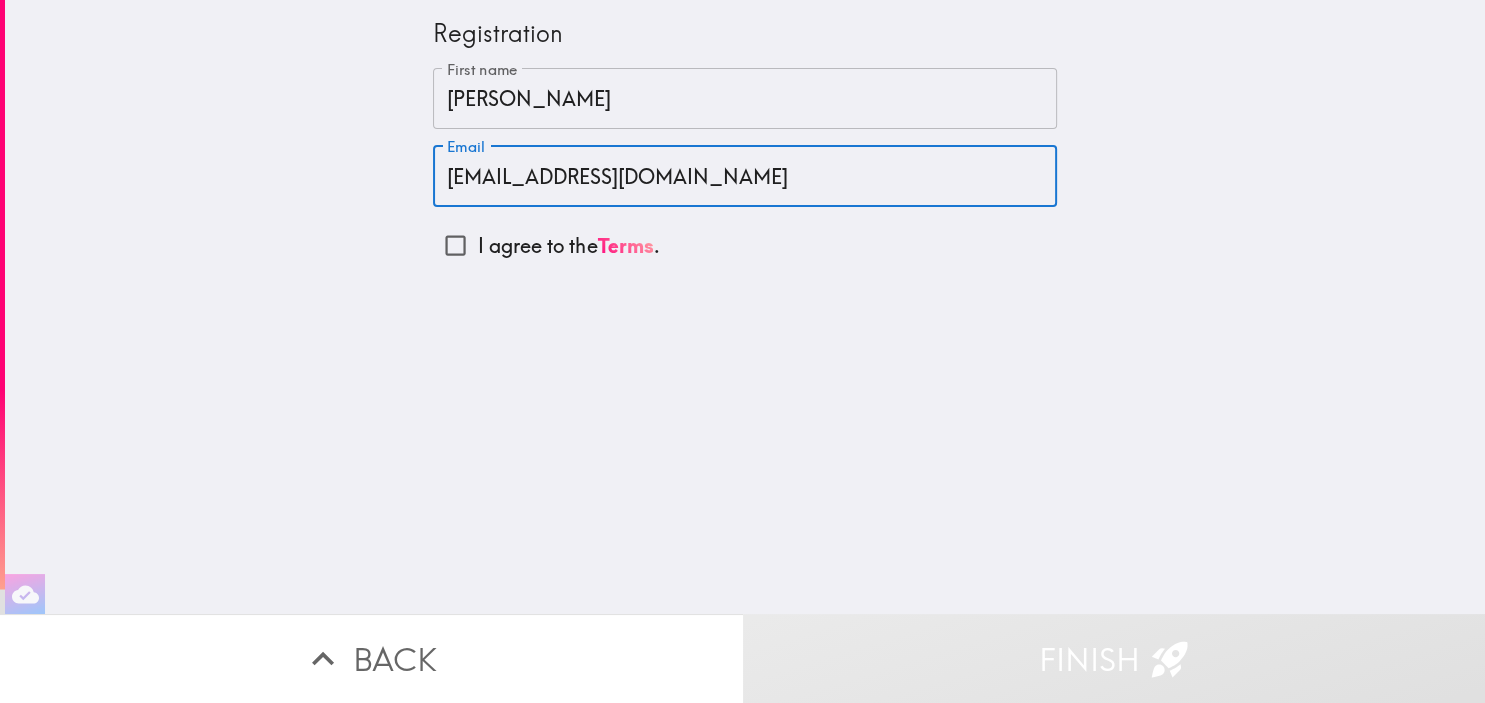 type on "[EMAIL_ADDRESS][DOMAIN_NAME]" 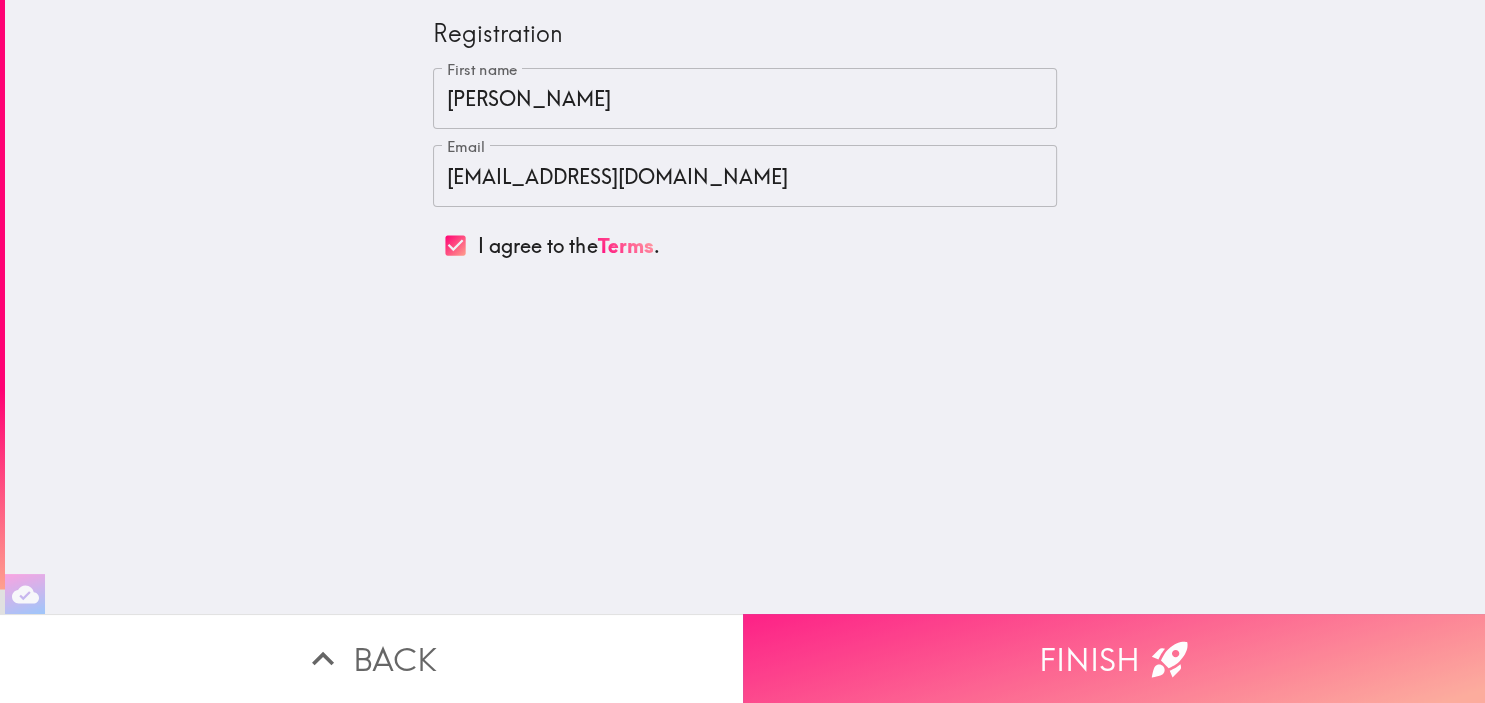 click on "Finish" at bounding box center [1114, 658] 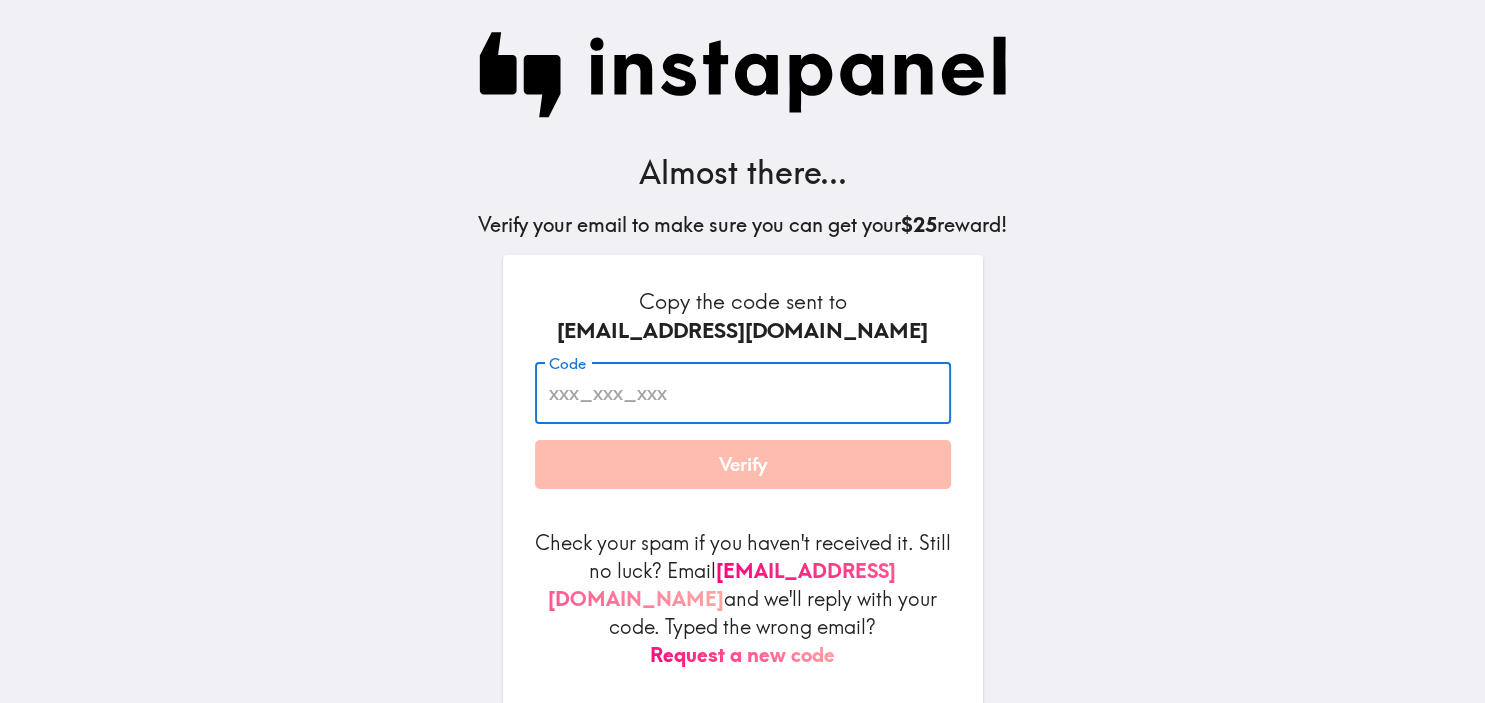 click on "Code" at bounding box center (743, 393) 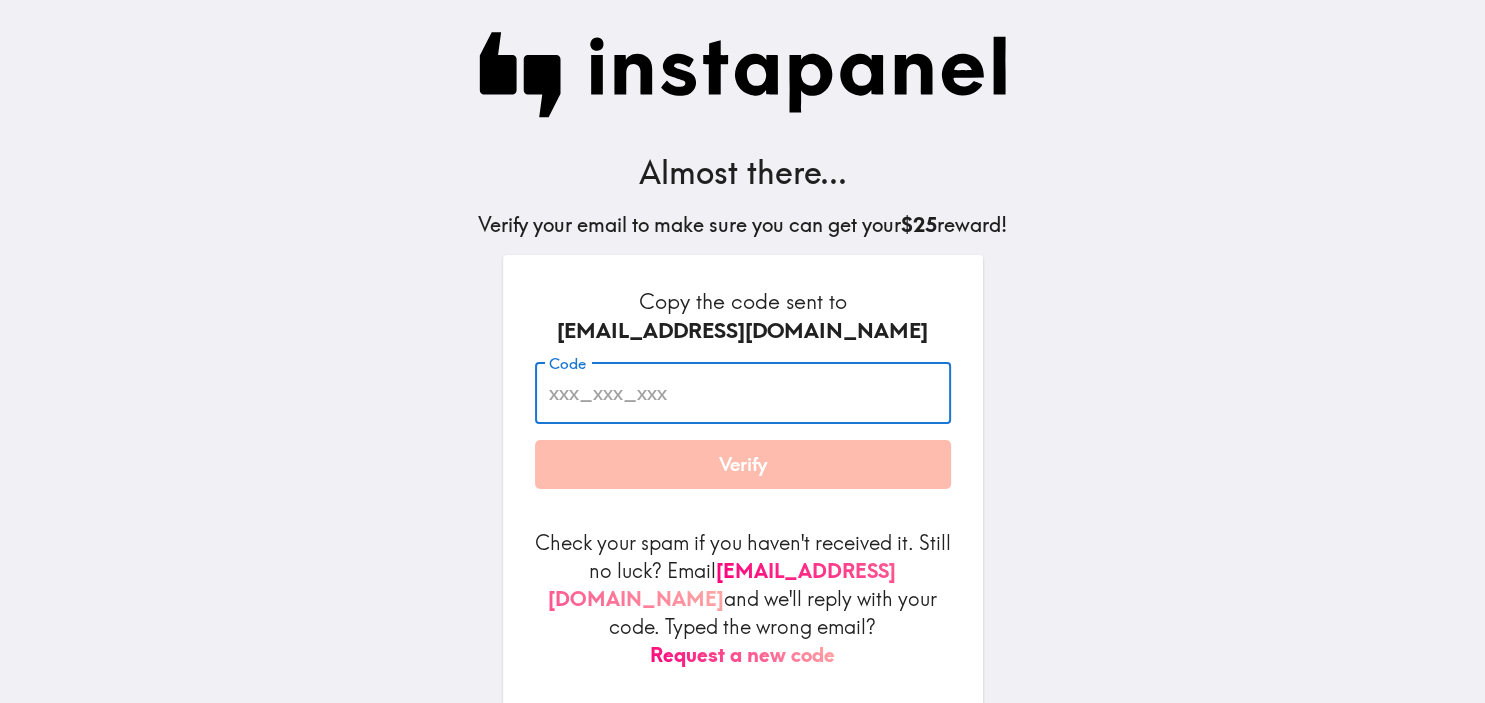 paste on "mQf_442_68L" 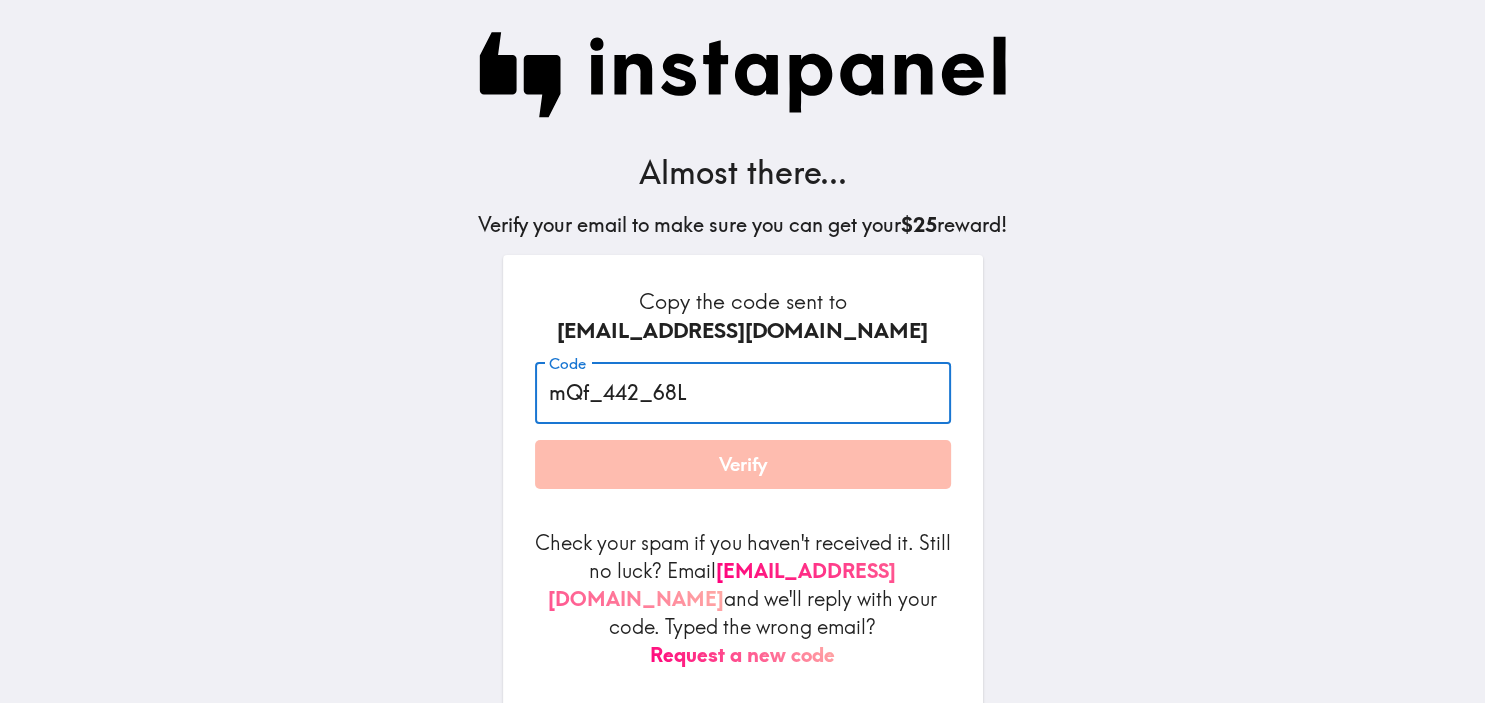 type on "mQf_442_68L" 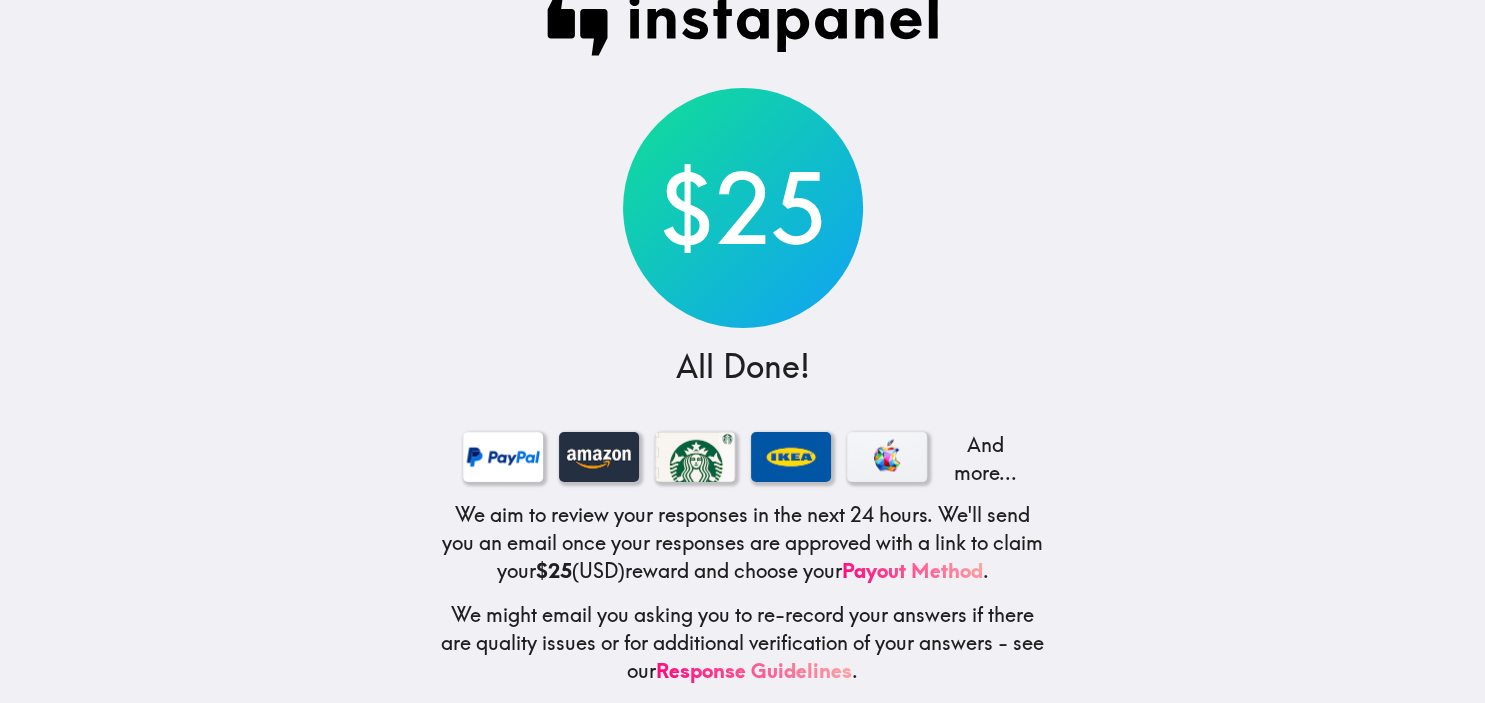scroll, scrollTop: 54, scrollLeft: 0, axis: vertical 